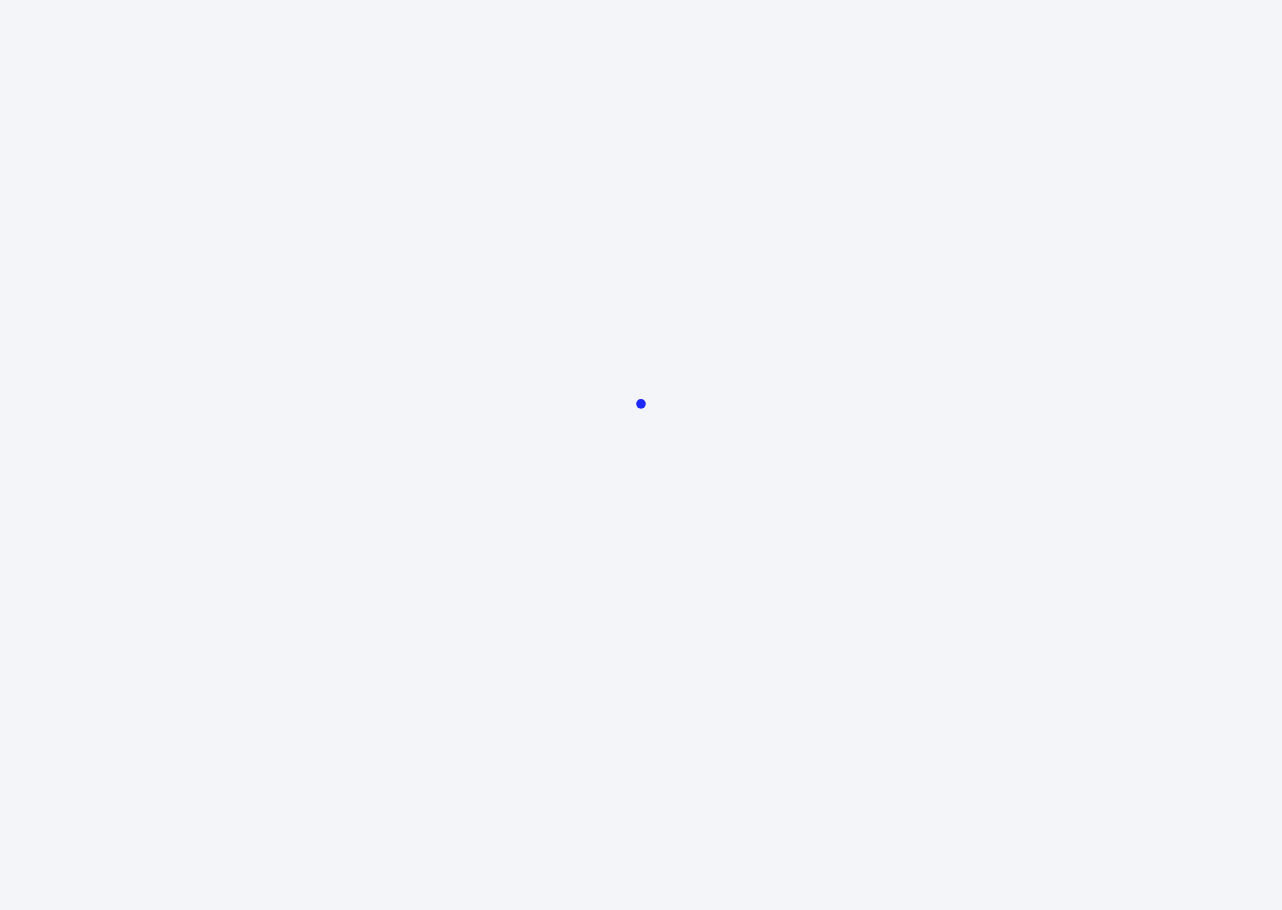 scroll, scrollTop: 0, scrollLeft: 0, axis: both 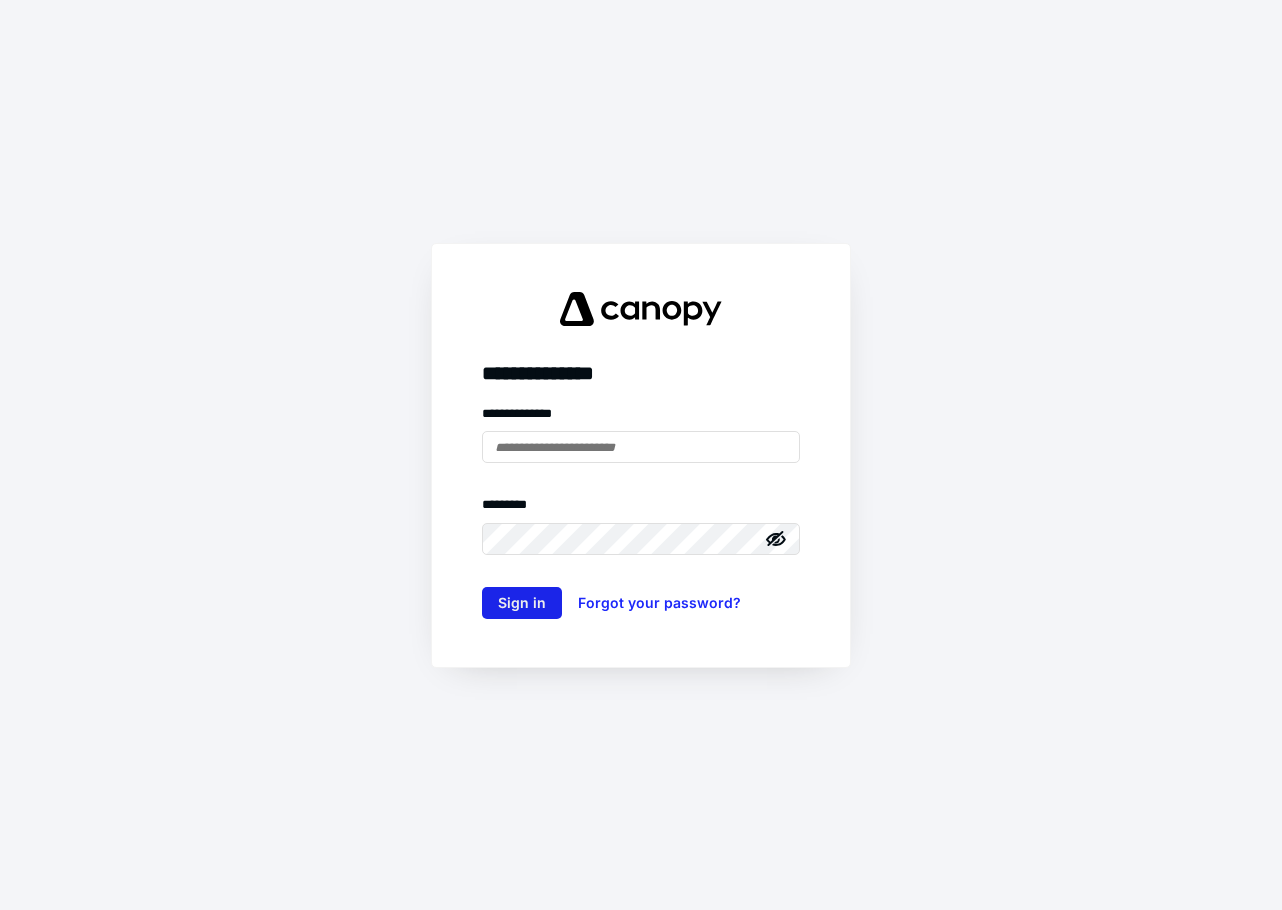type on "**********" 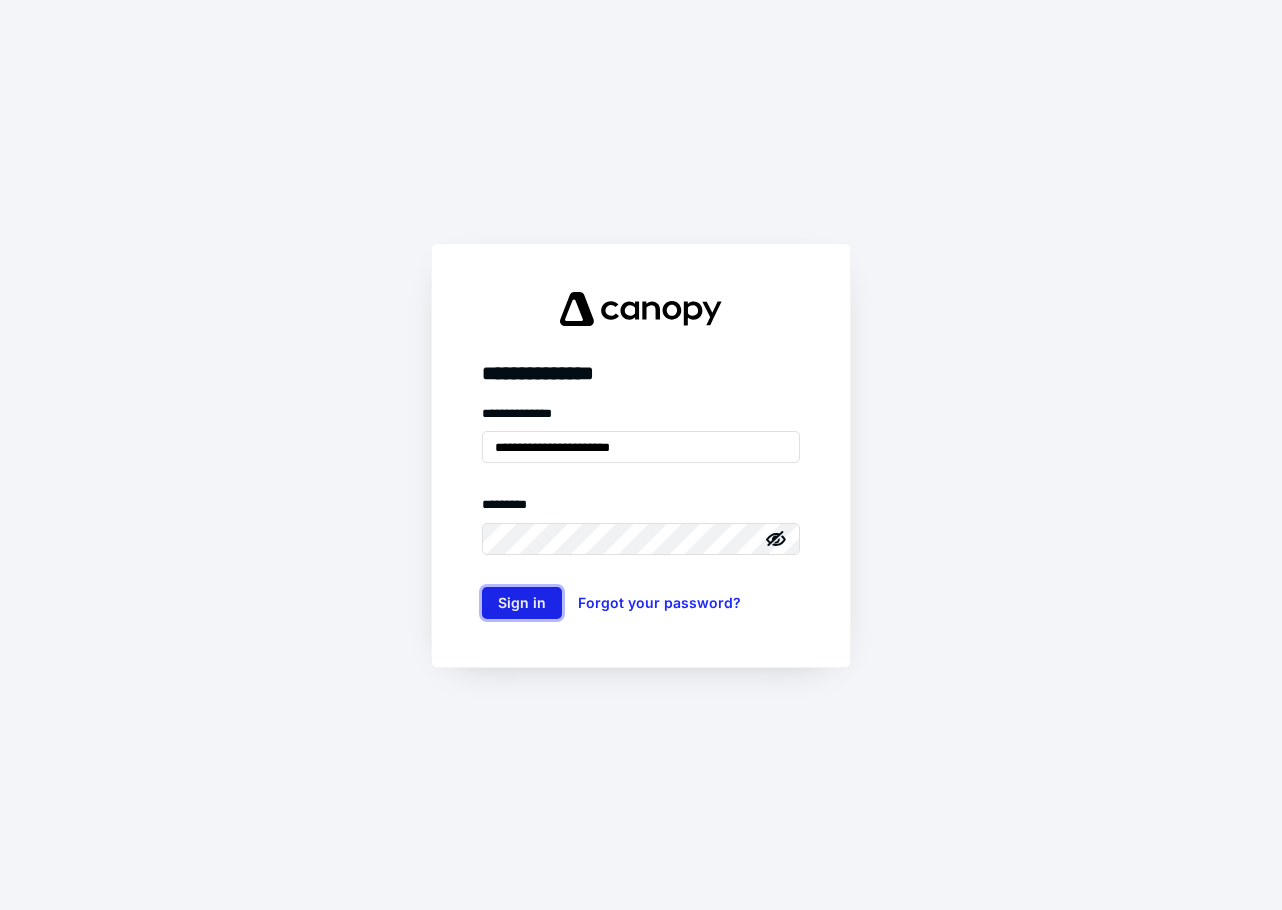 click on "Sign in" at bounding box center (522, 603) 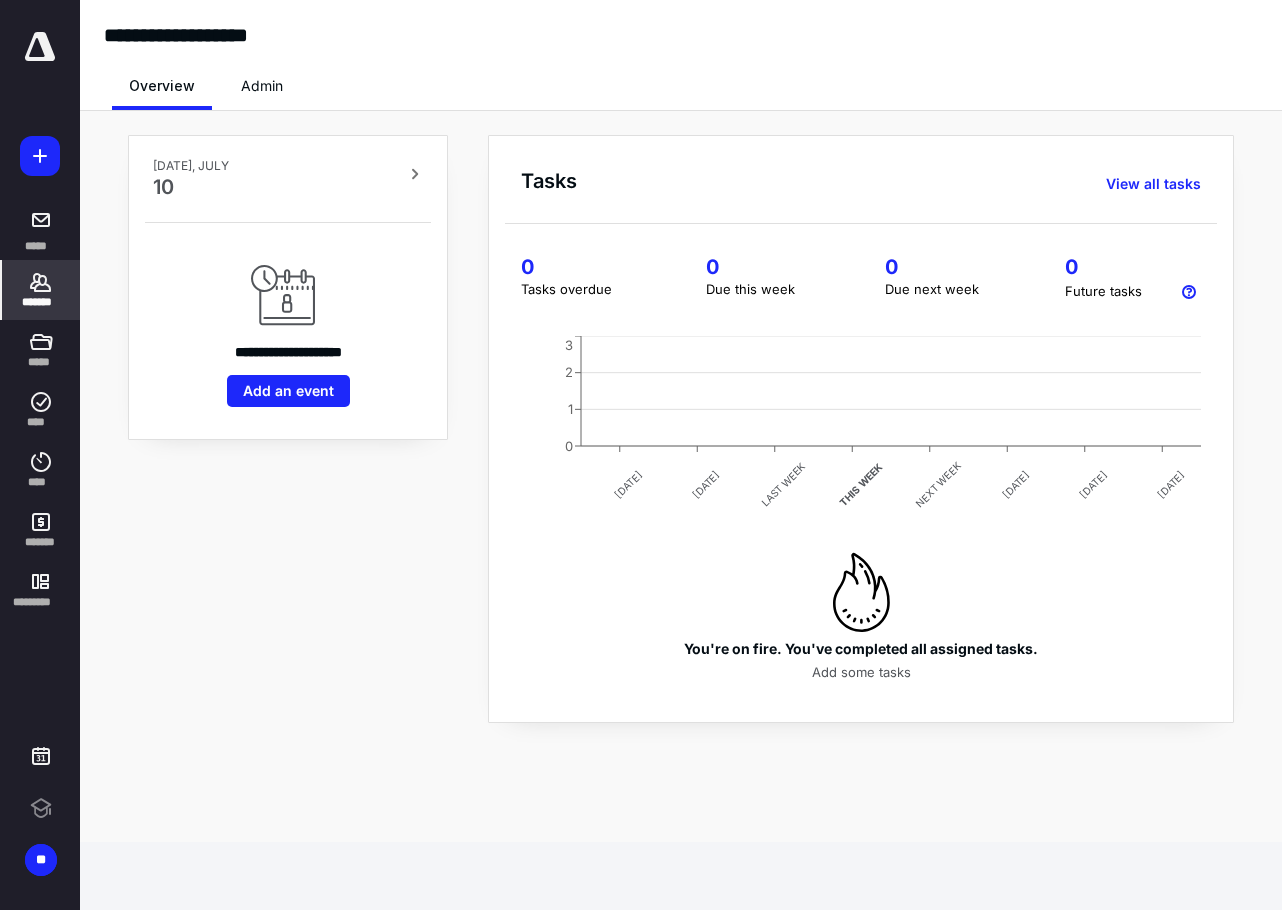 click 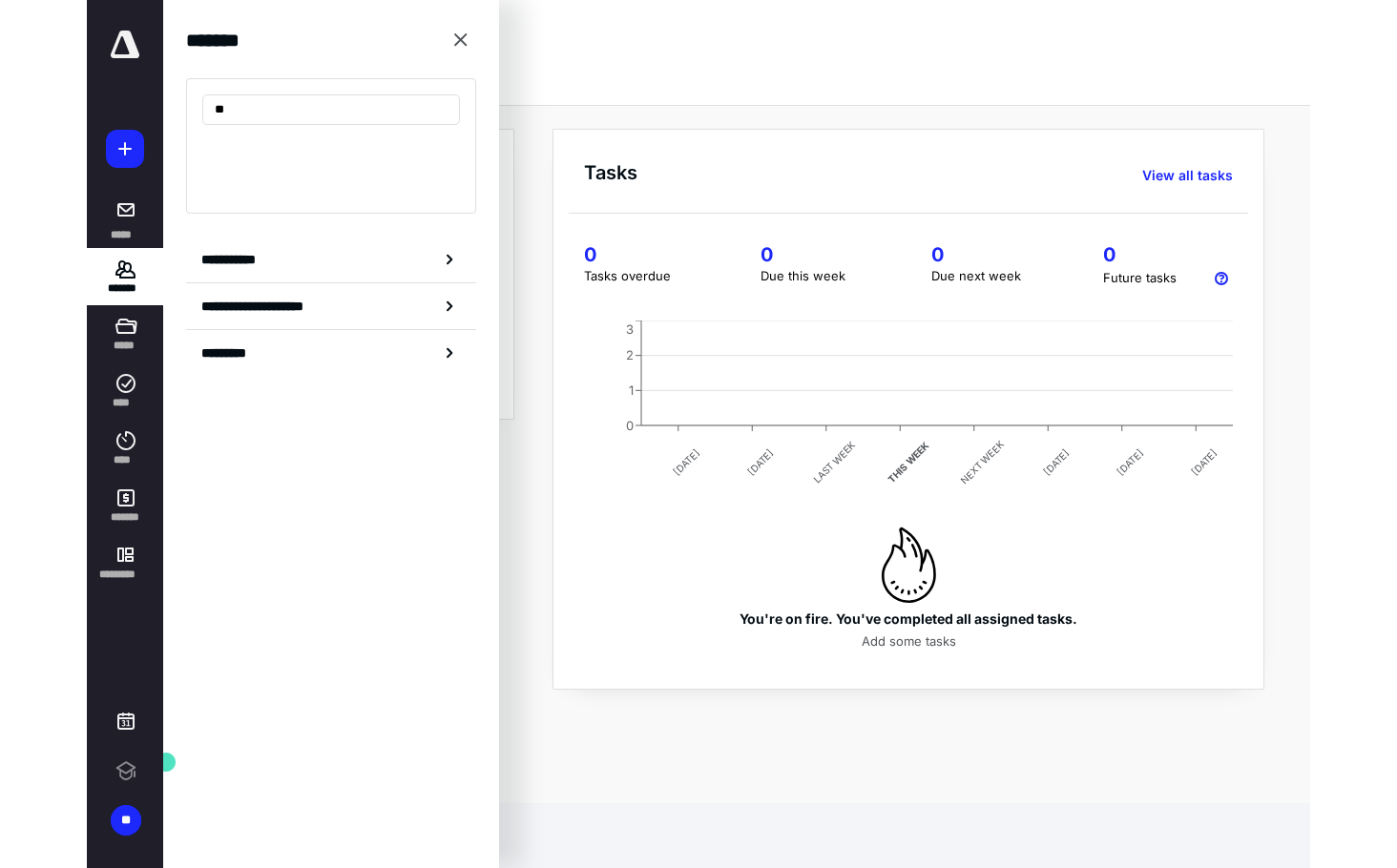 scroll, scrollTop: 0, scrollLeft: 0, axis: both 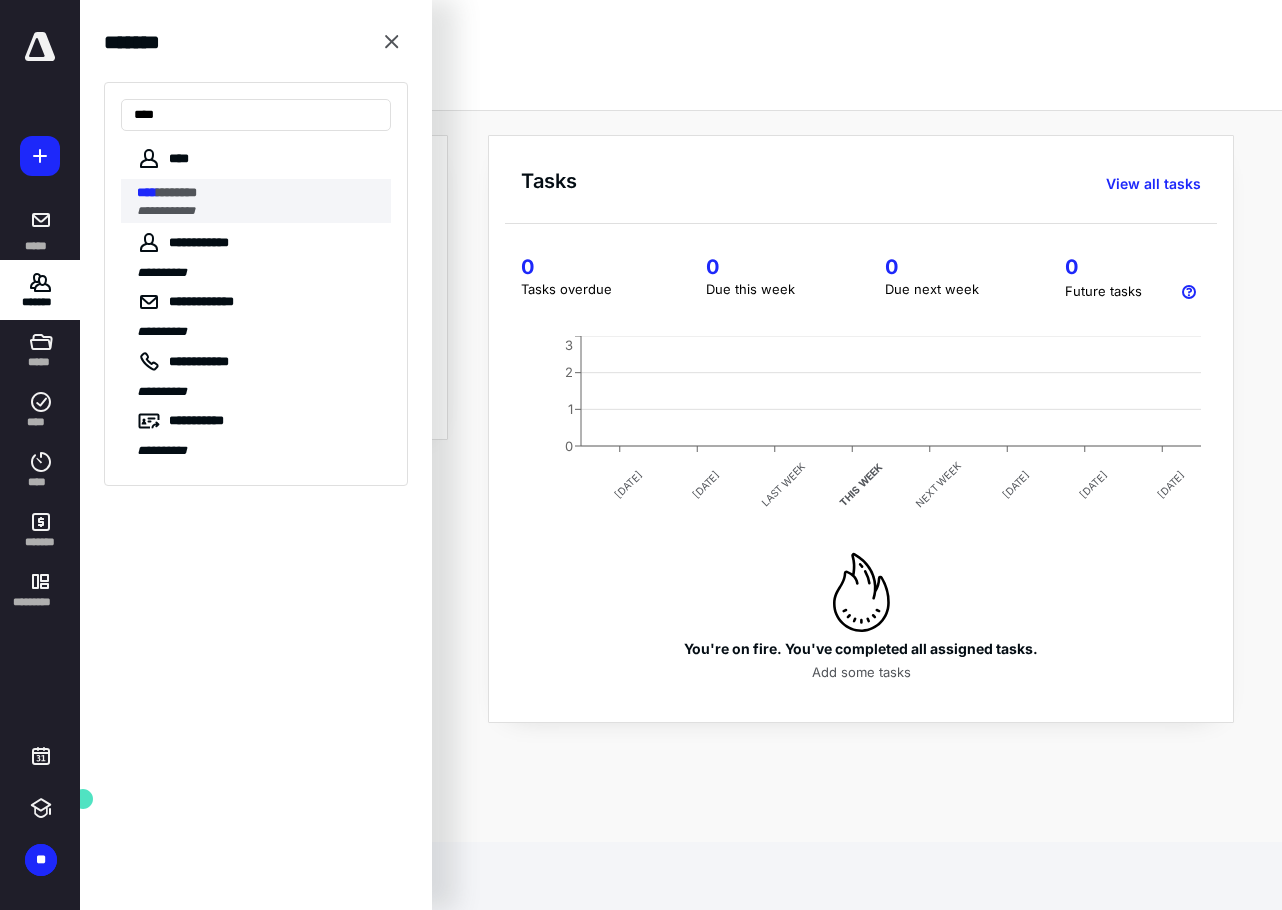 type on "****" 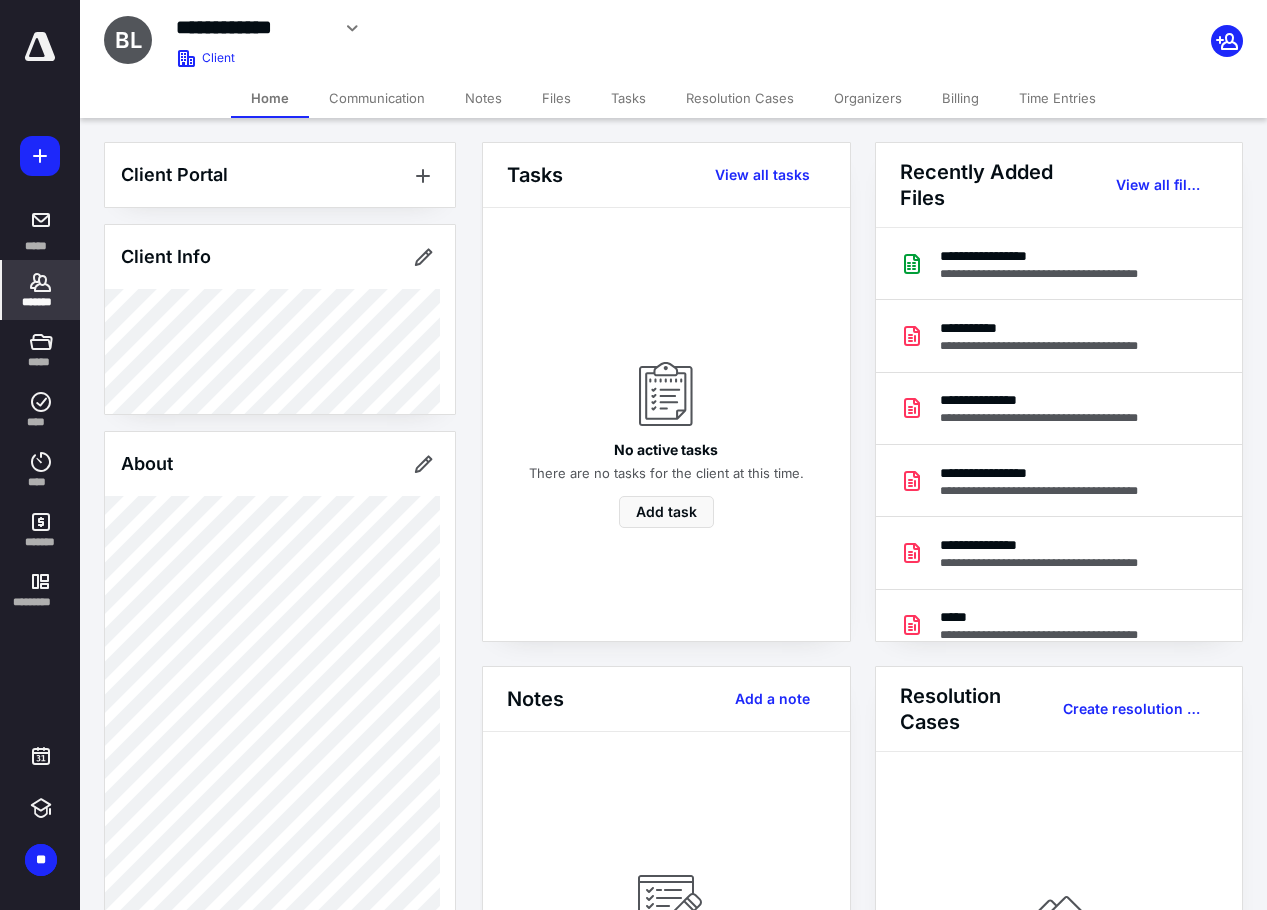 click on "Billing" at bounding box center (960, 98) 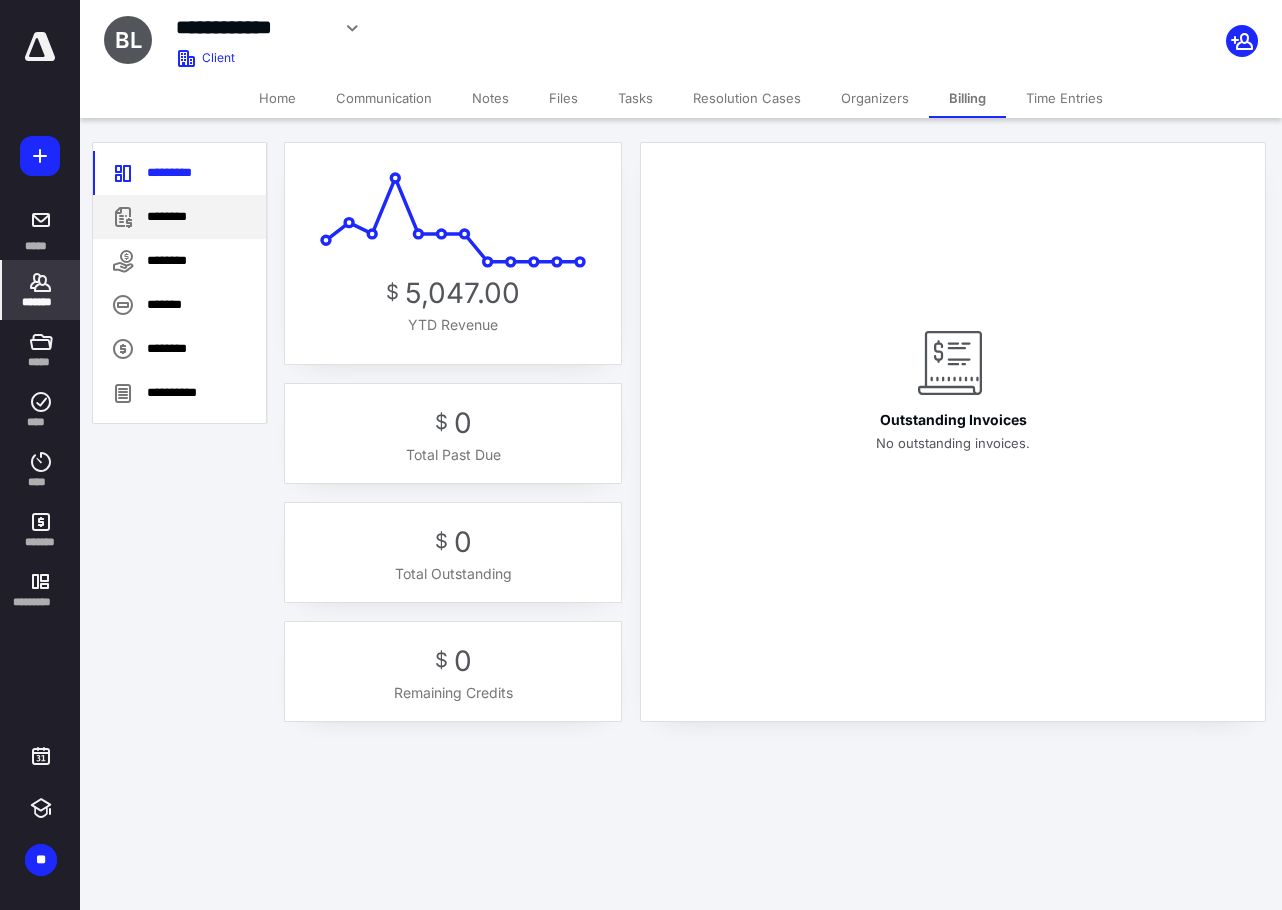 click on "********" at bounding box center (179, 217) 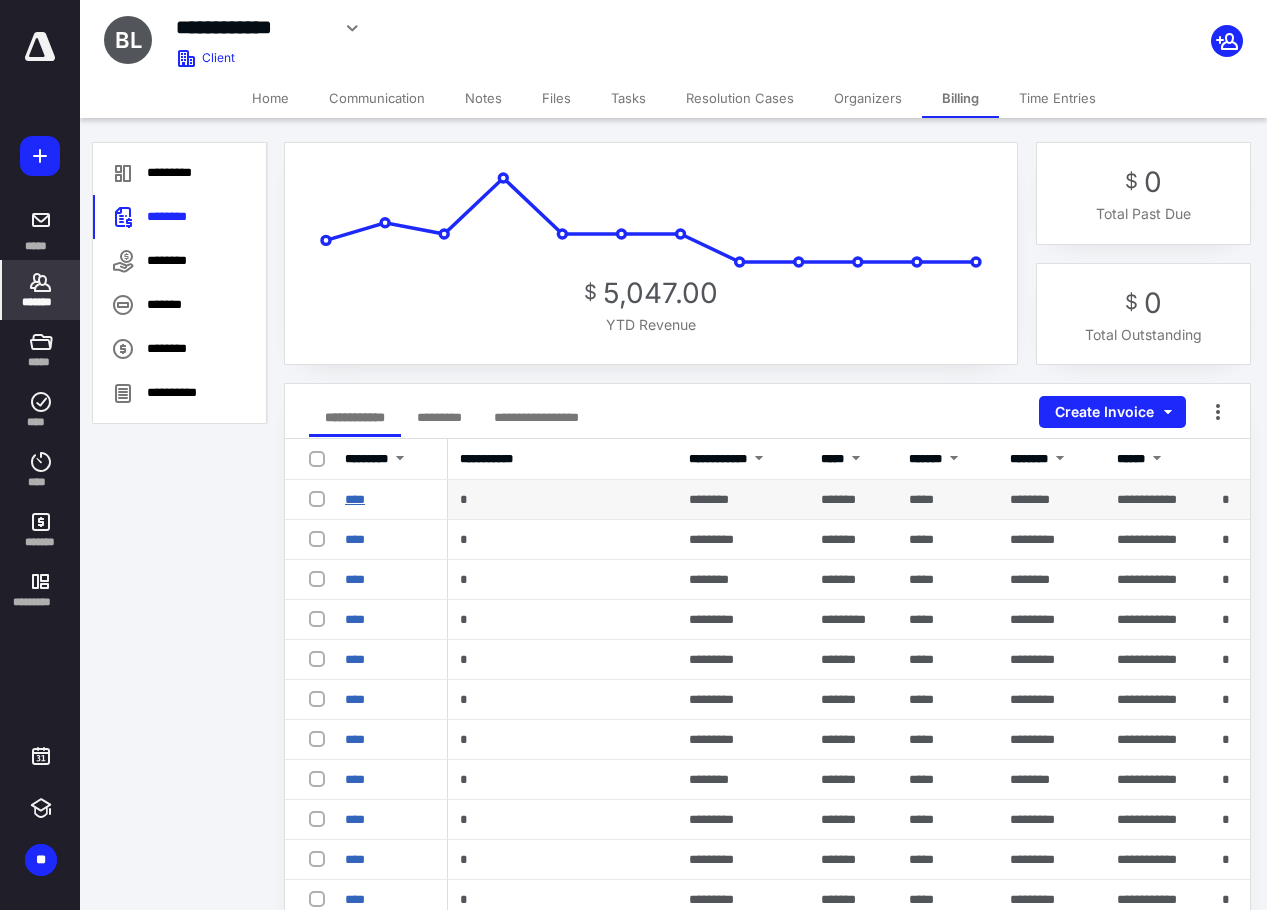 click on "****" at bounding box center (355, 499) 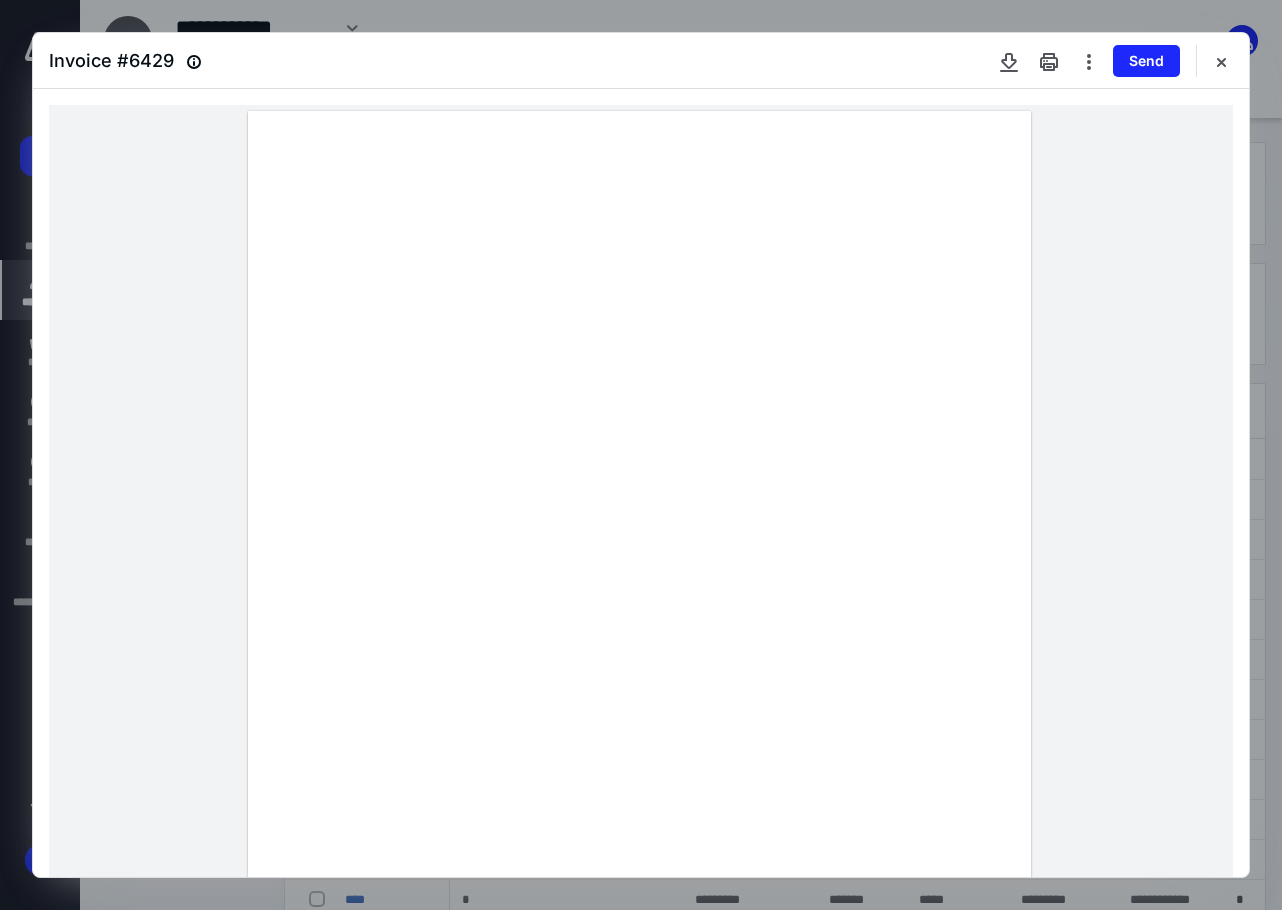 click at bounding box center [641, 617] 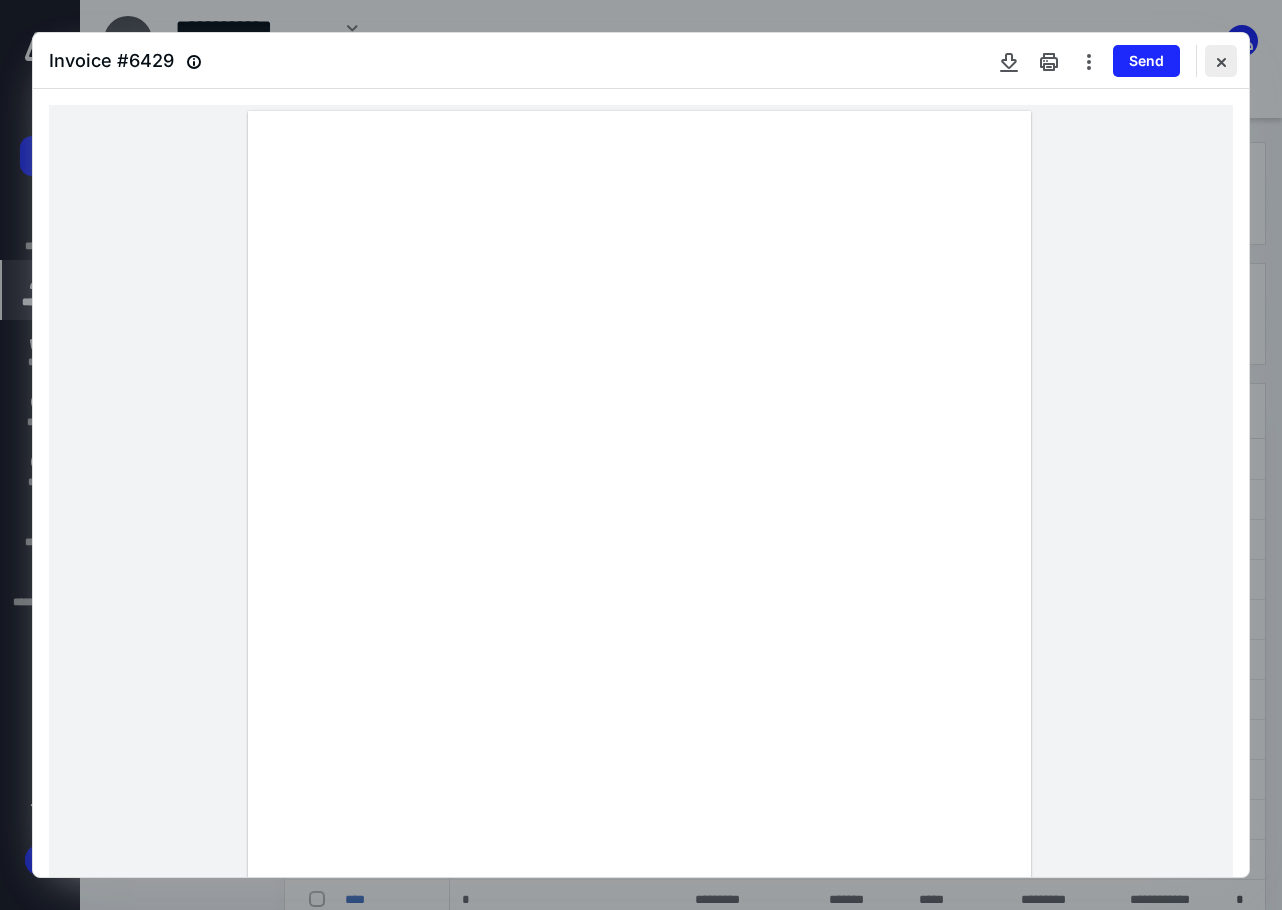 click at bounding box center [1221, 61] 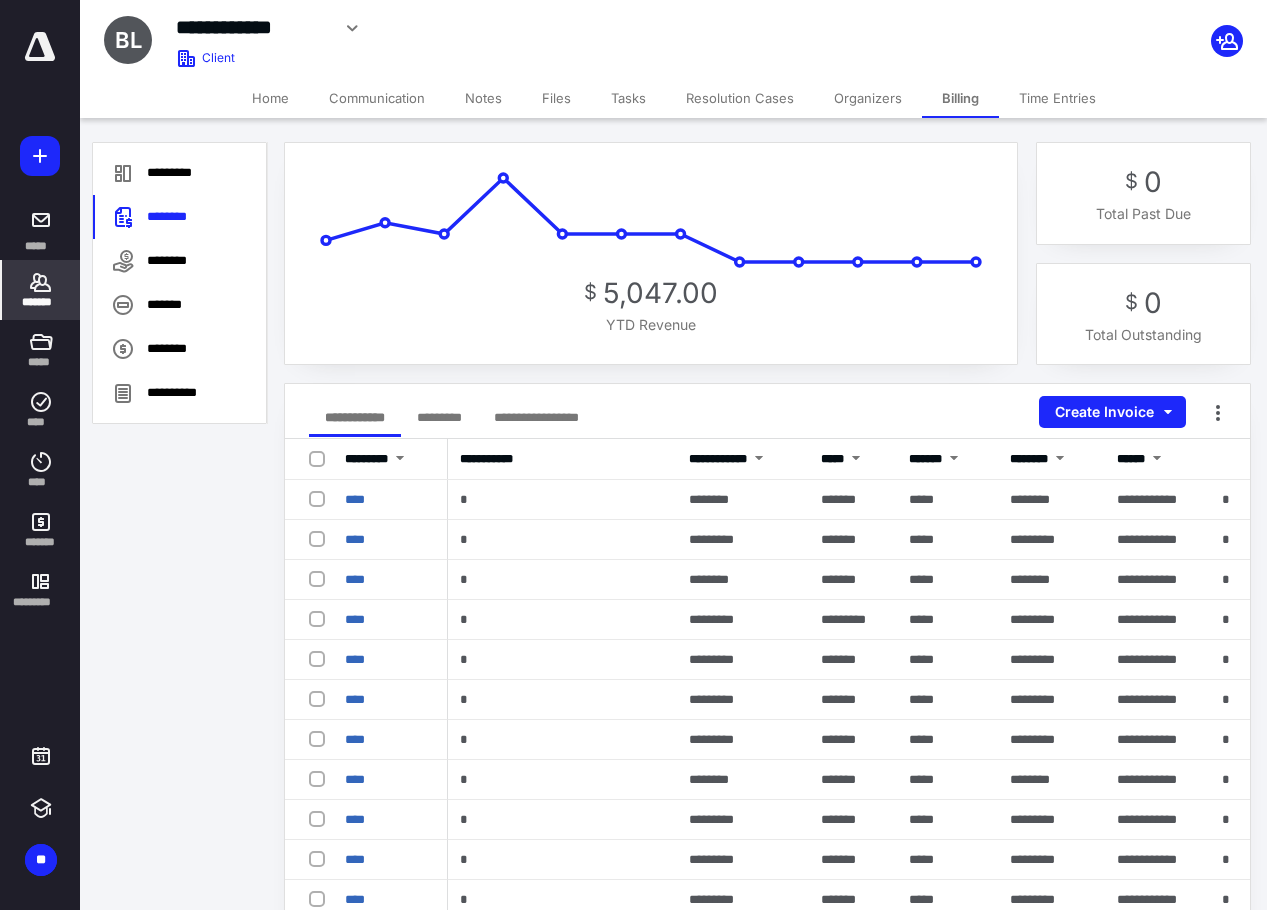 click on "**********" at bounding box center [633, 1191] 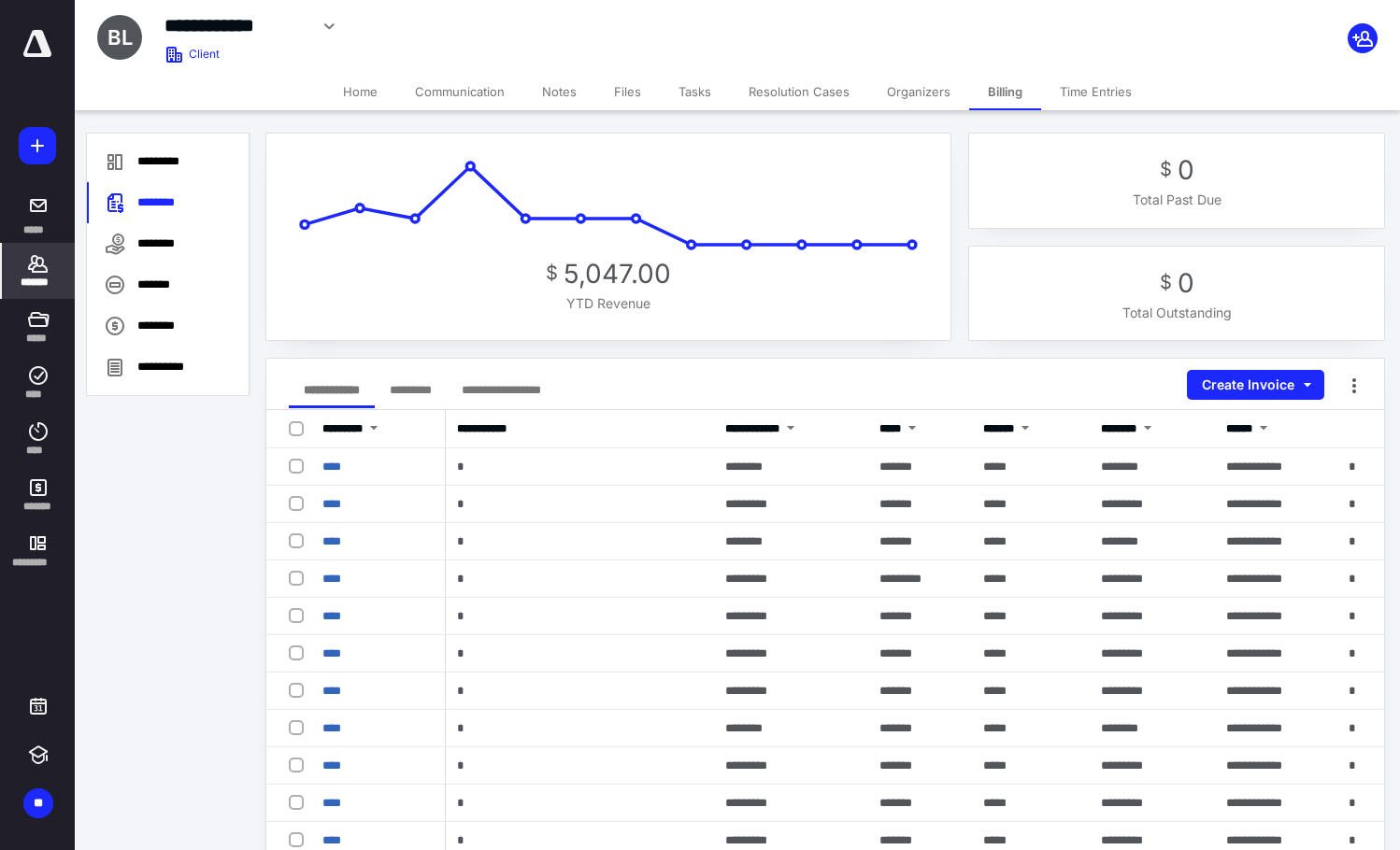 click on "**********" at bounding box center (700, 1112) 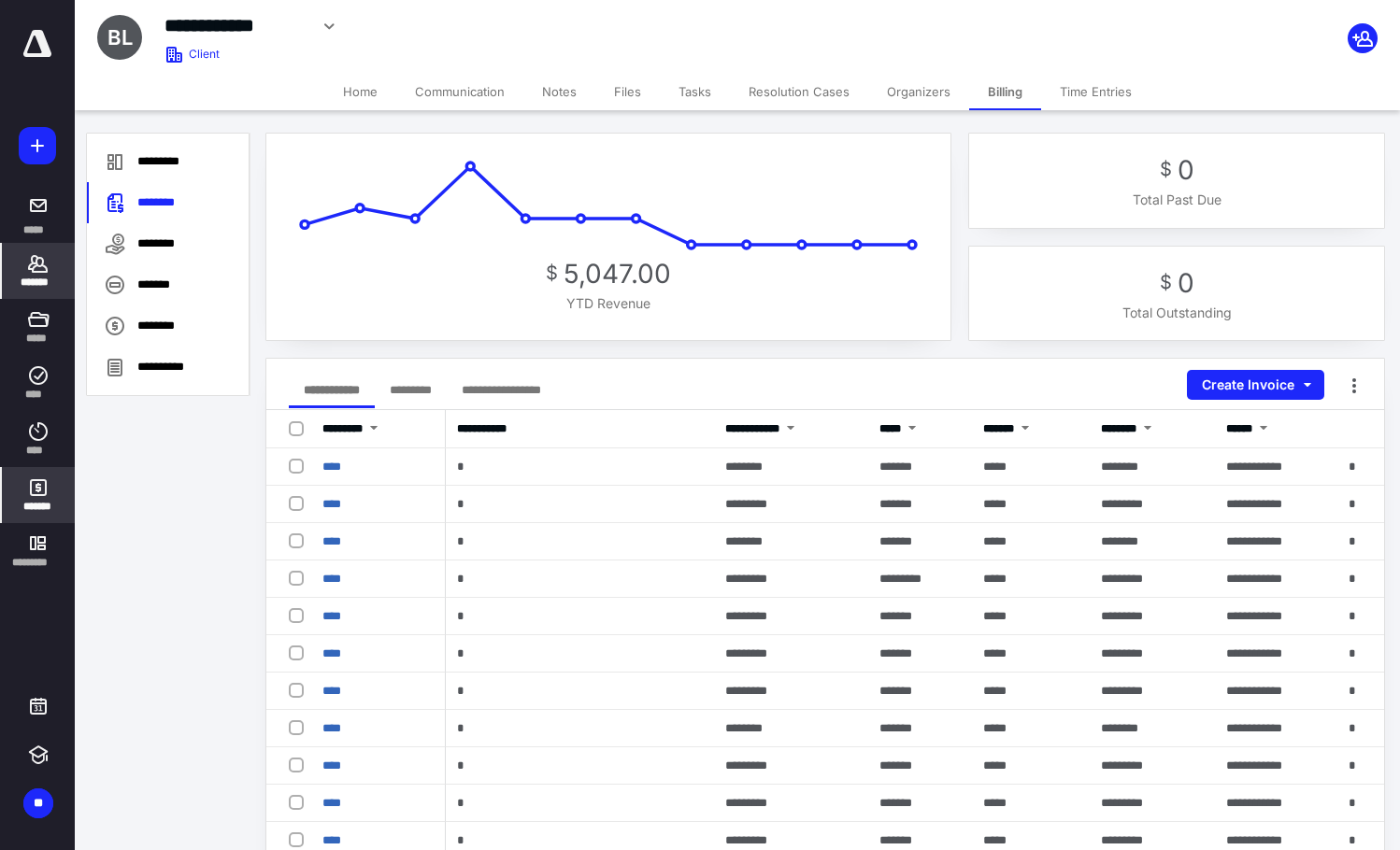 click on "*******" at bounding box center (38, 506) 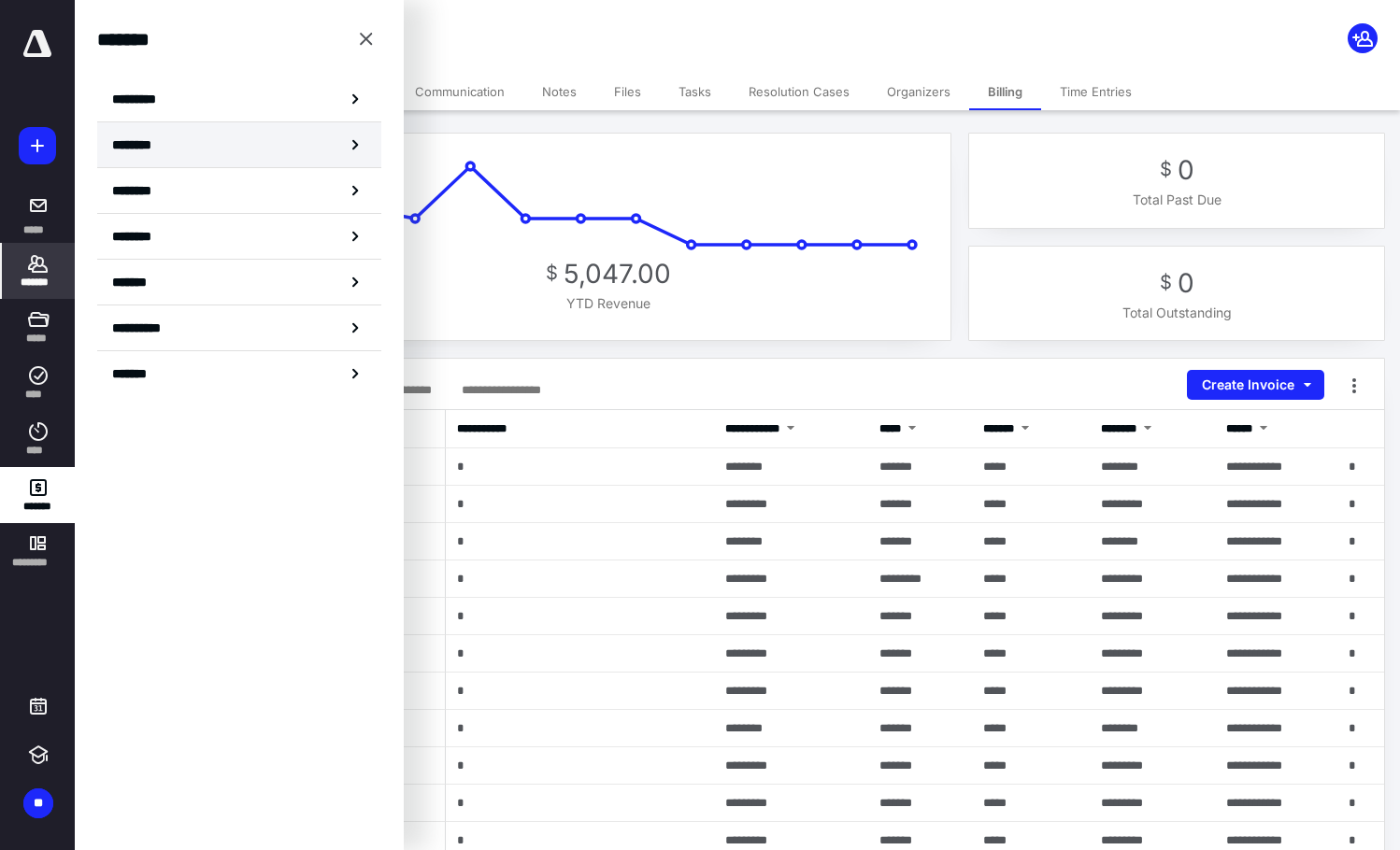 click on "********" at bounding box center [138, 145] 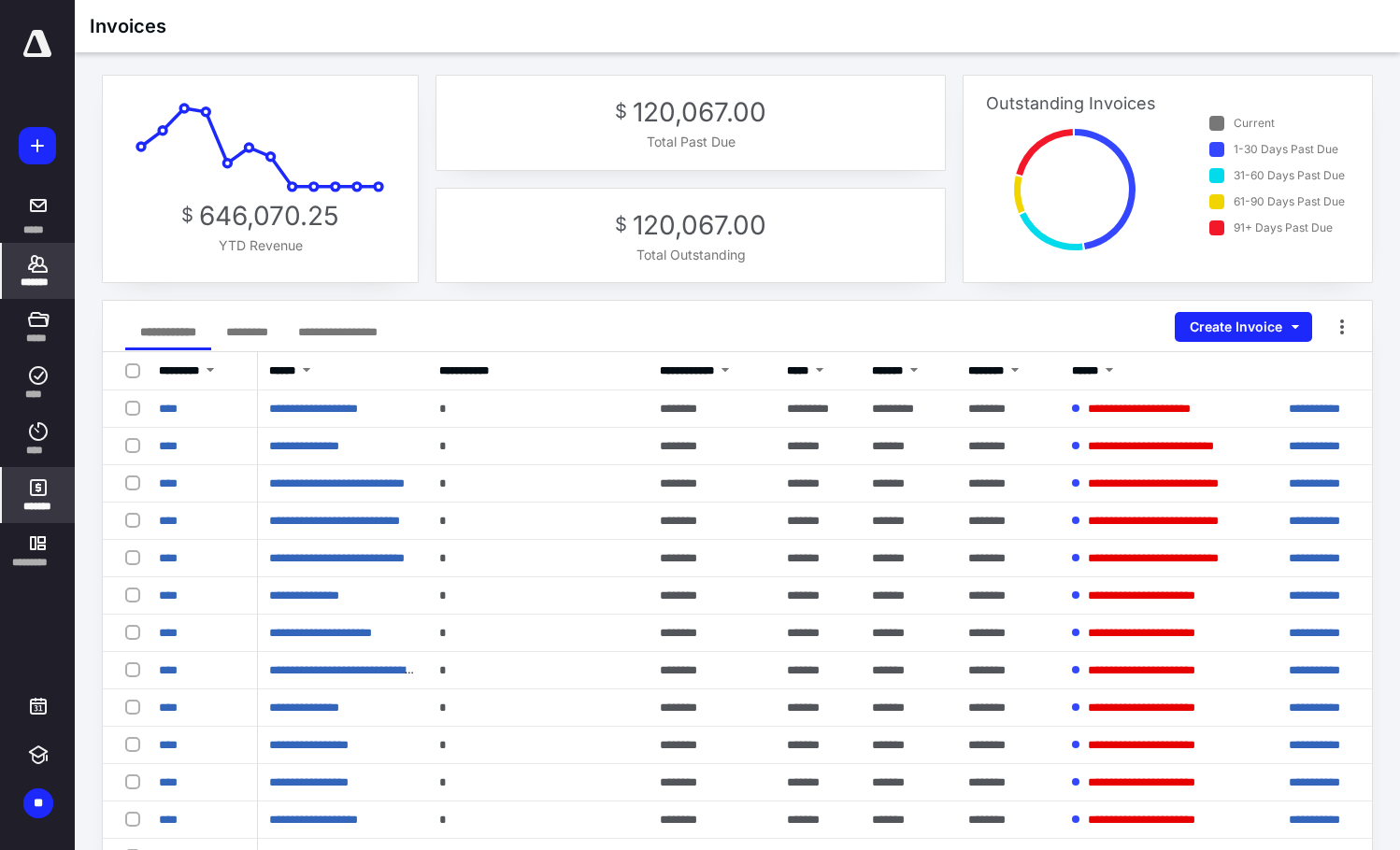 click on "*******" at bounding box center (38, 282) 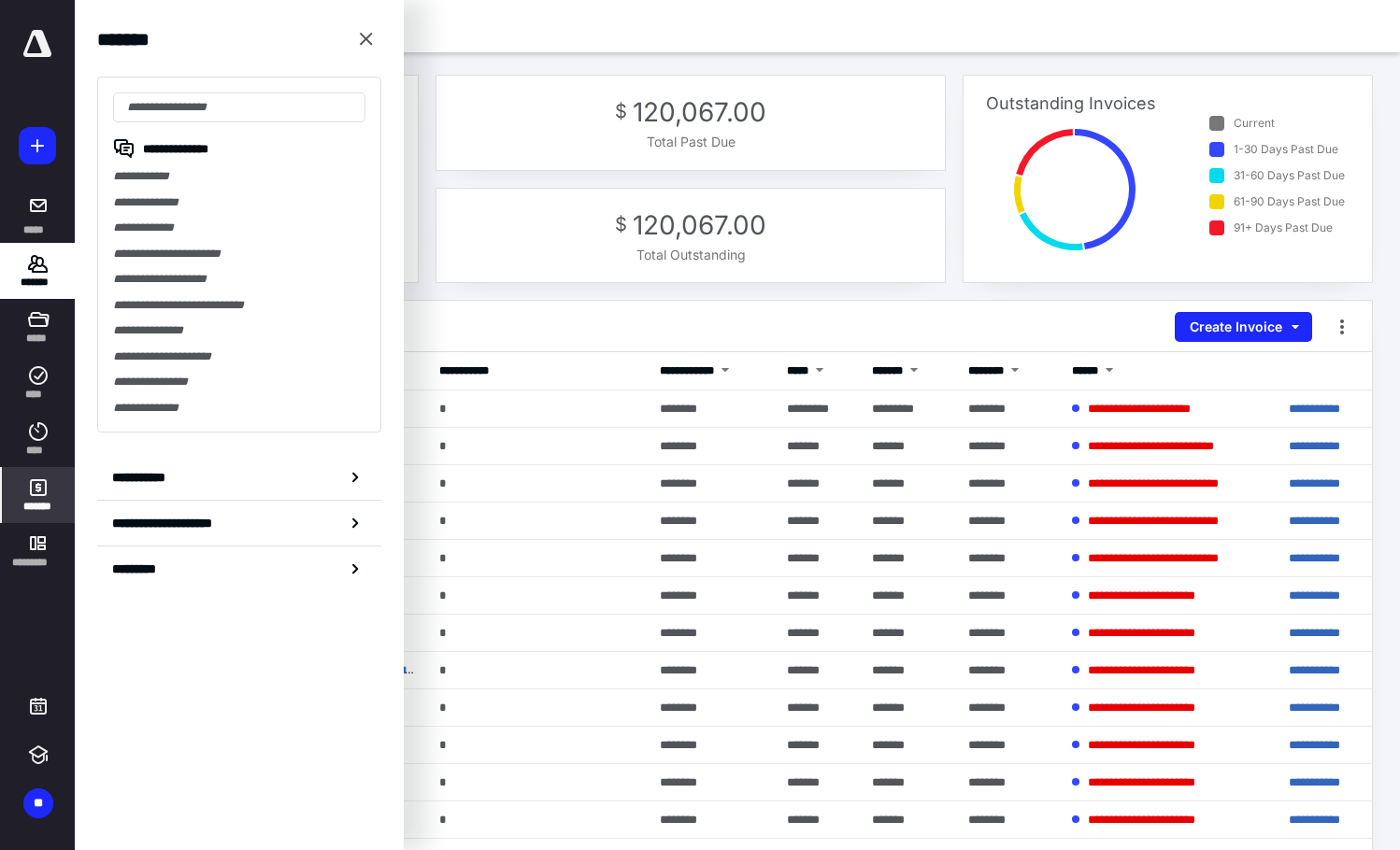 click on "**********" at bounding box center [737, 1189] 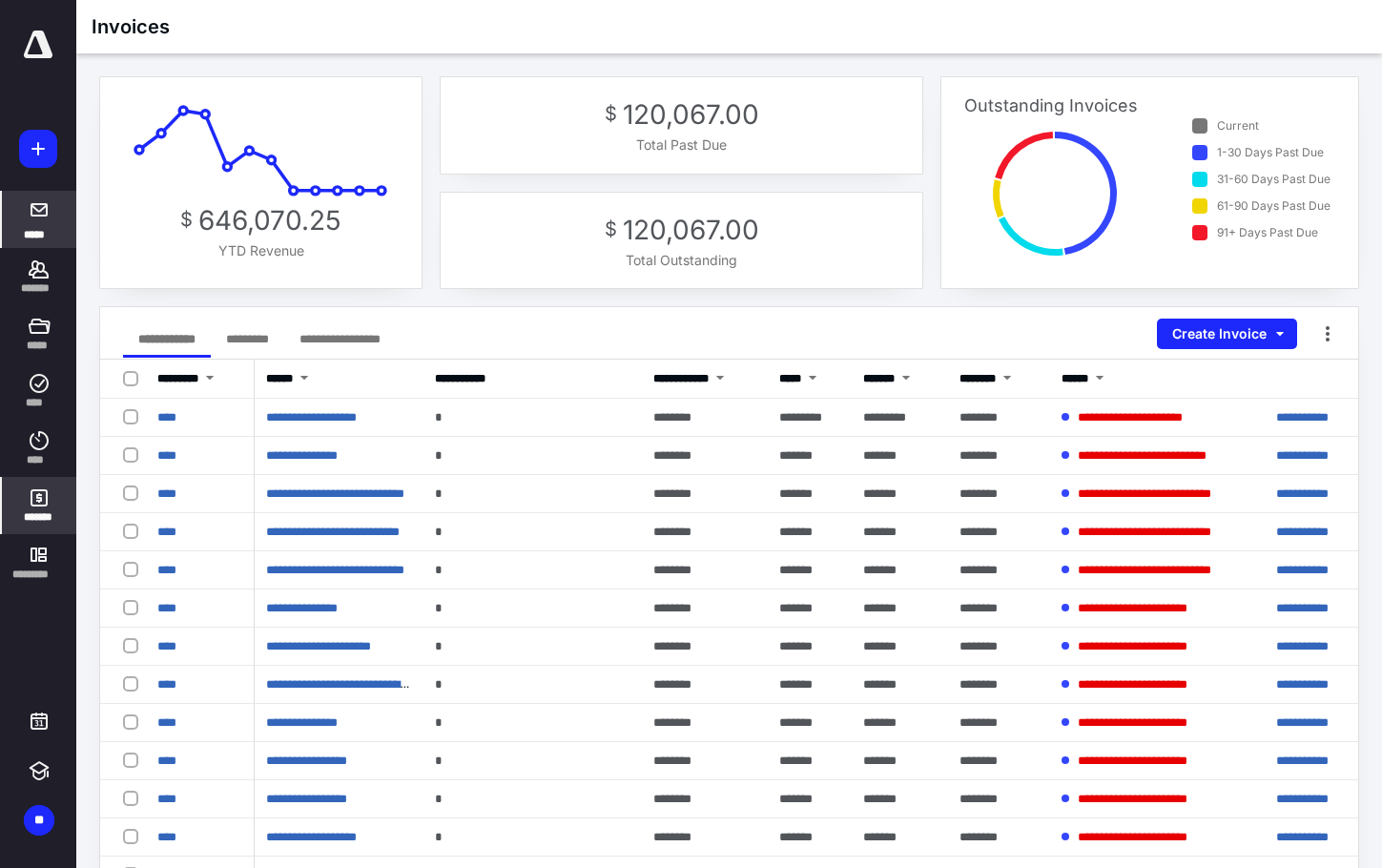 click 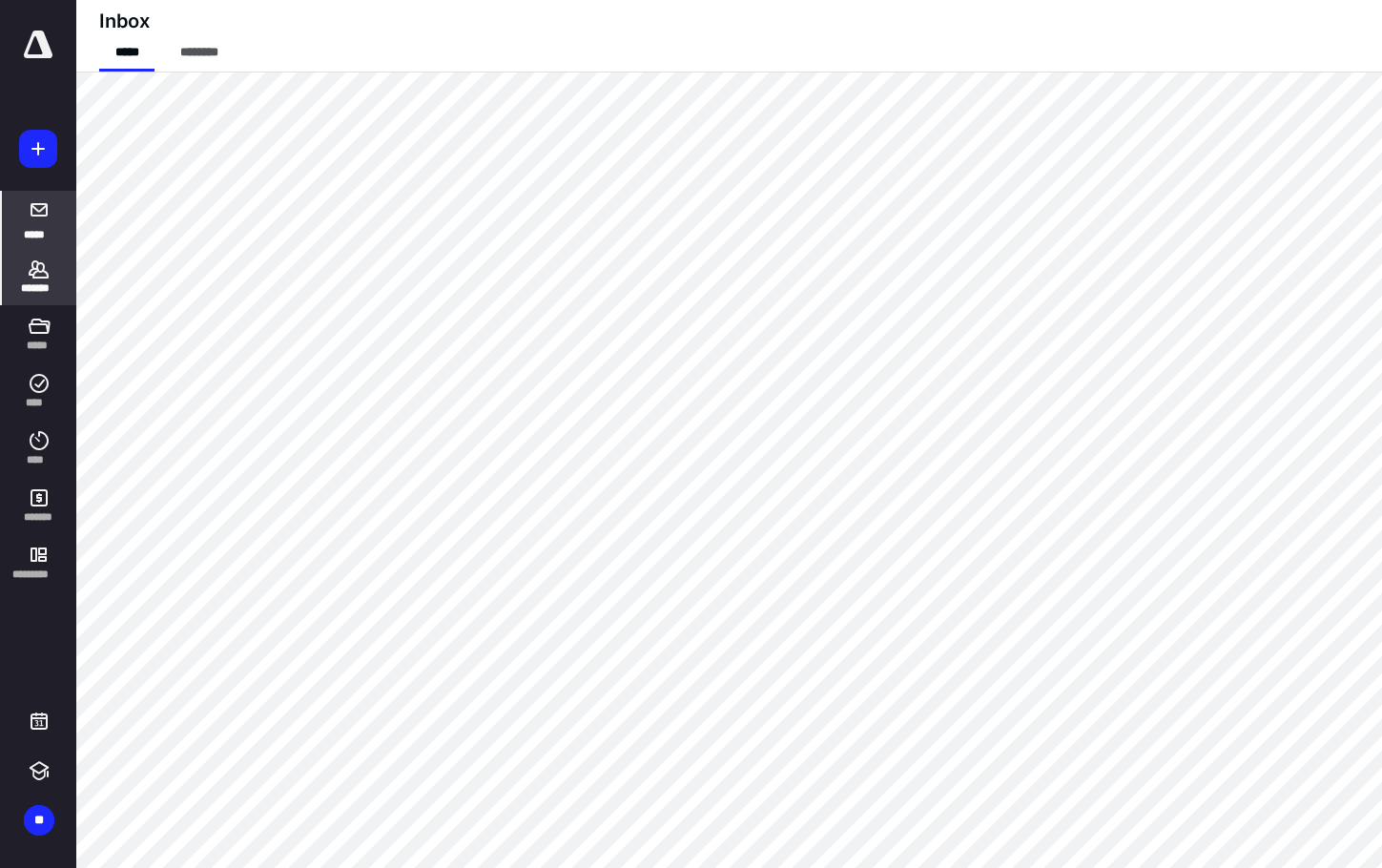 click on "*******" at bounding box center (39, 288) 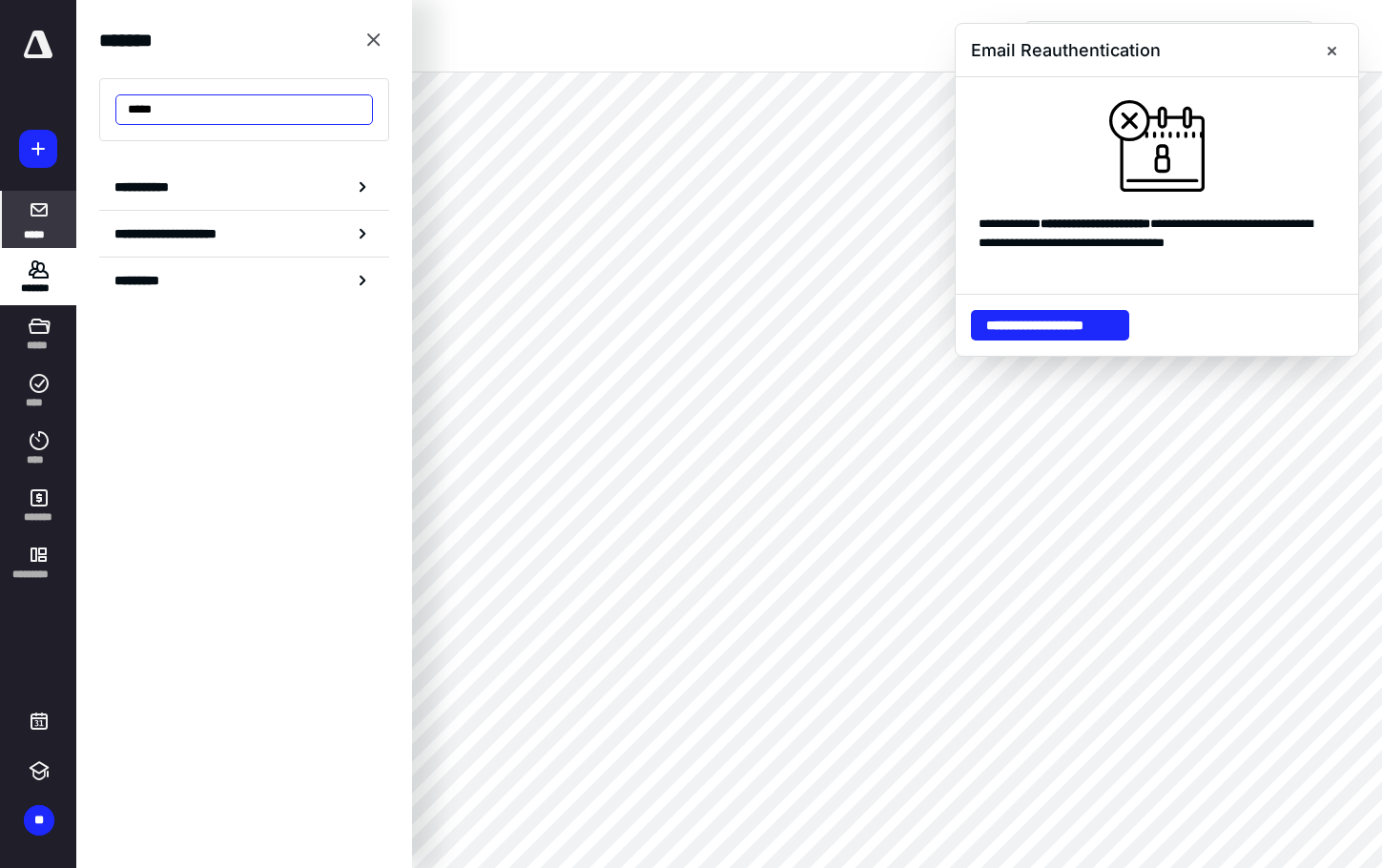 drag, startPoint x: 165, startPoint y: 108, endPoint x: 3, endPoint y: 110, distance: 162.01235 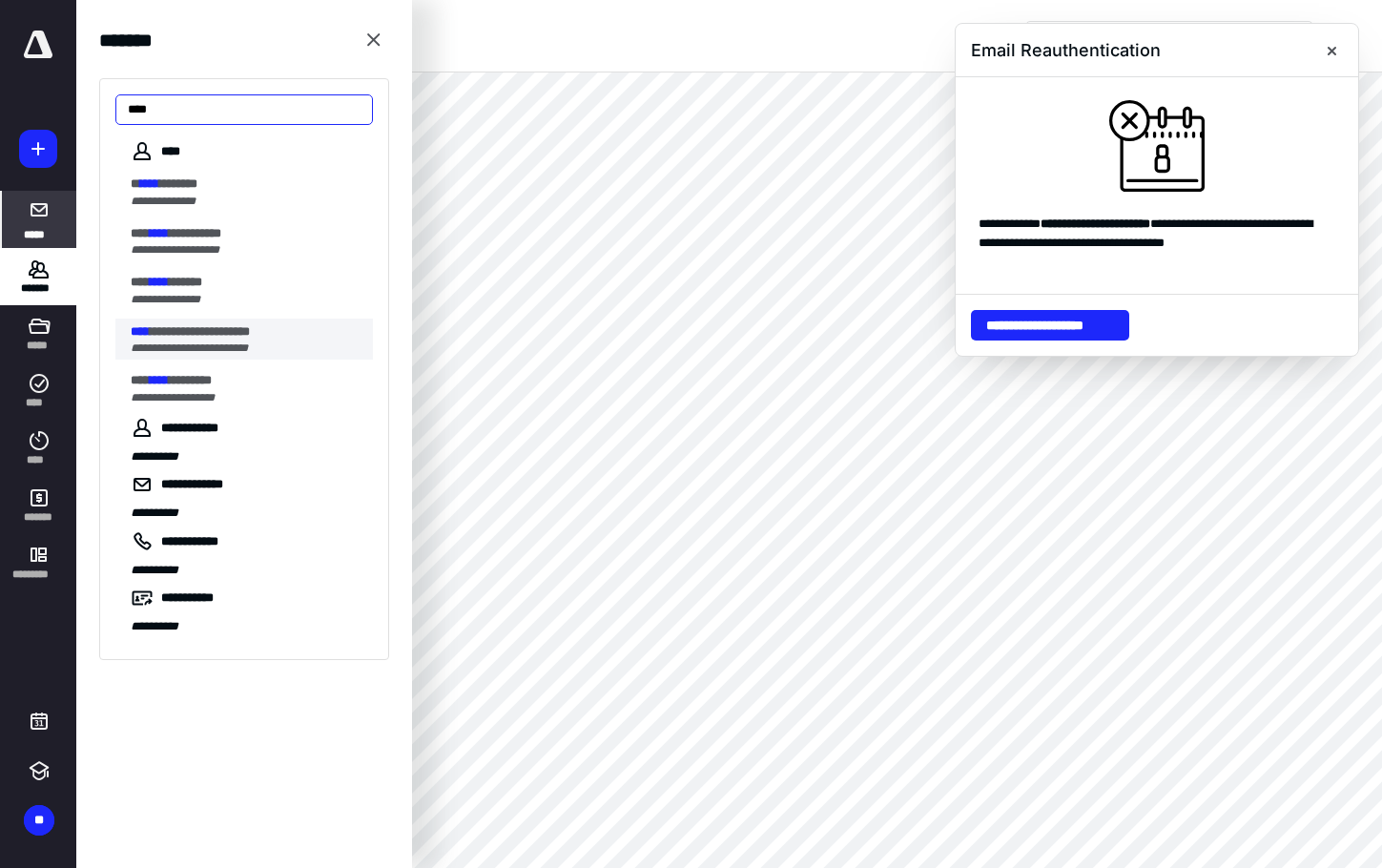 type on "****" 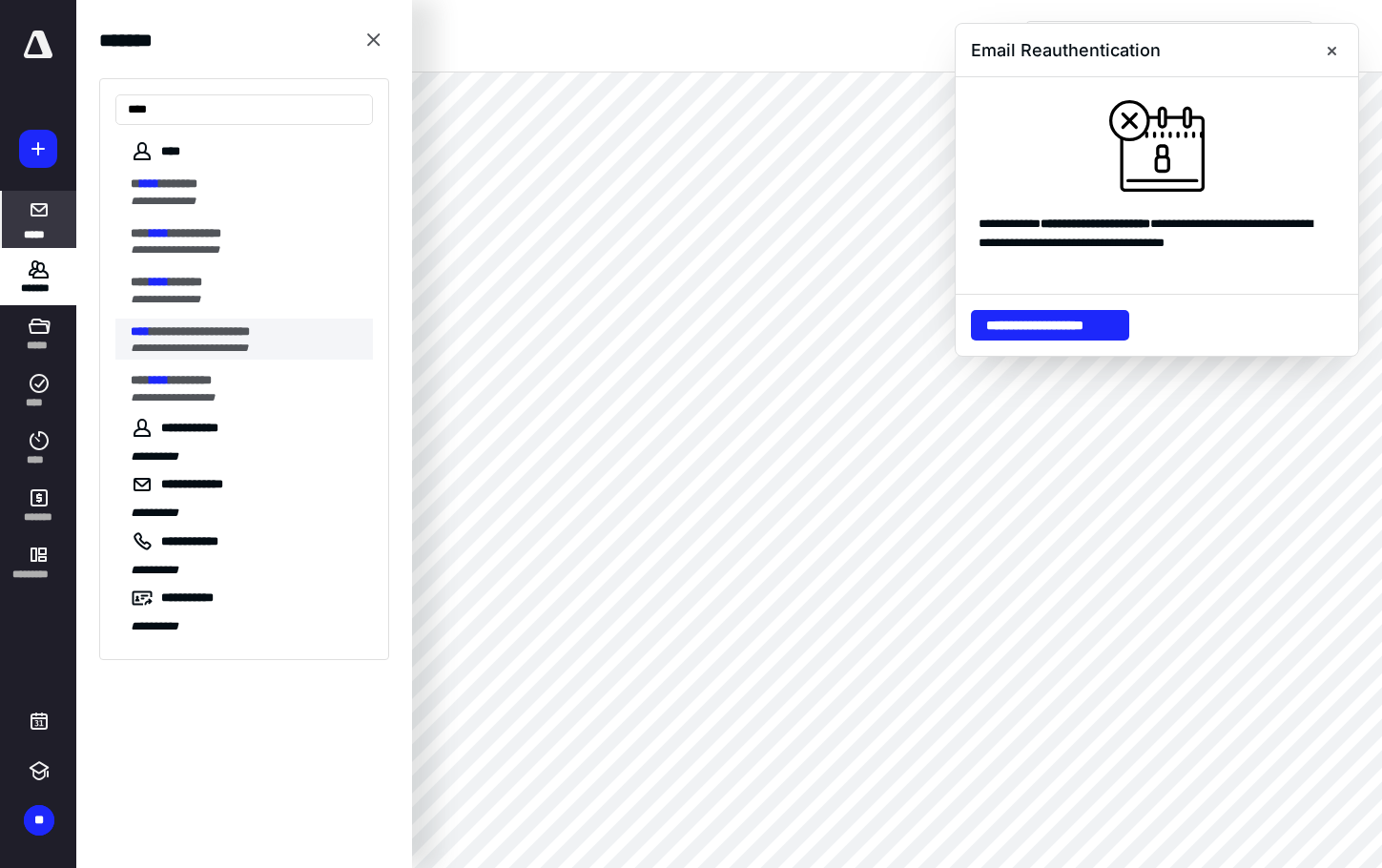 click on "**********" at bounding box center (189, 348) 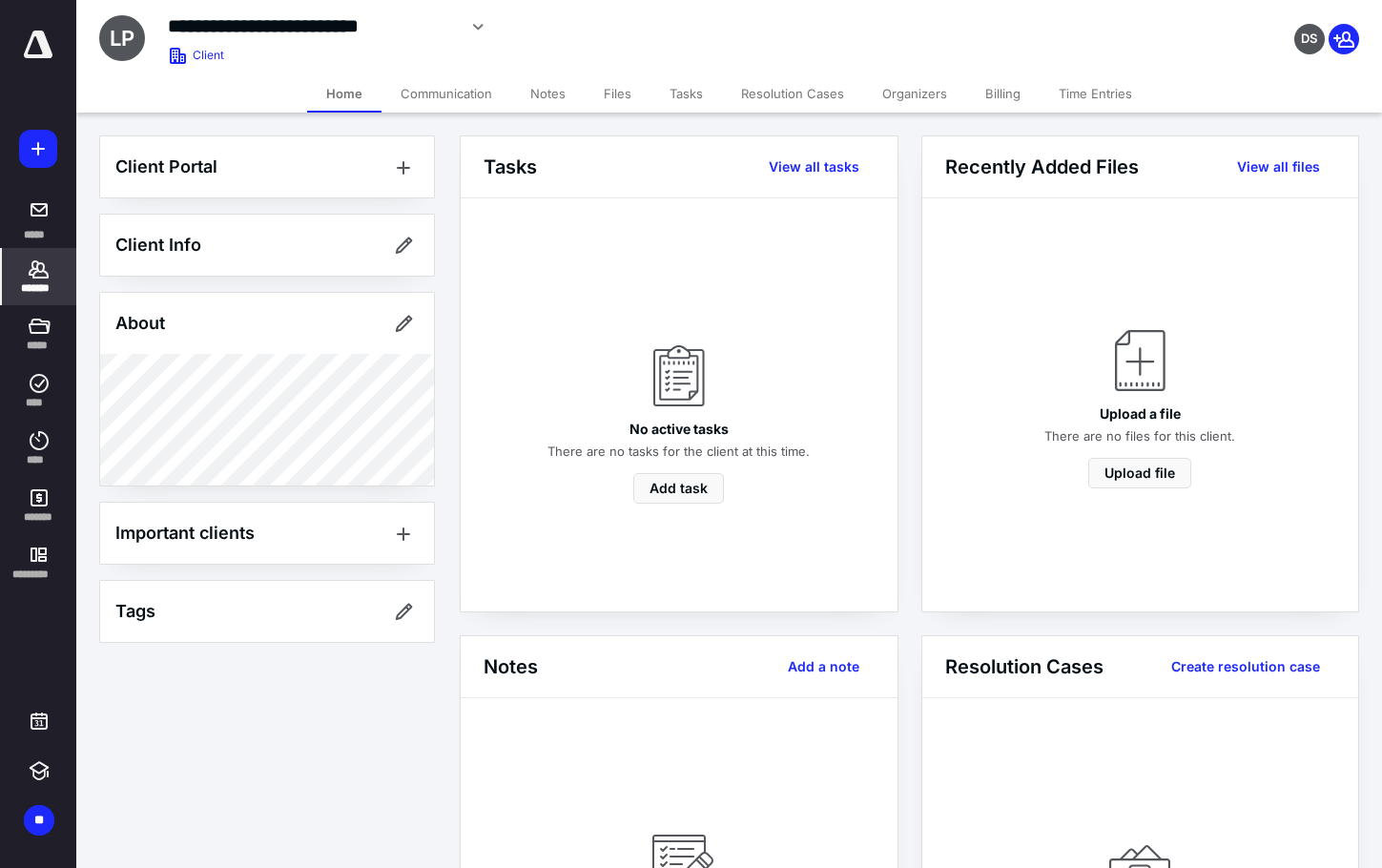 click on "Billing" at bounding box center [1002, 93] 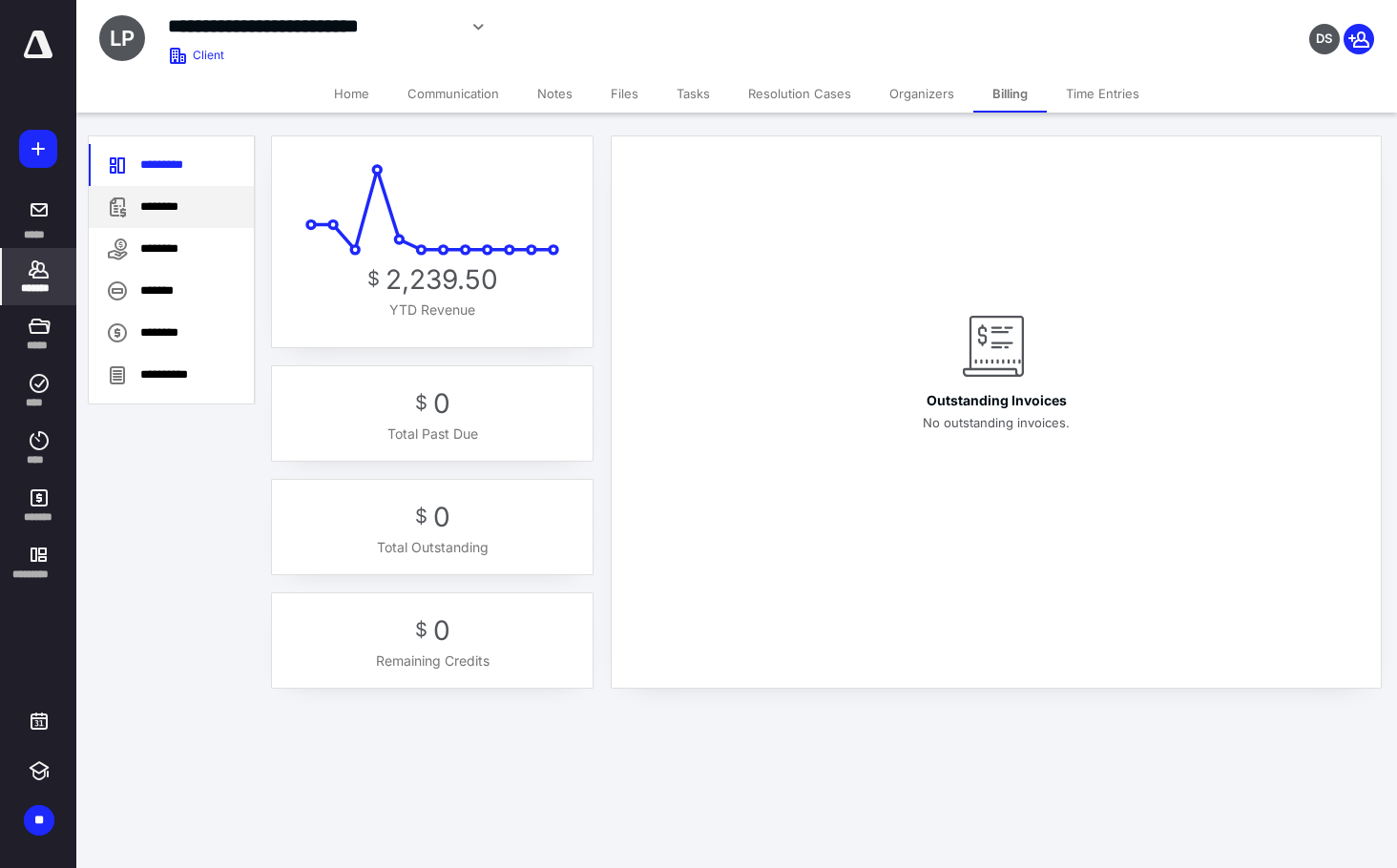 click on "********" at bounding box center [171, 207] 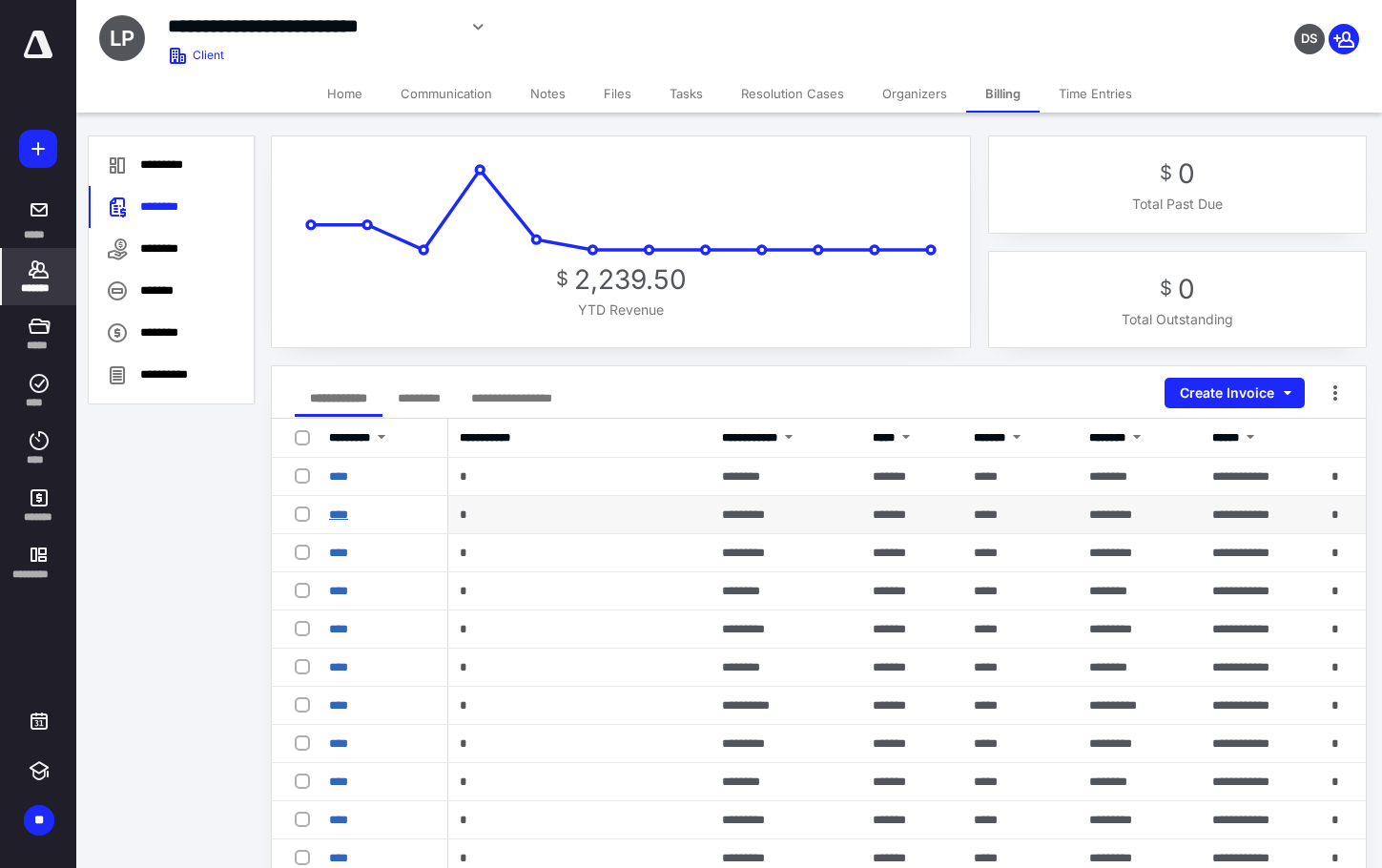 click on "****" at bounding box center (339, 514) 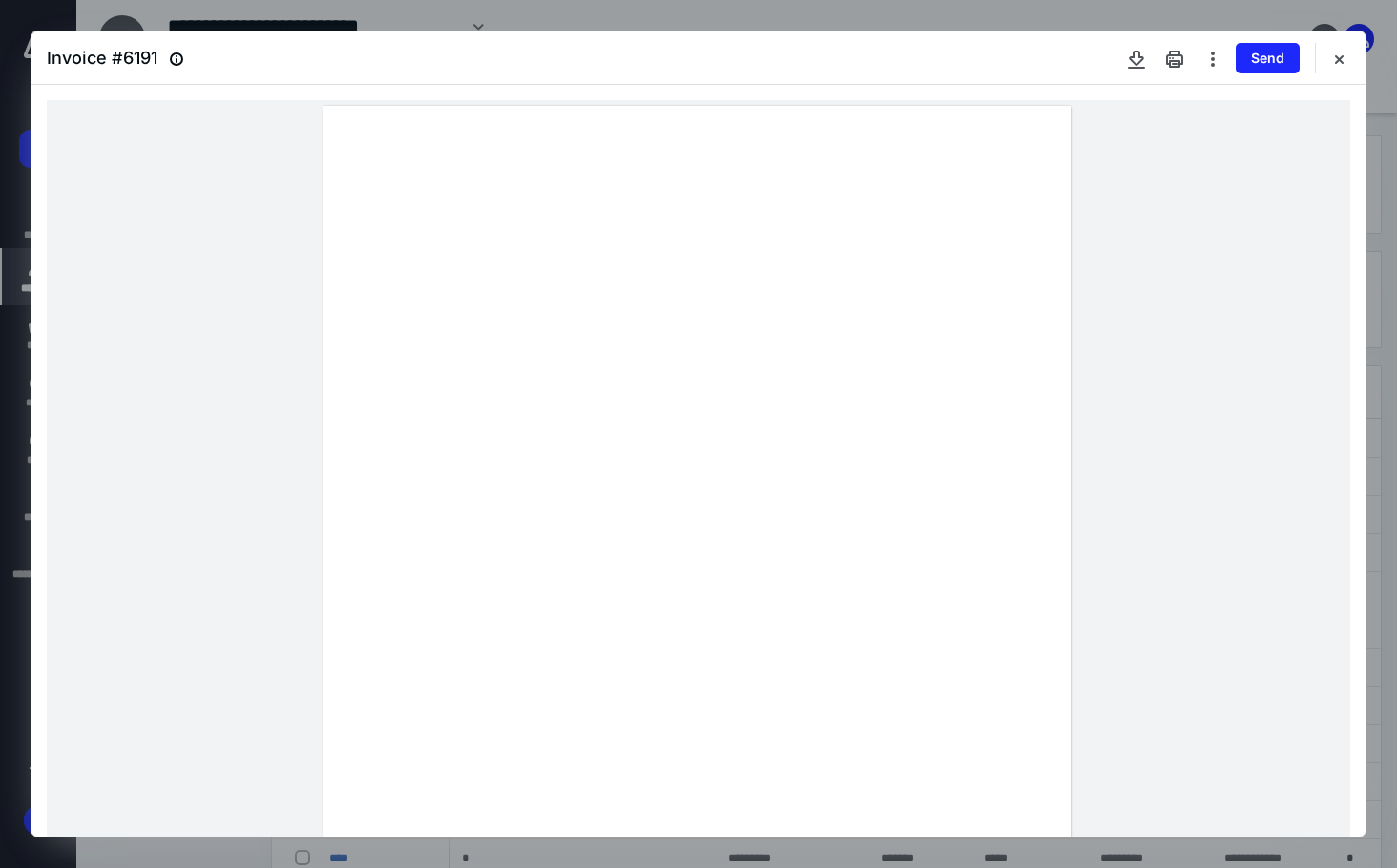 click at bounding box center (697, 589) 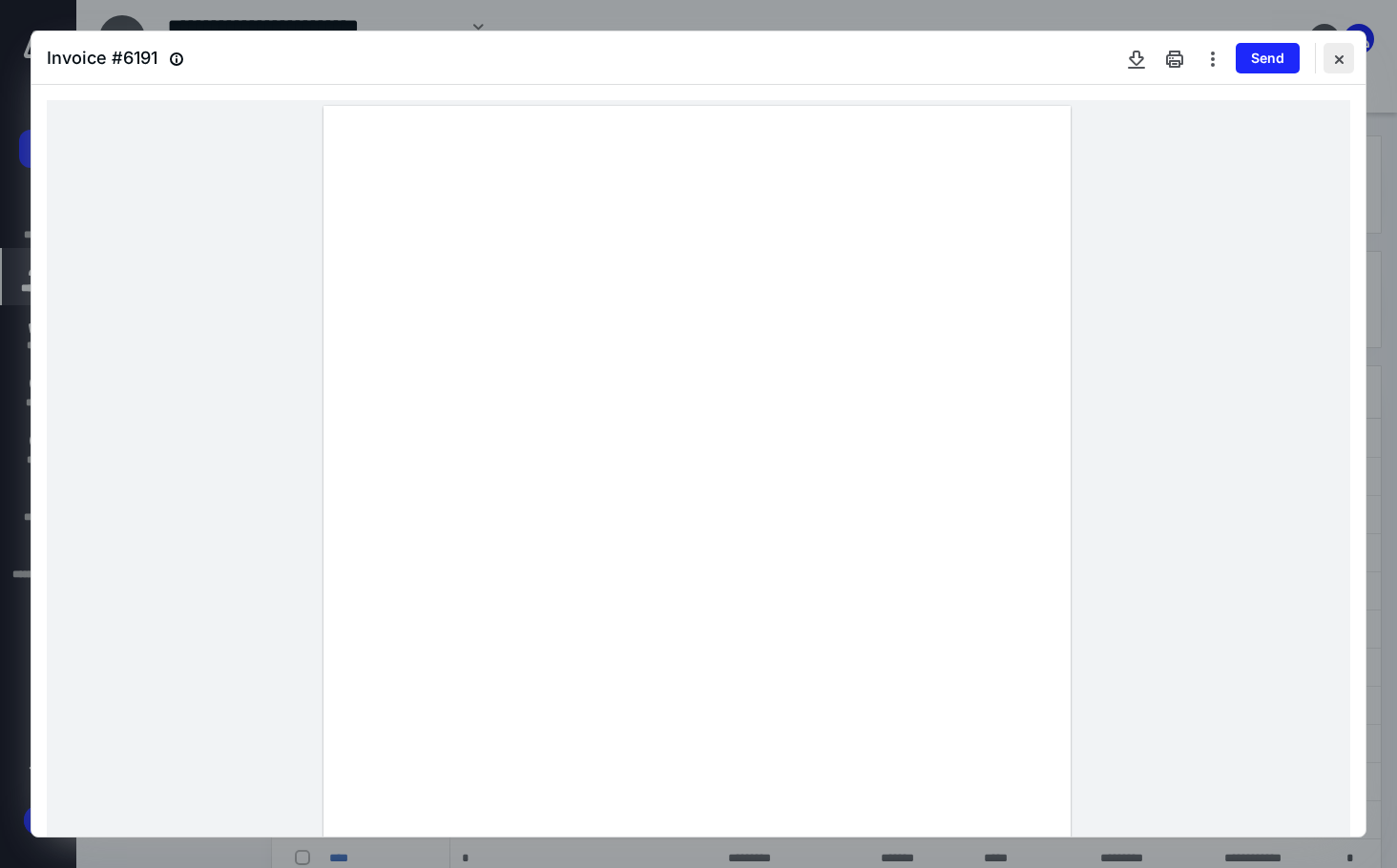 click at bounding box center [1339, 58] 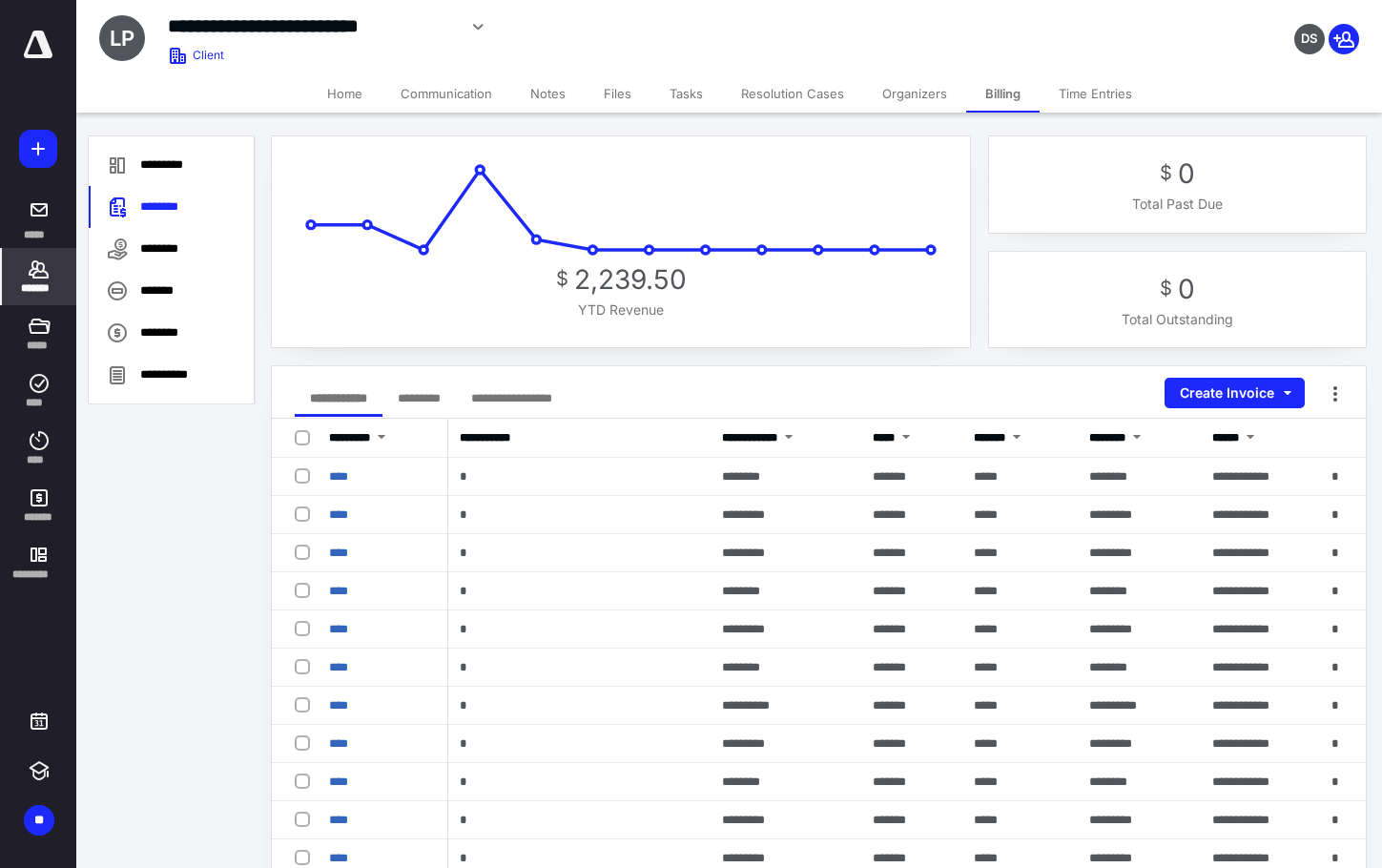 click on "**********" at bounding box center (691, 793) 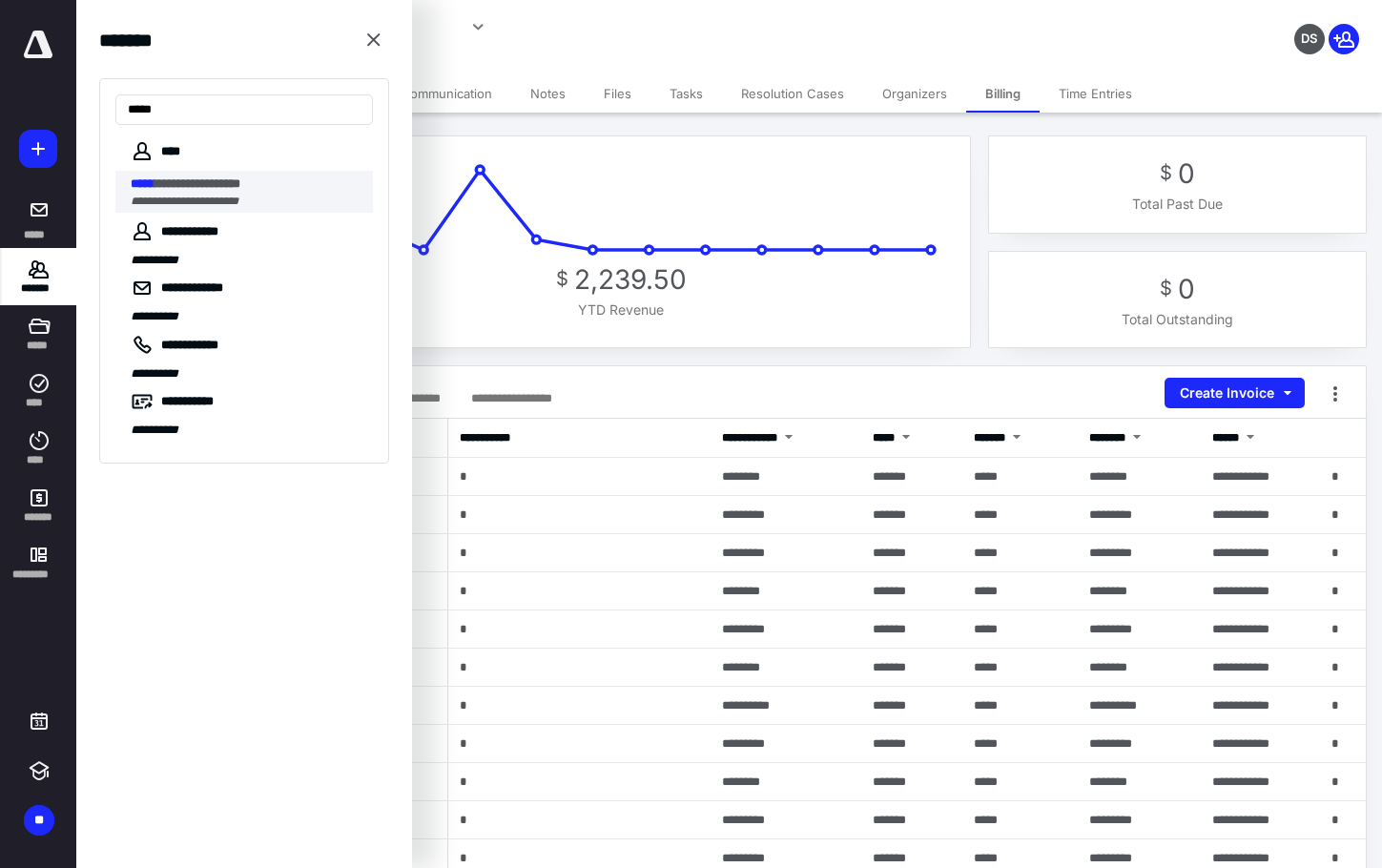 type on "*****" 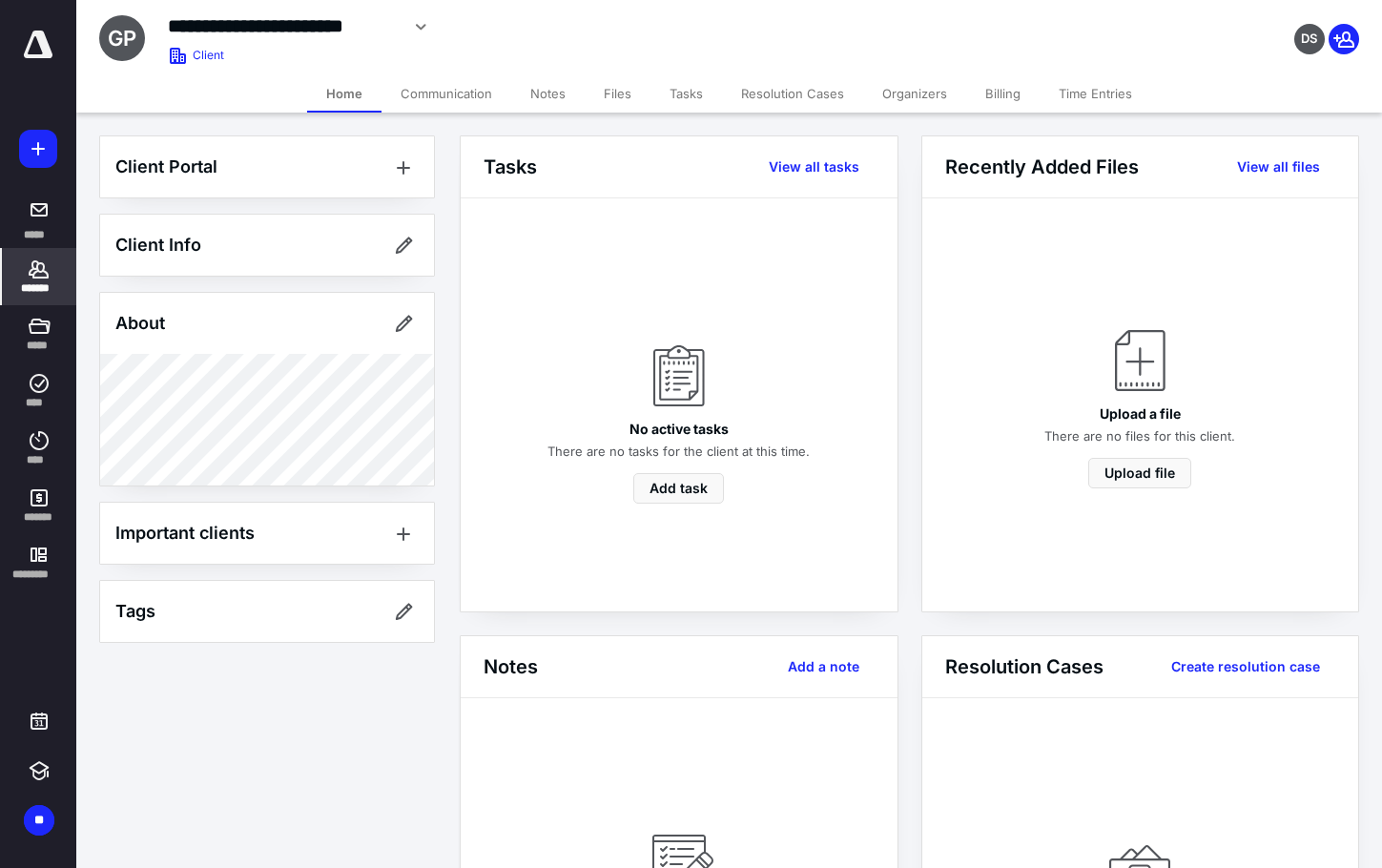 click on "Billing" at bounding box center (1002, 93) 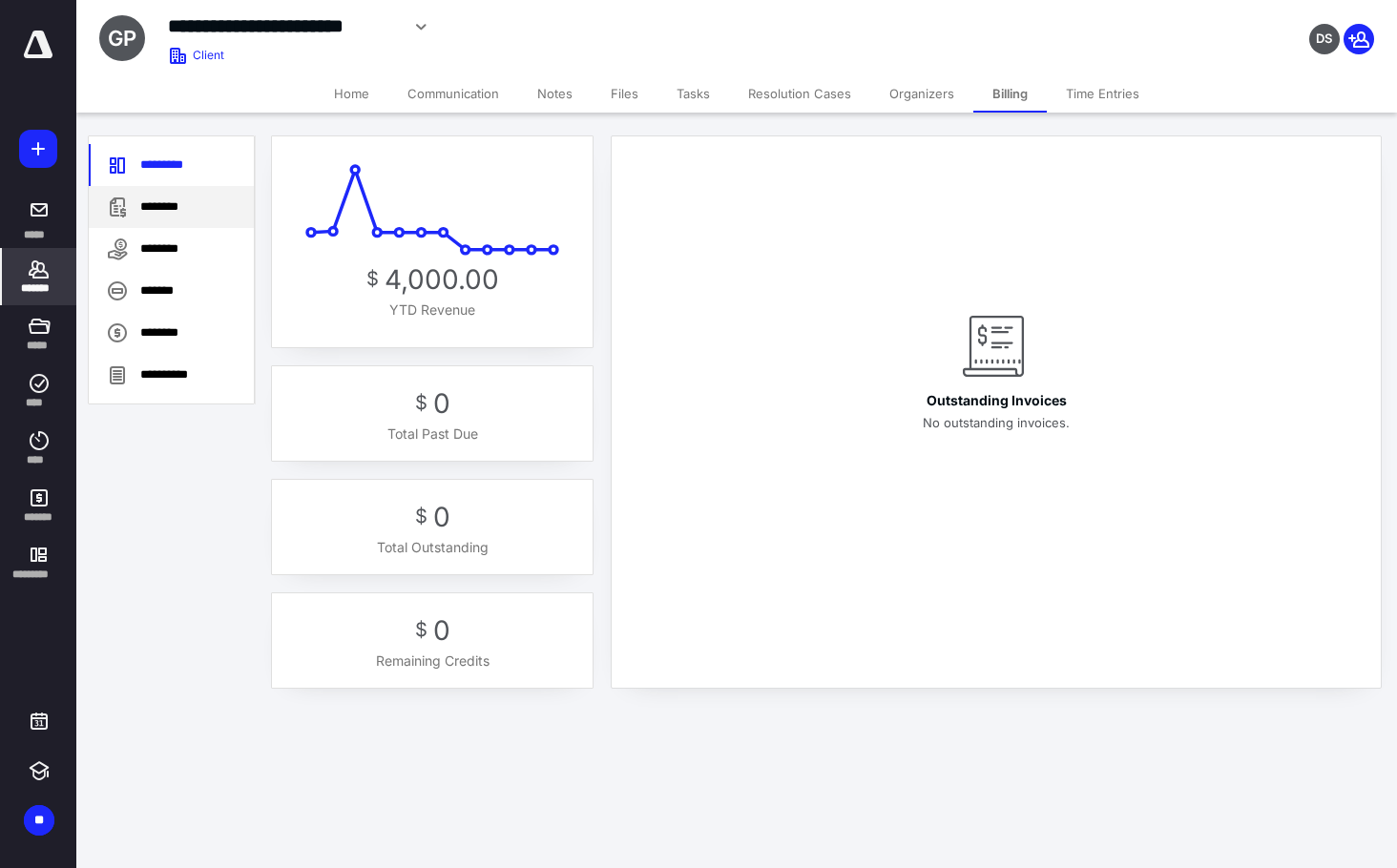 click on "********" at bounding box center (171, 207) 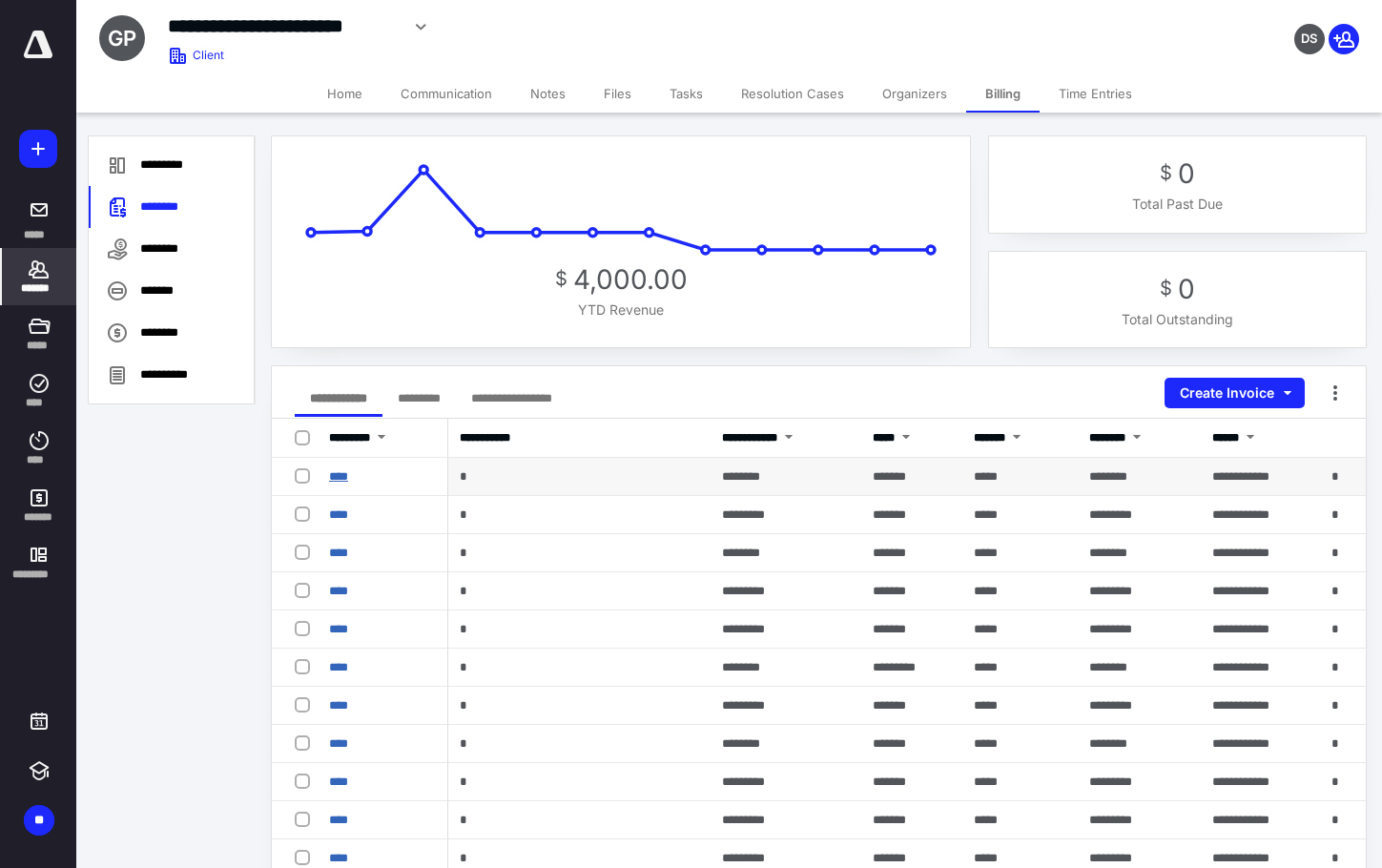 click on "****" at bounding box center (339, 476) 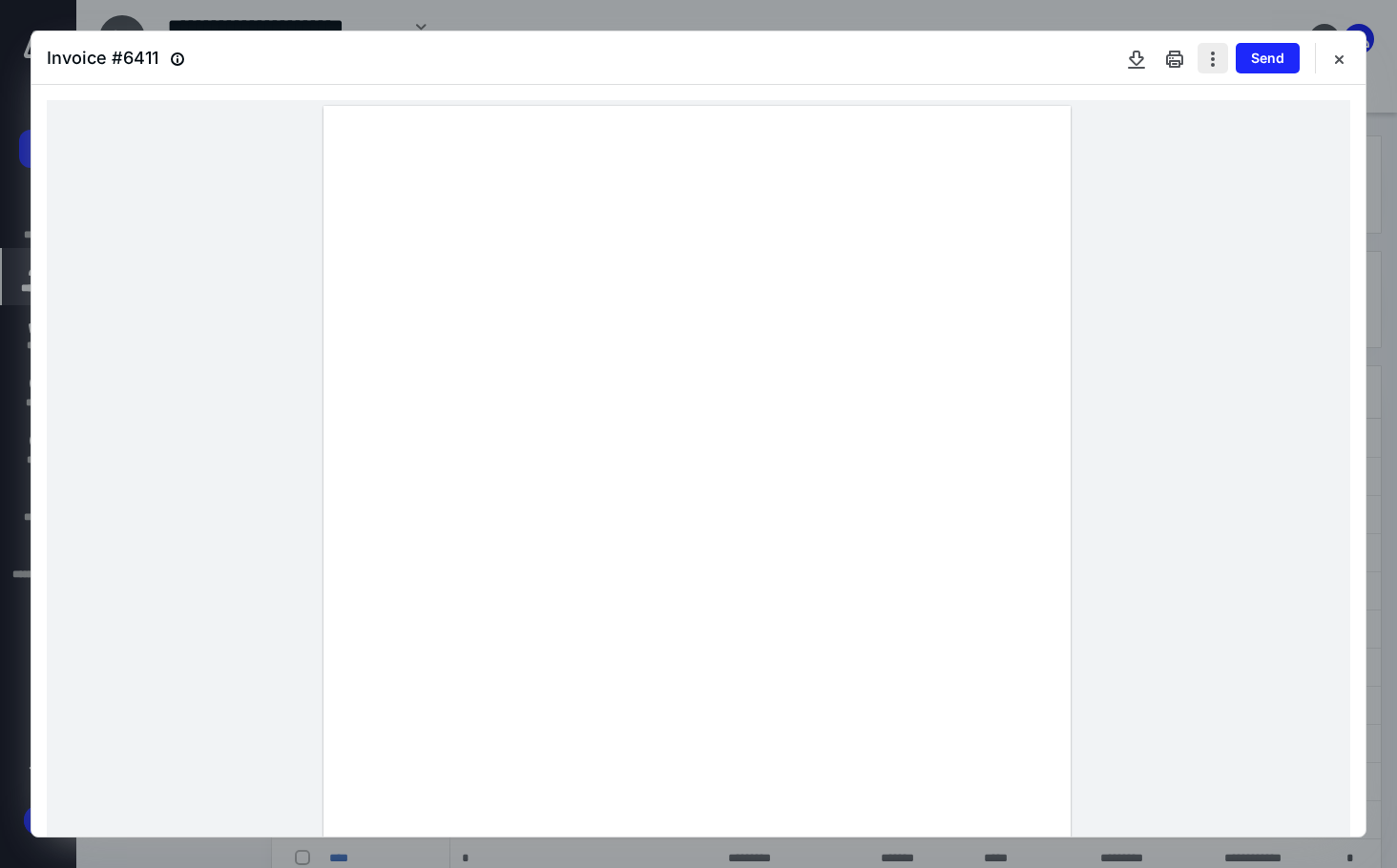 click at bounding box center [1213, 58] 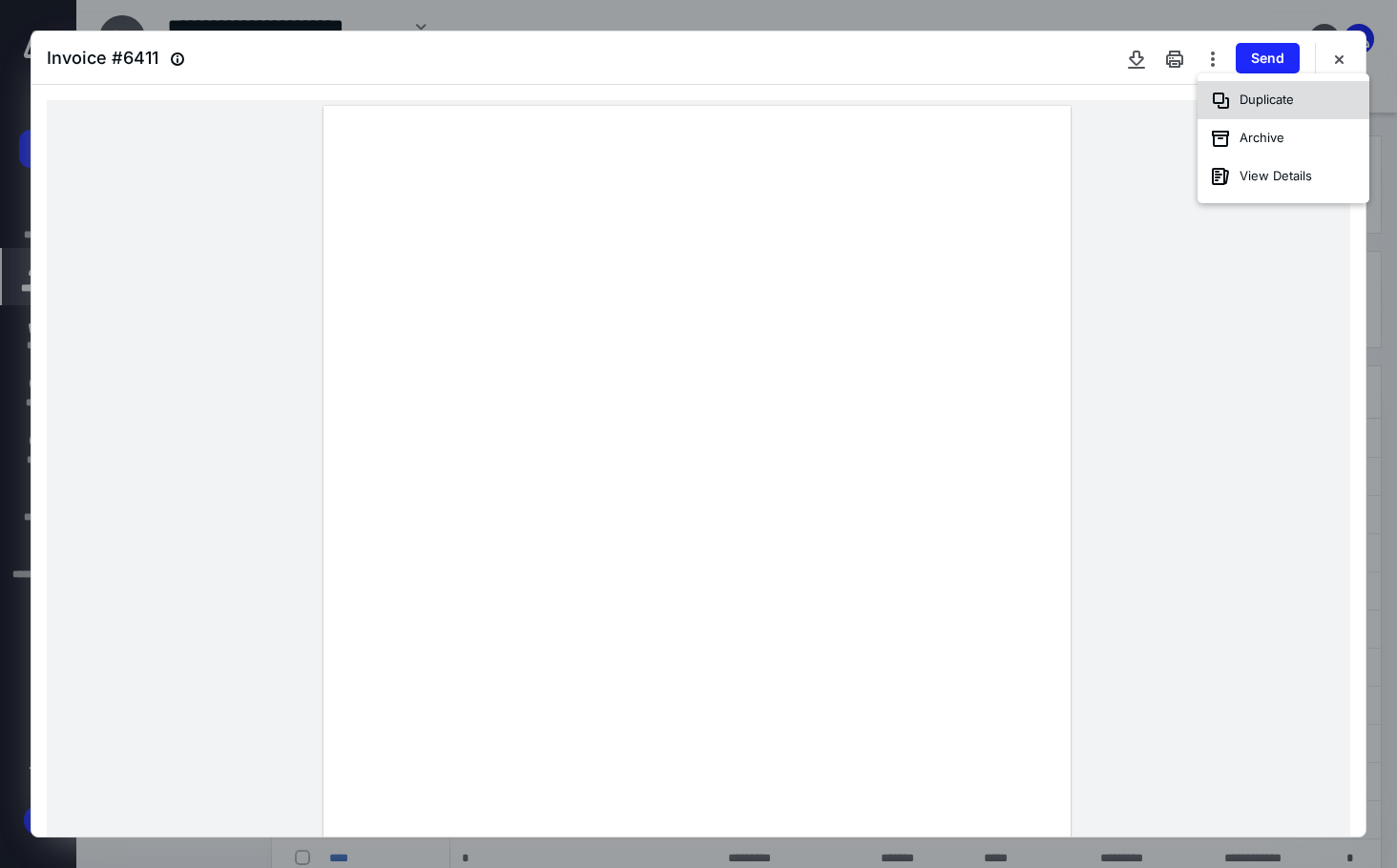 click on "Duplicate" at bounding box center [1283, 100] 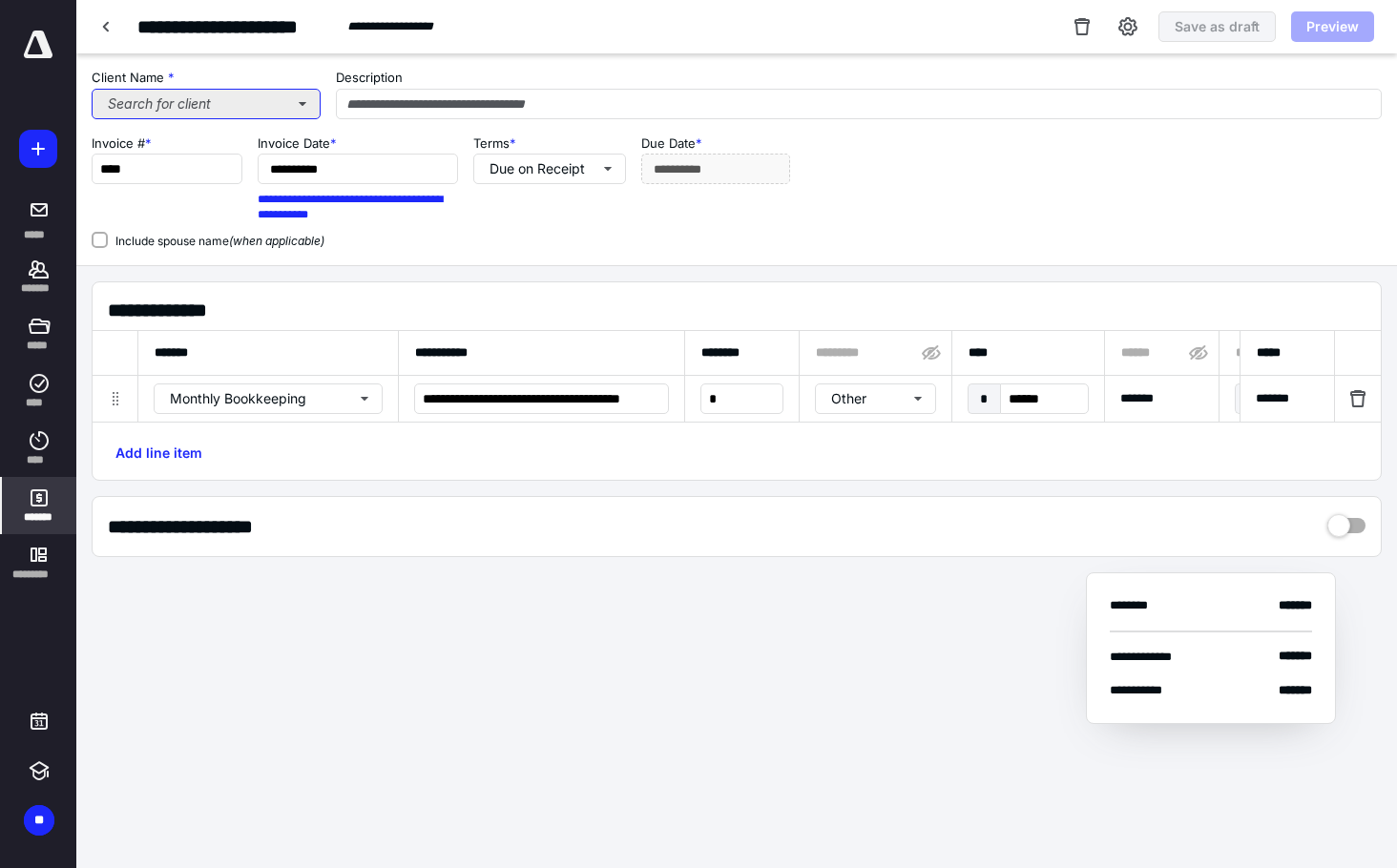 click on "Search for client" at bounding box center [206, 104] 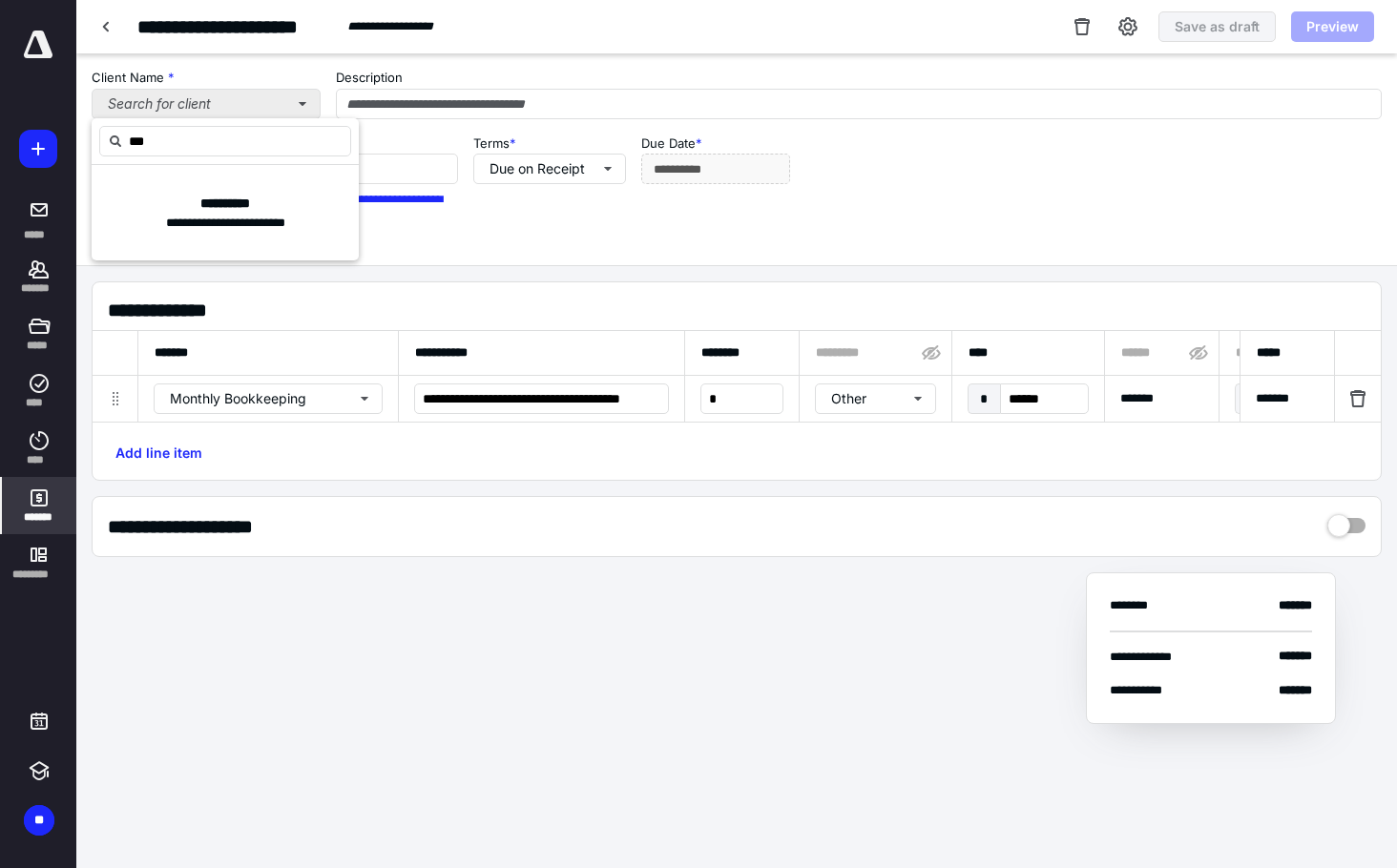 type on "****" 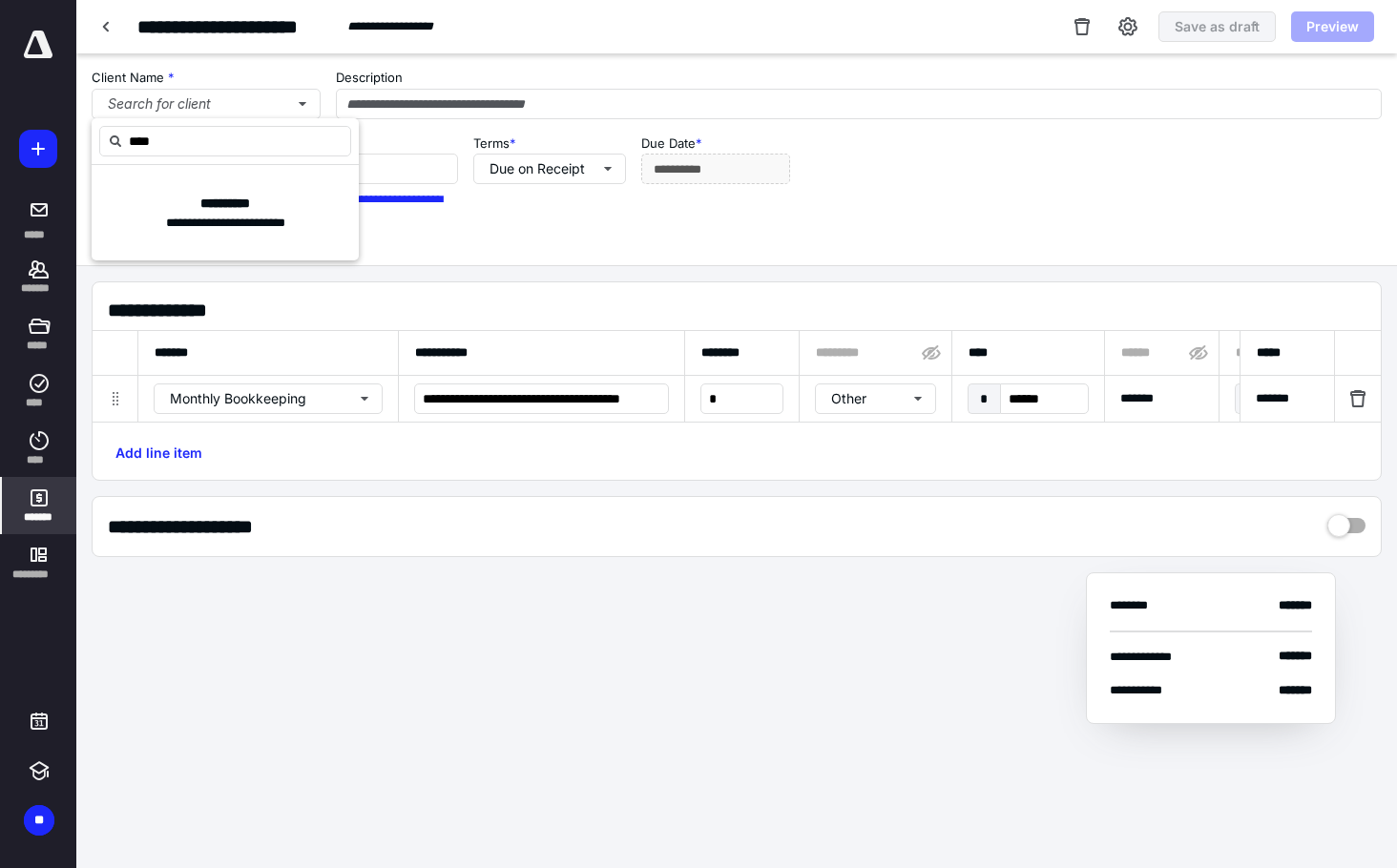 drag, startPoint x: 181, startPoint y: 145, endPoint x: 54, endPoint y: 150, distance: 127.09839 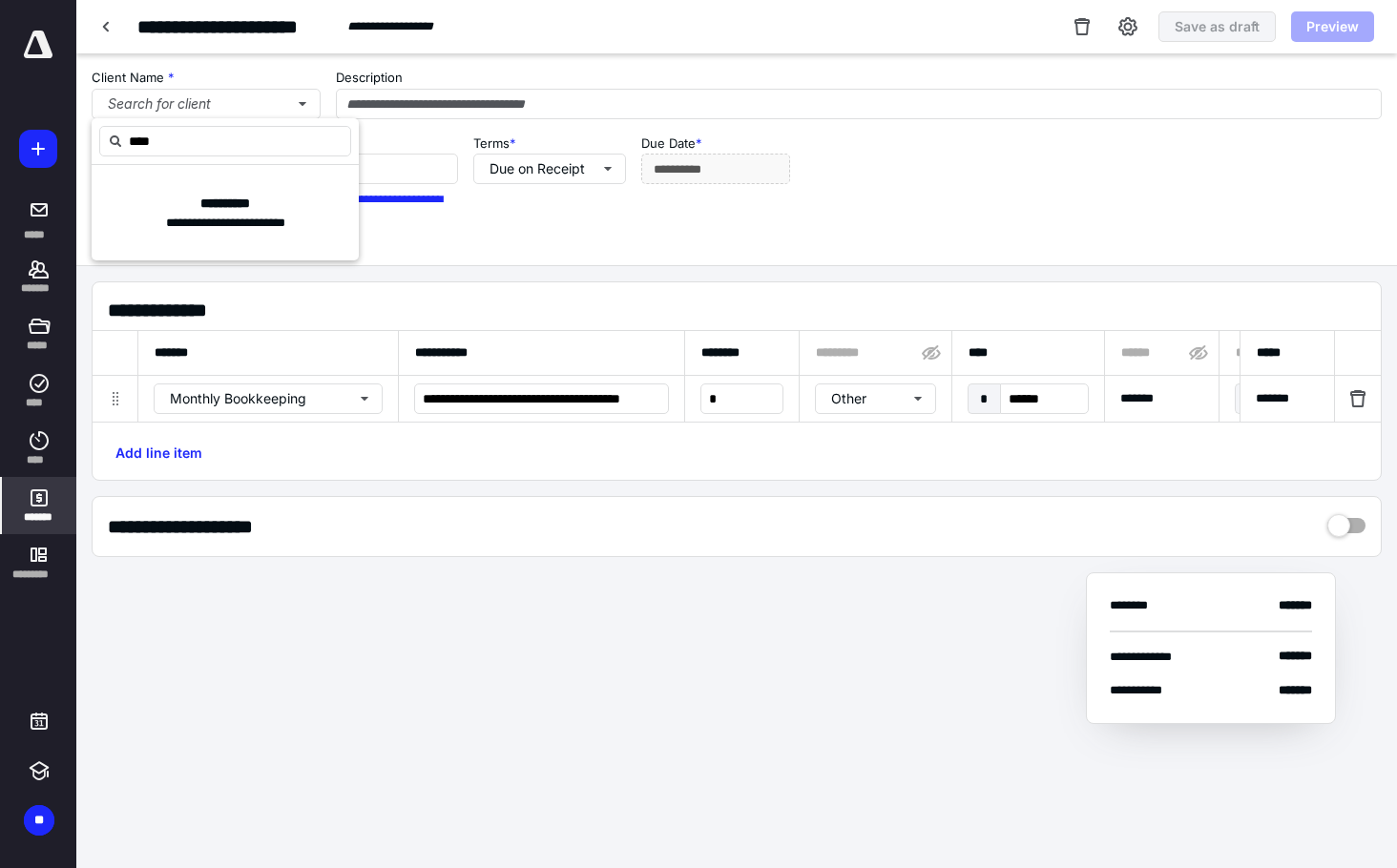 click on "**********" at bounding box center (698, 405) 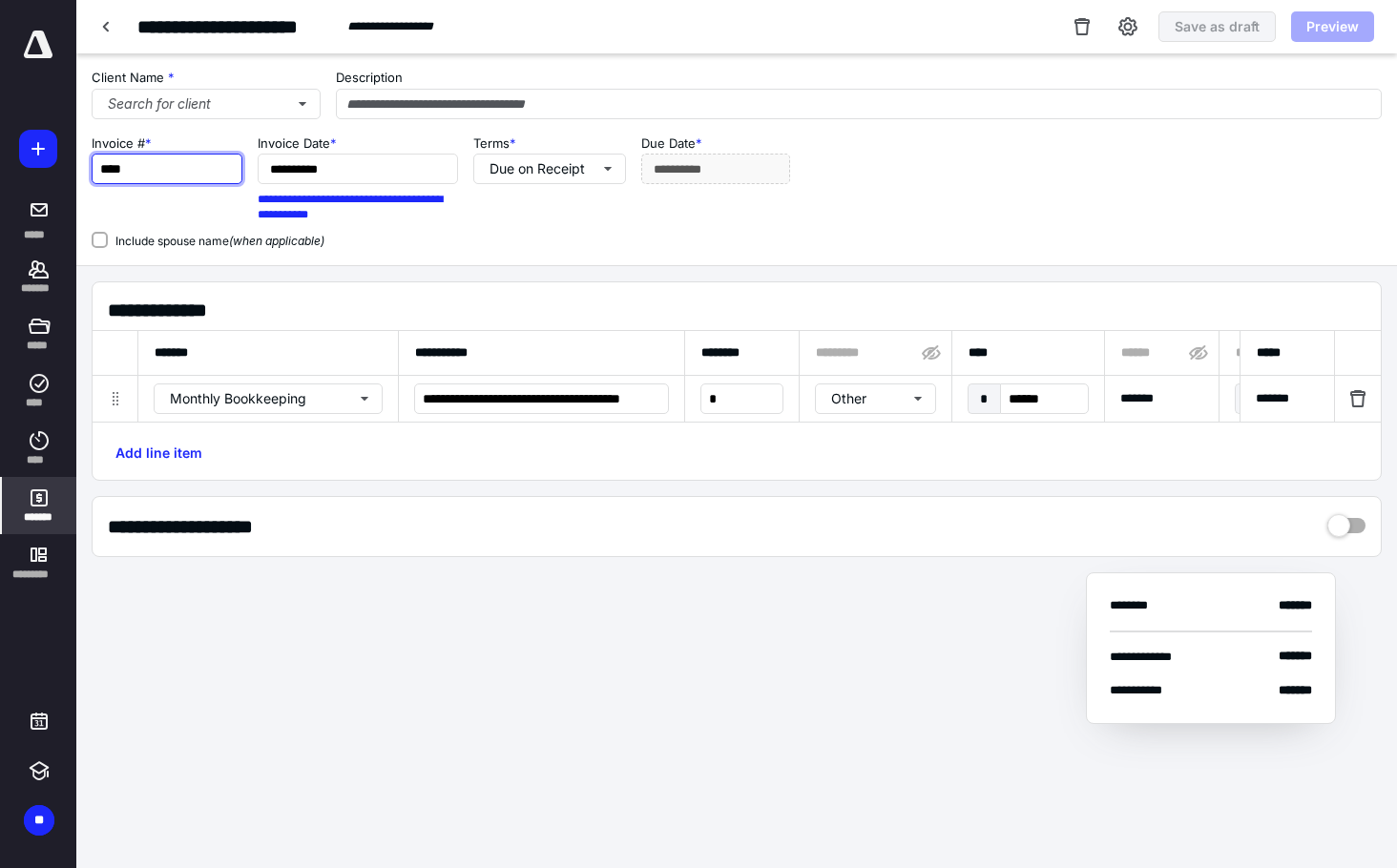 click on "****" at bounding box center [167, 169] 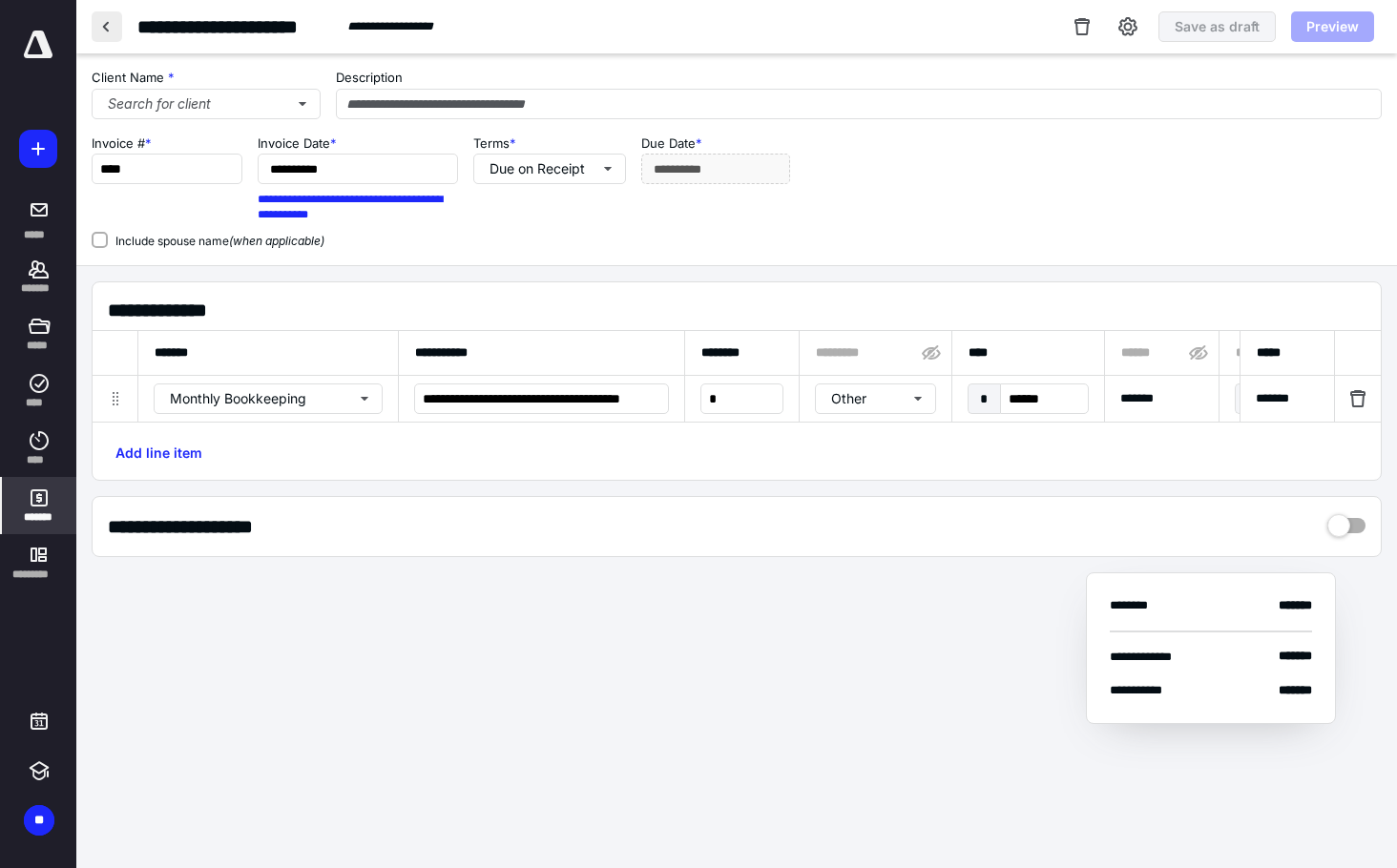 click at bounding box center (107, 27) 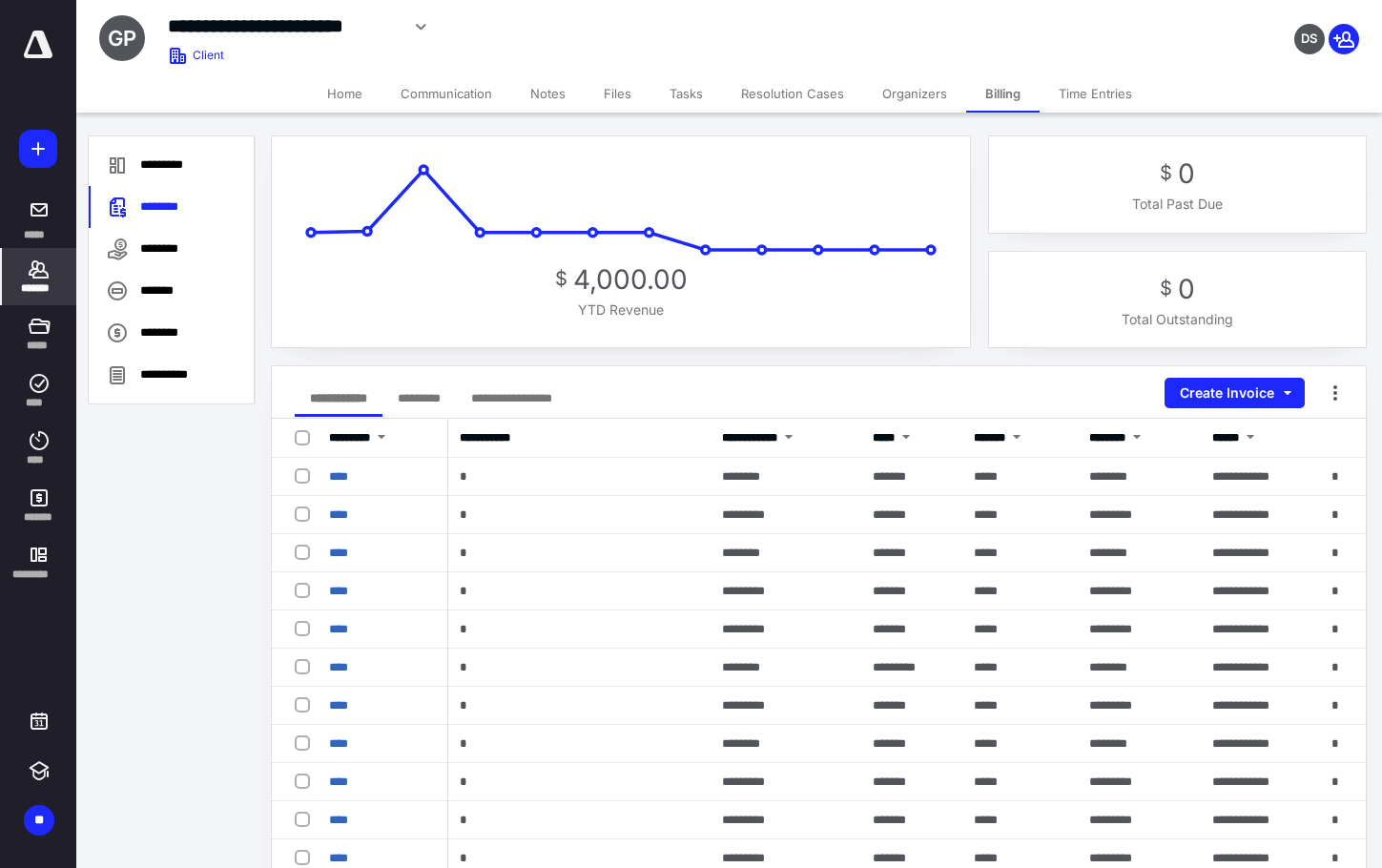 click 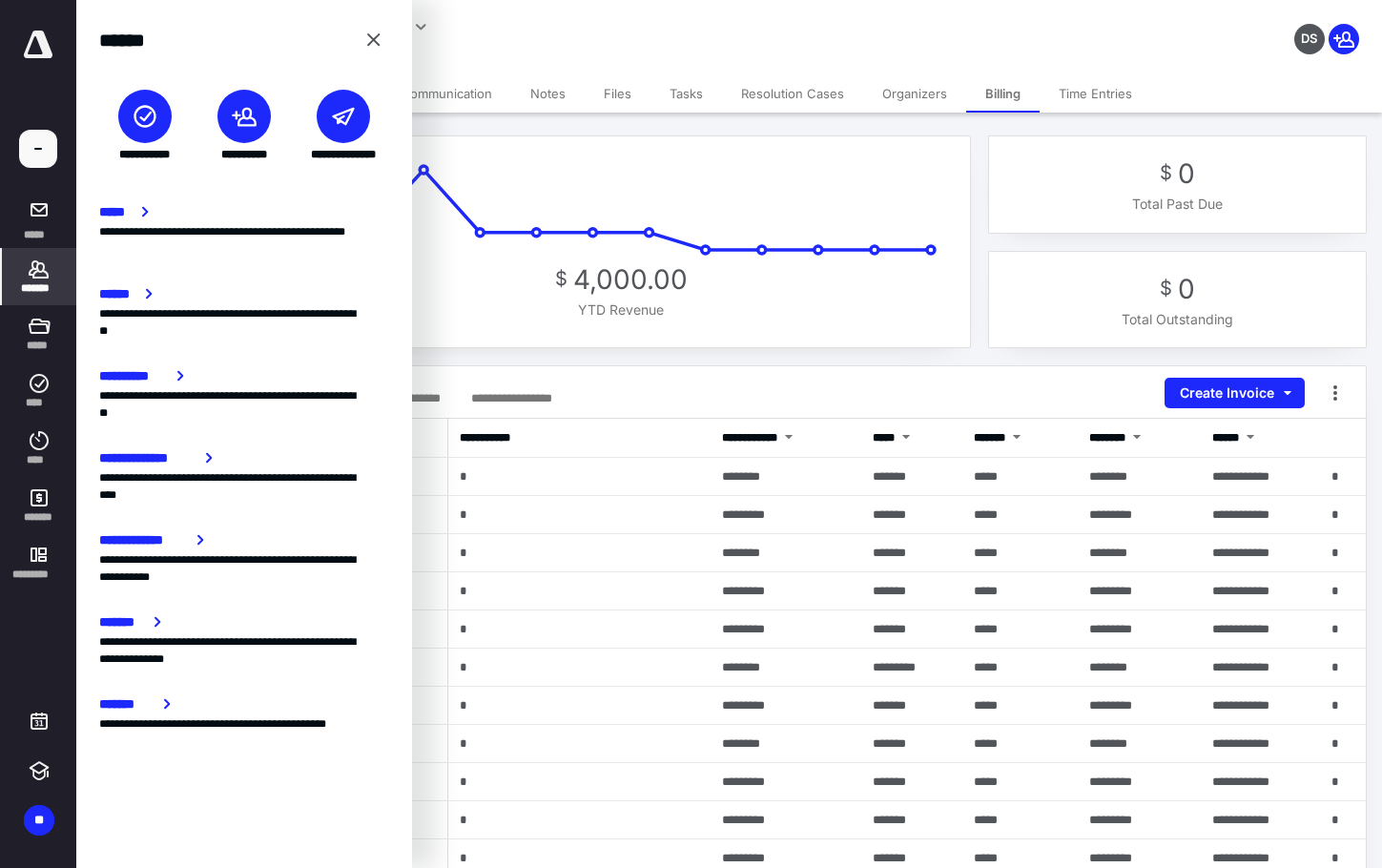 click 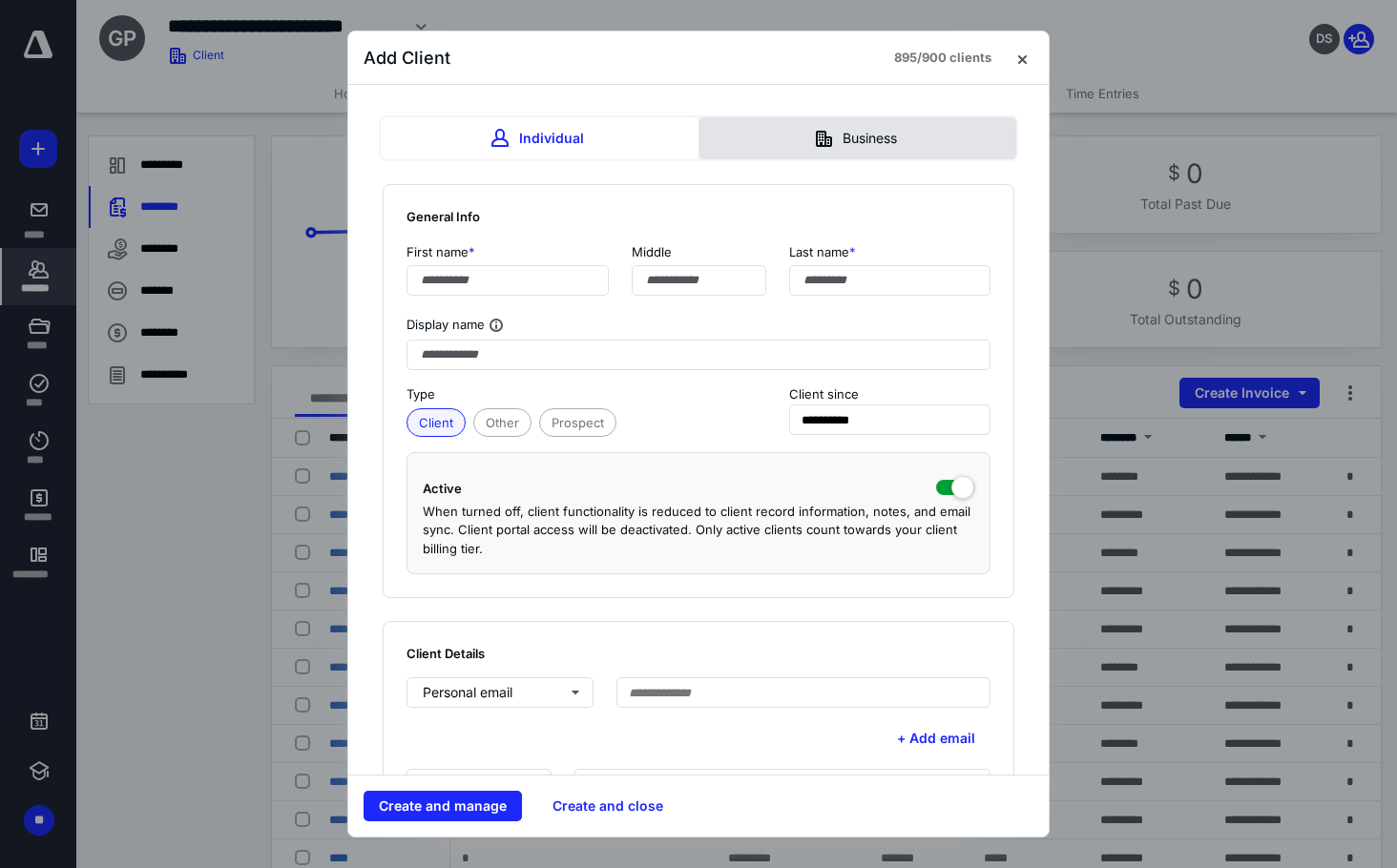 click on "Business" at bounding box center [857, 138] 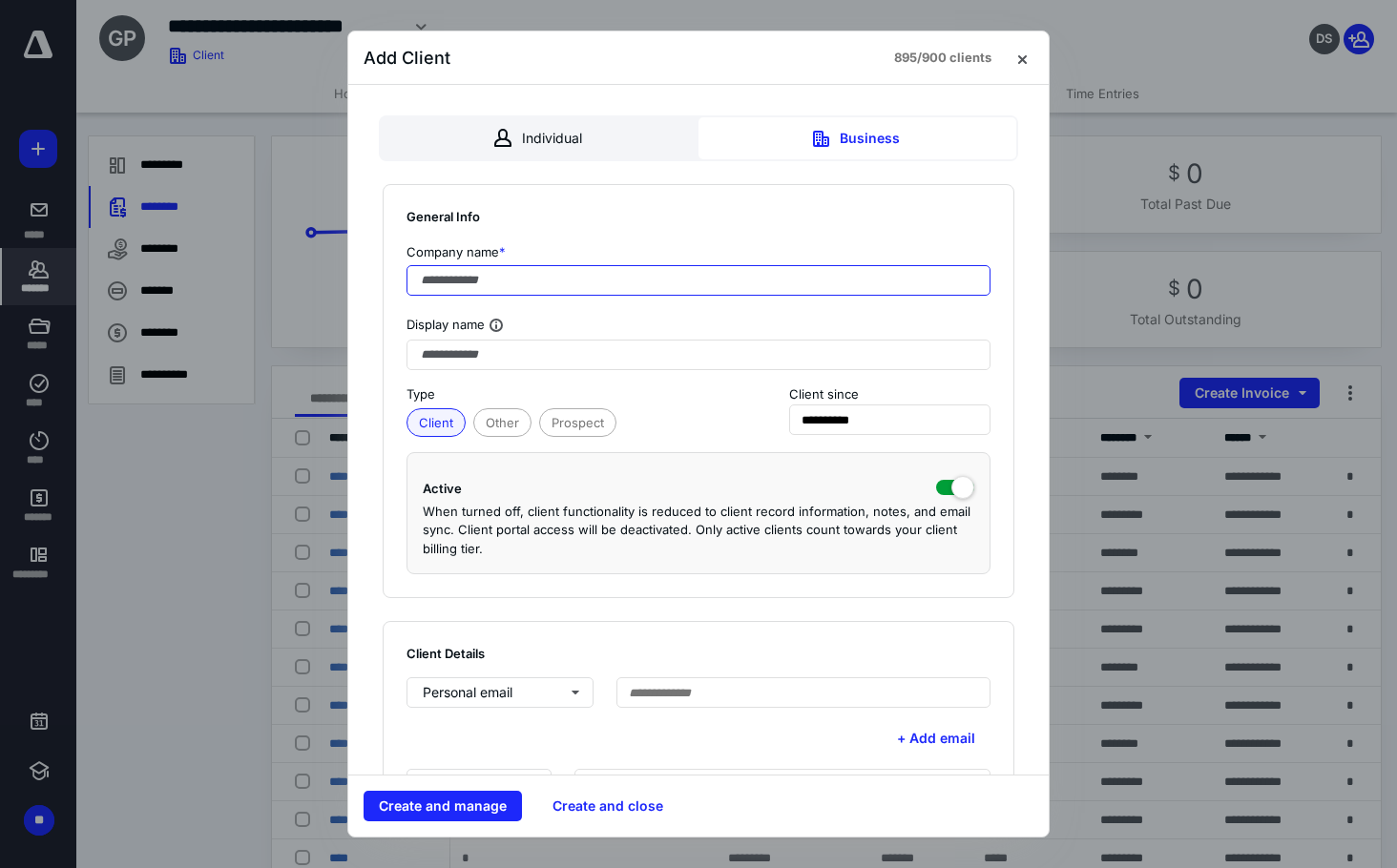 paste on "**********" 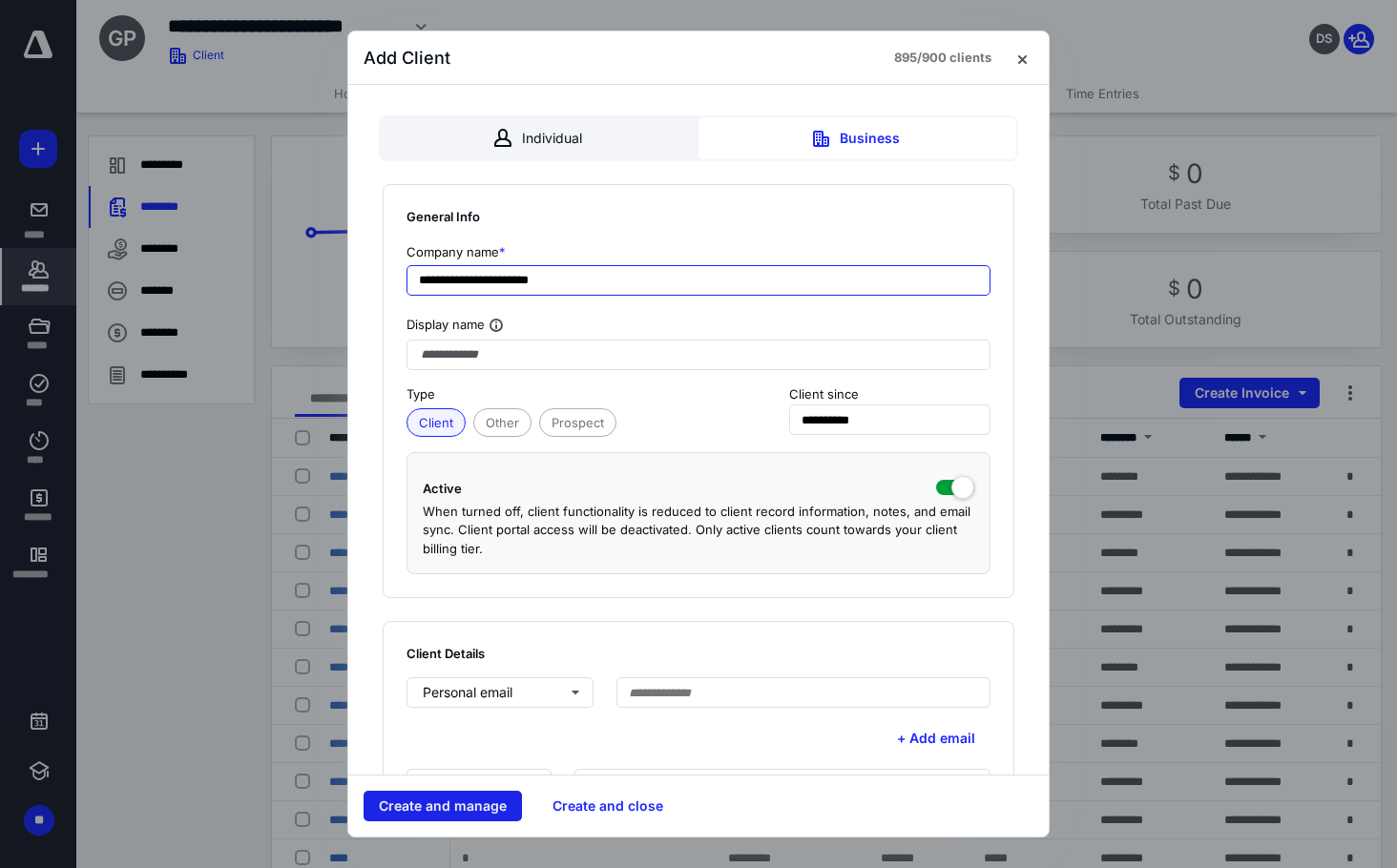 type on "**********" 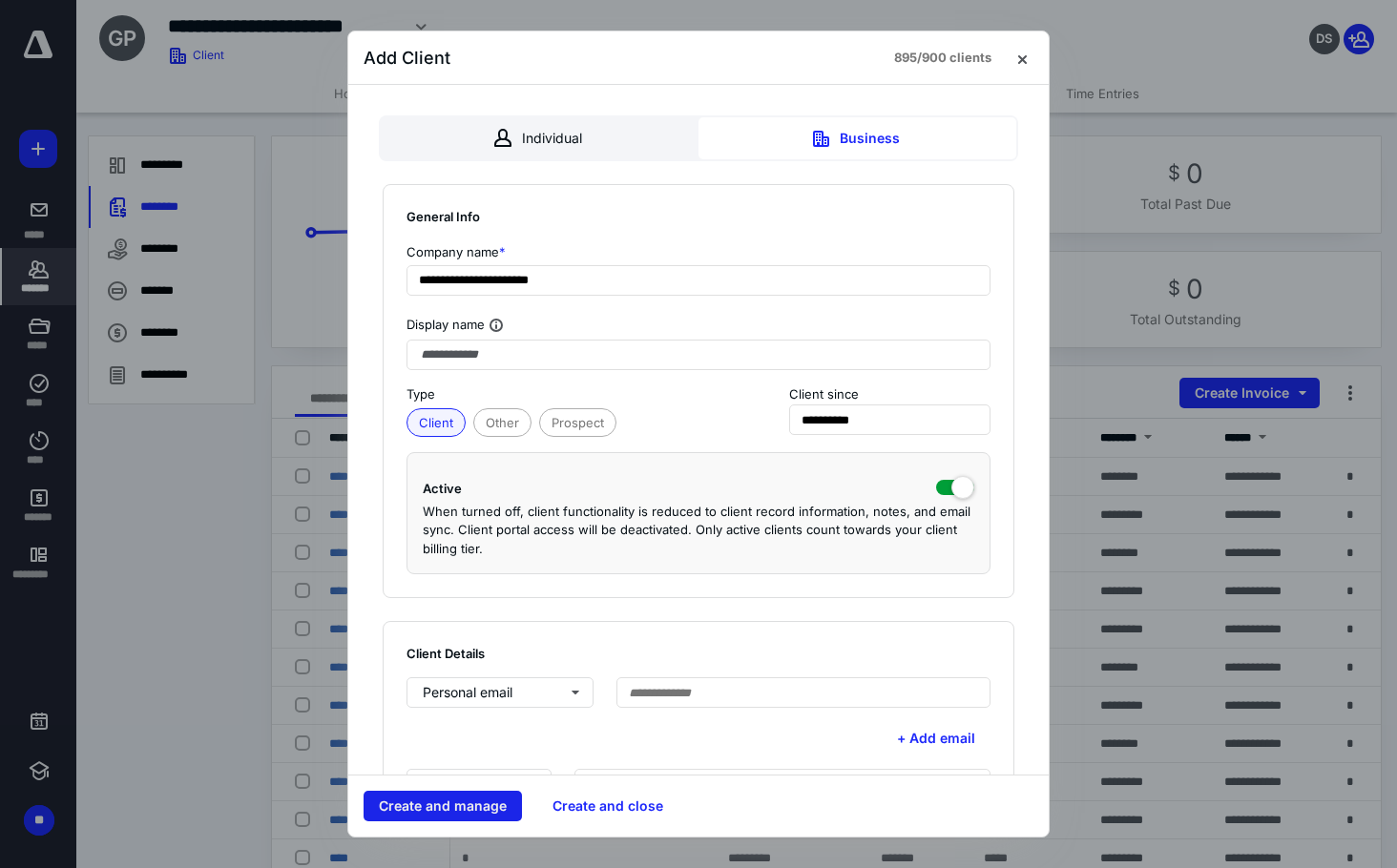 click on "Create and manage" at bounding box center (443, 806) 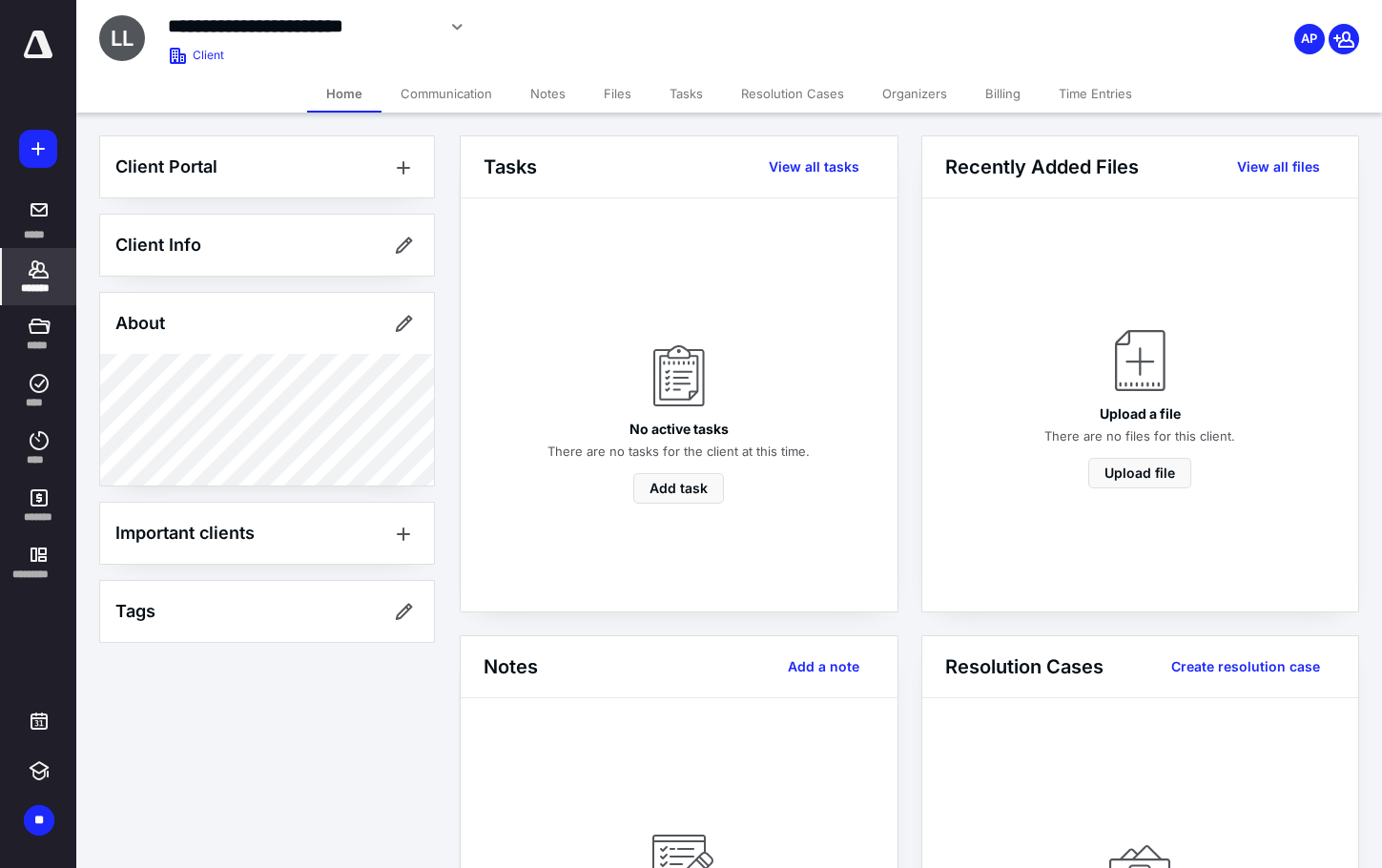 click 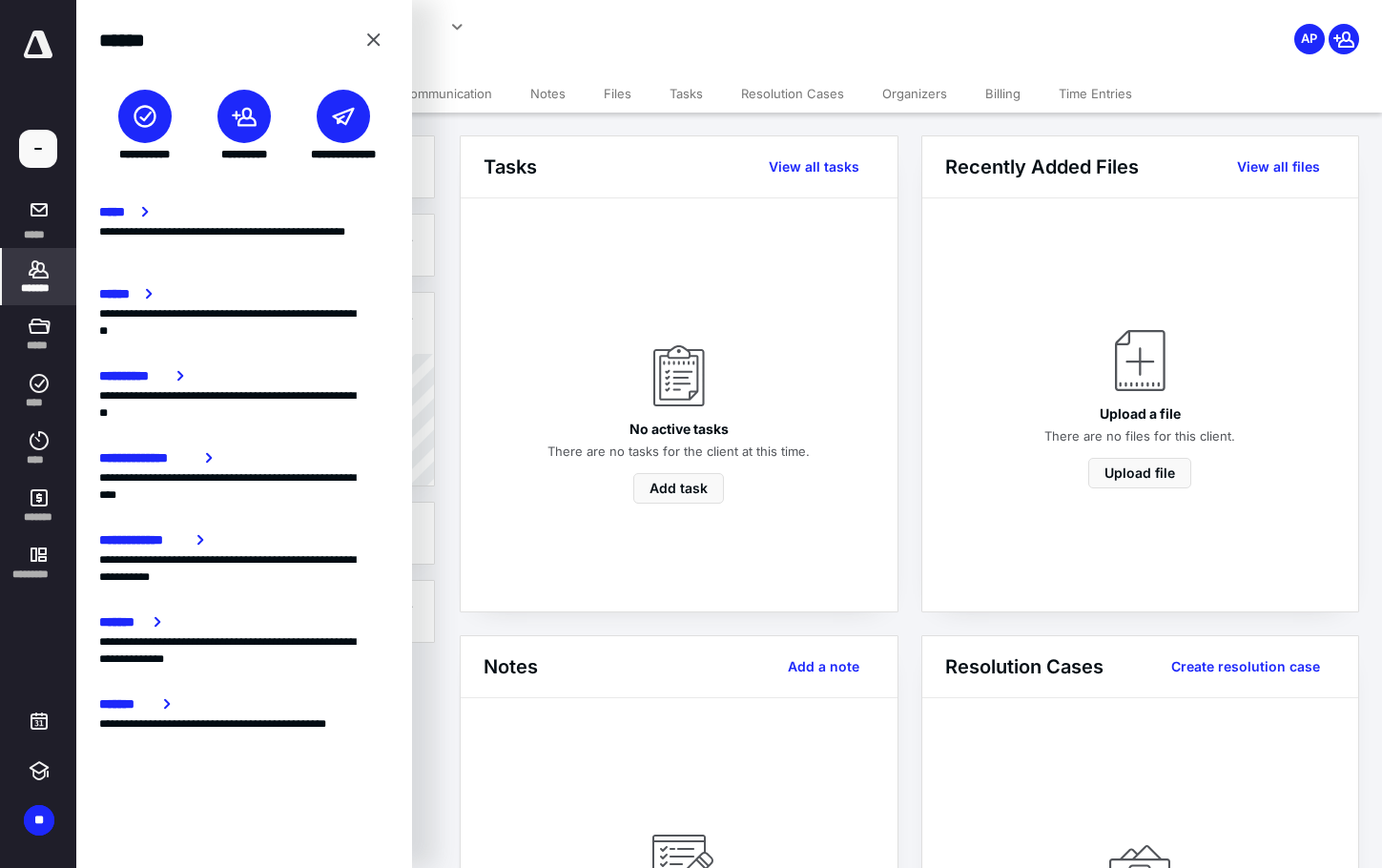 click 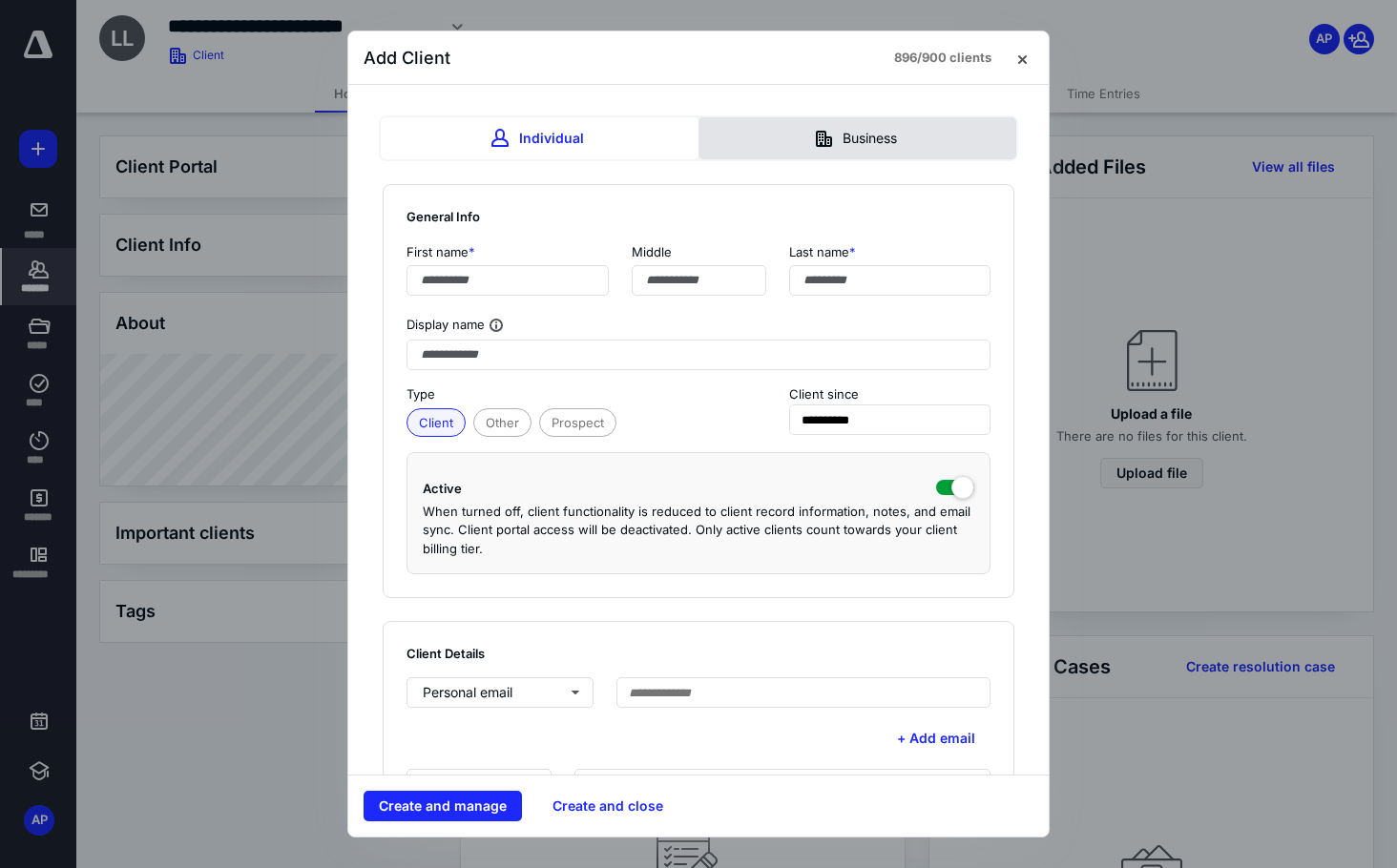 click on "Business" at bounding box center [857, 138] 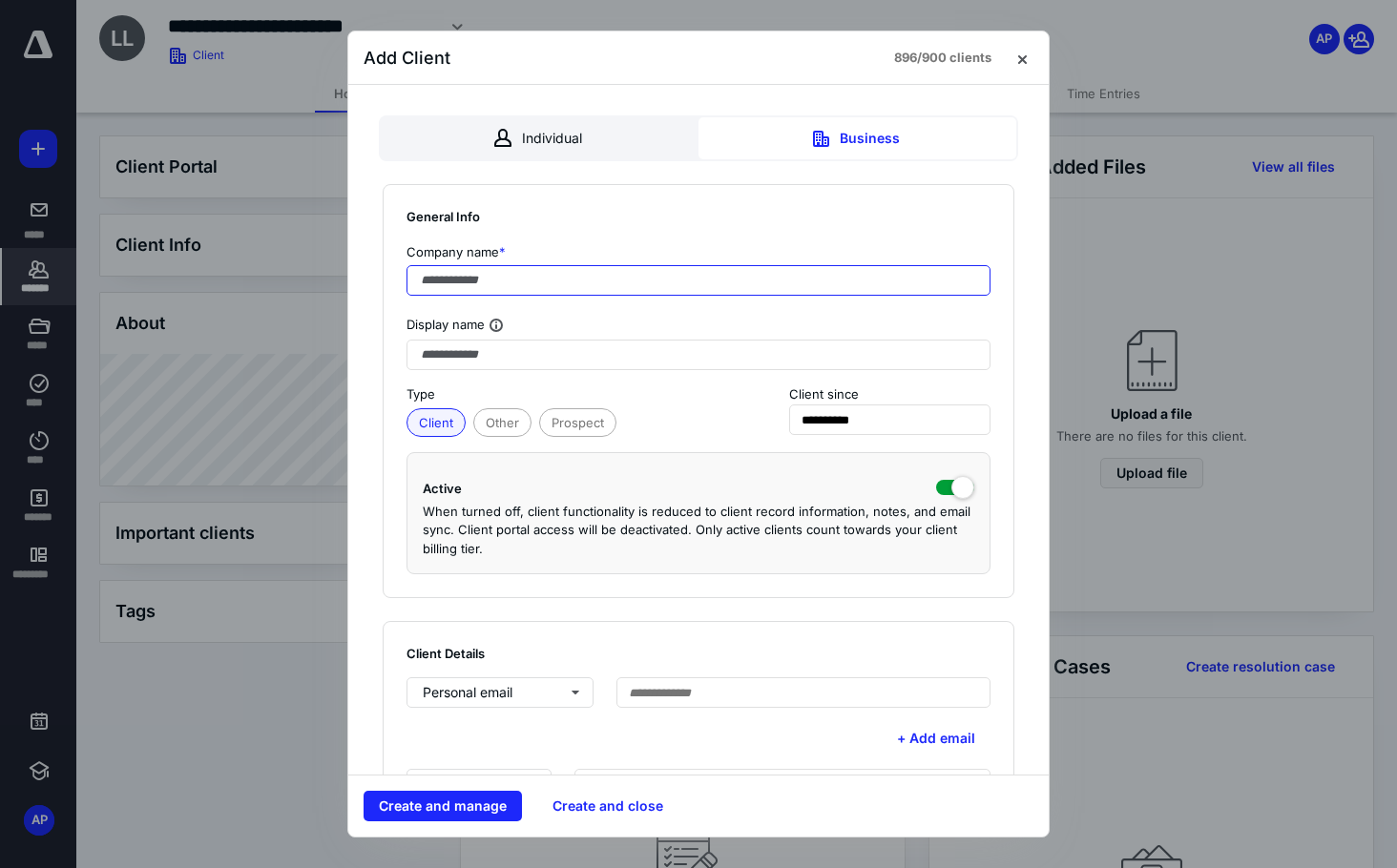 paste on "**********" 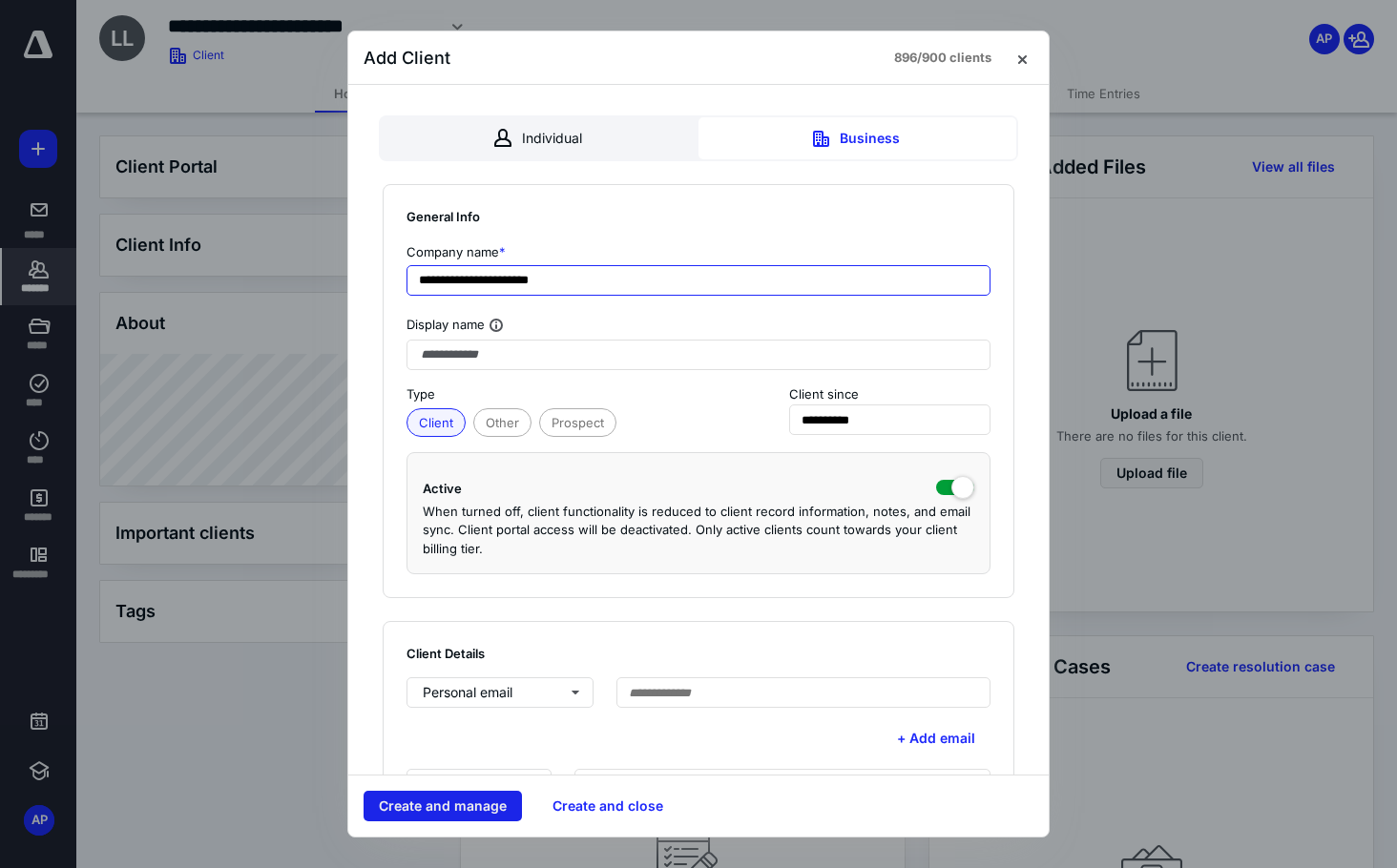 type on "**********" 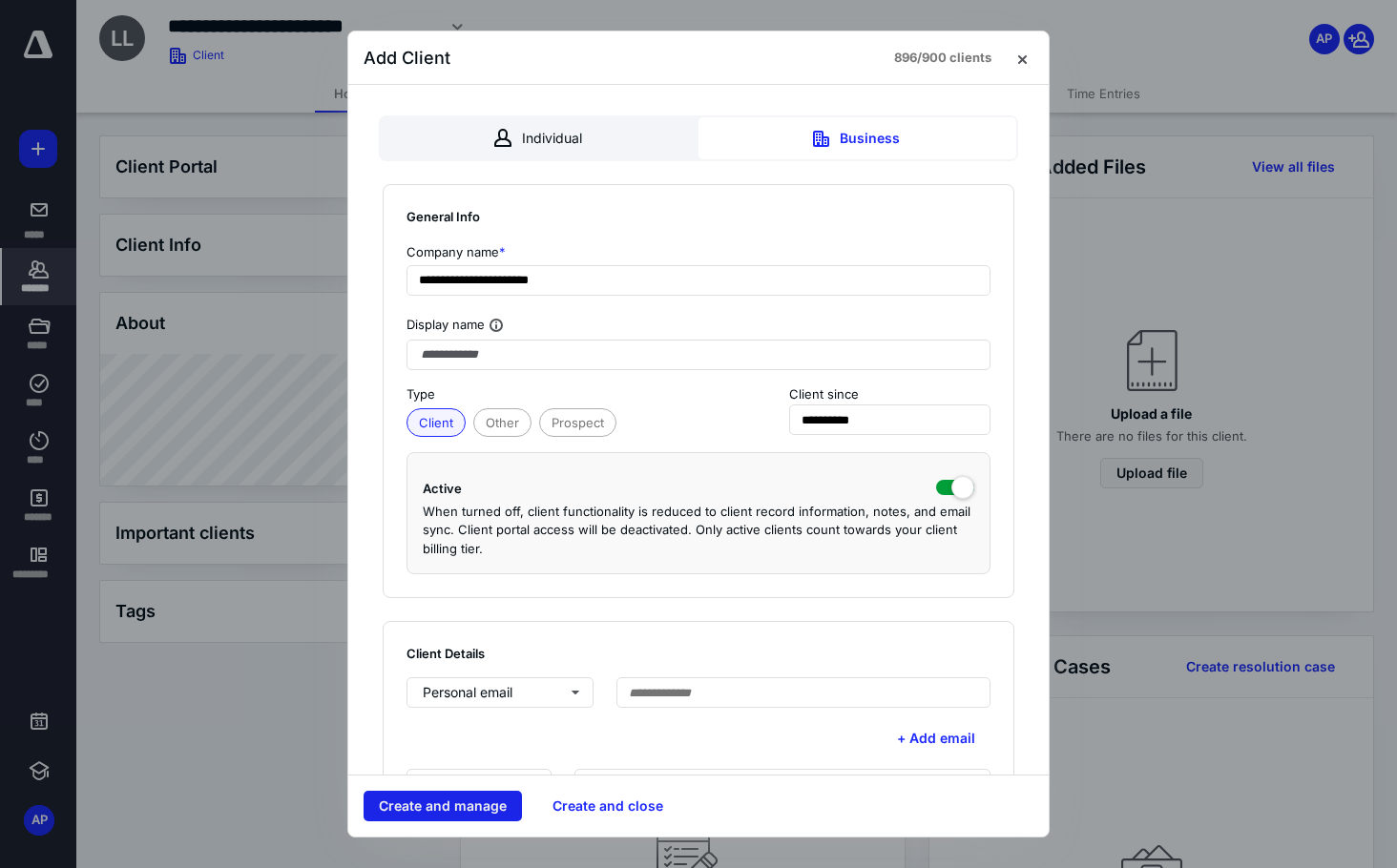 click on "Create and manage" at bounding box center [443, 806] 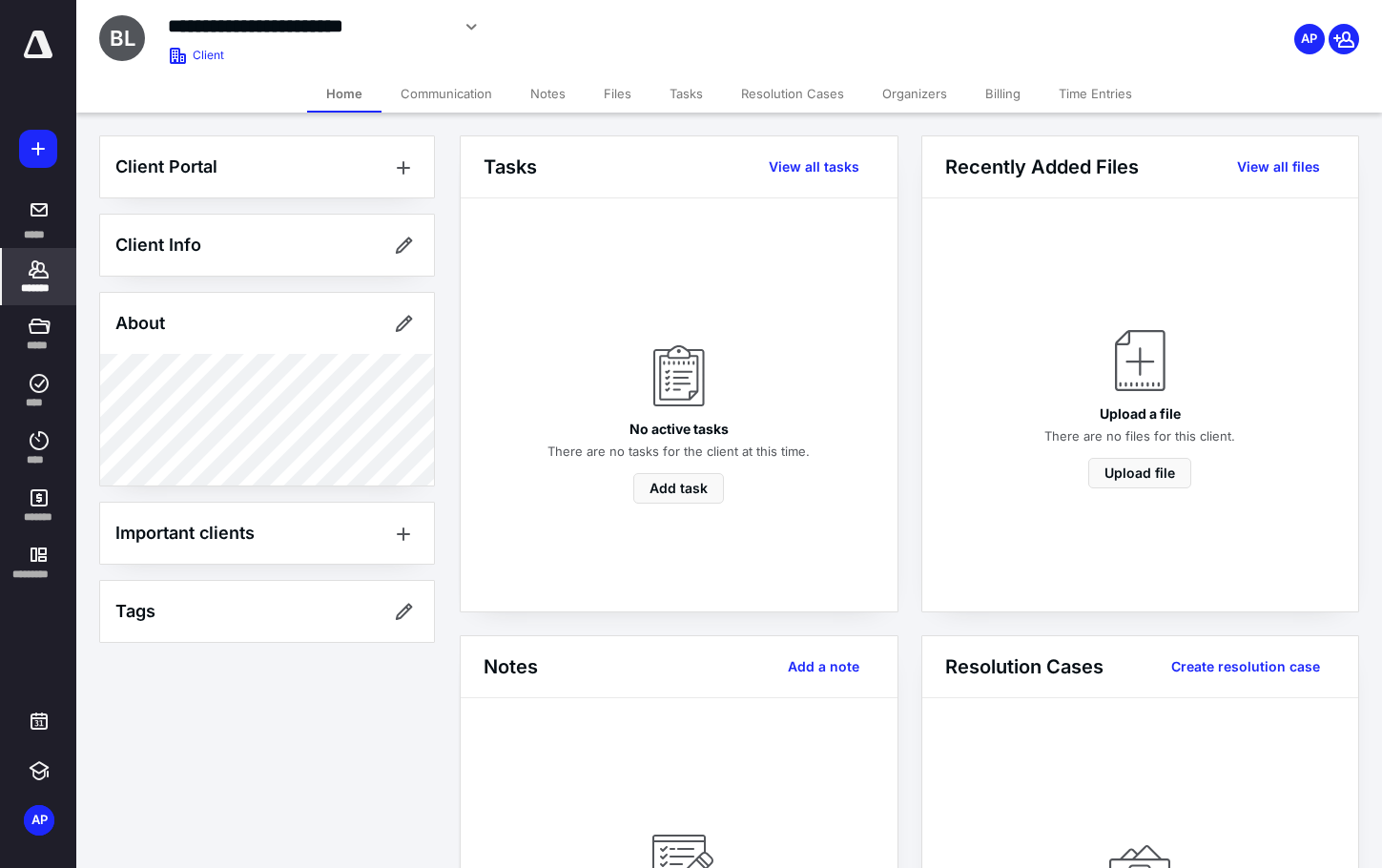 click 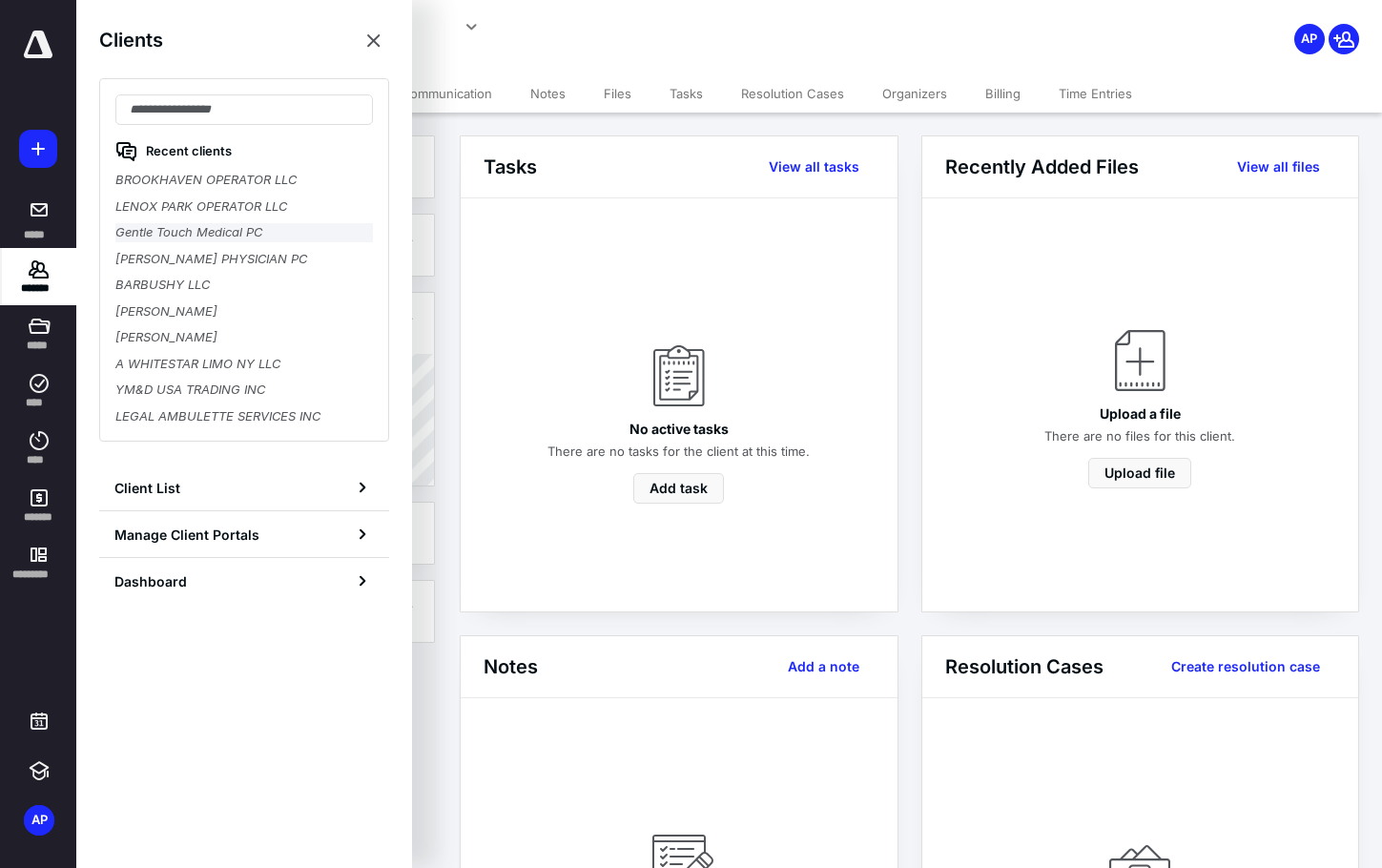 click on "Gentle Touch Medical PC" at bounding box center (244, 233) 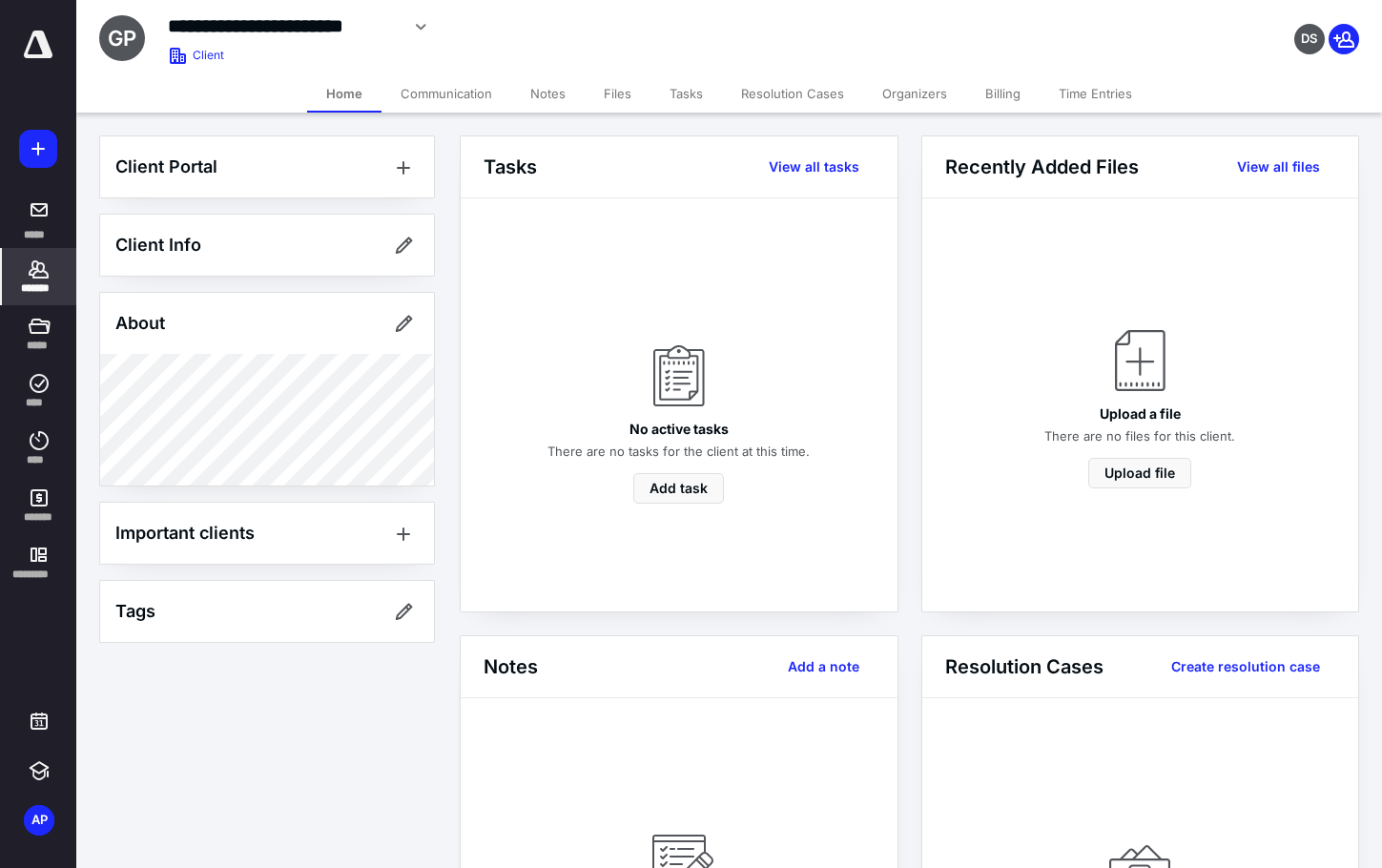 click on "Billing" at bounding box center (1002, 93) 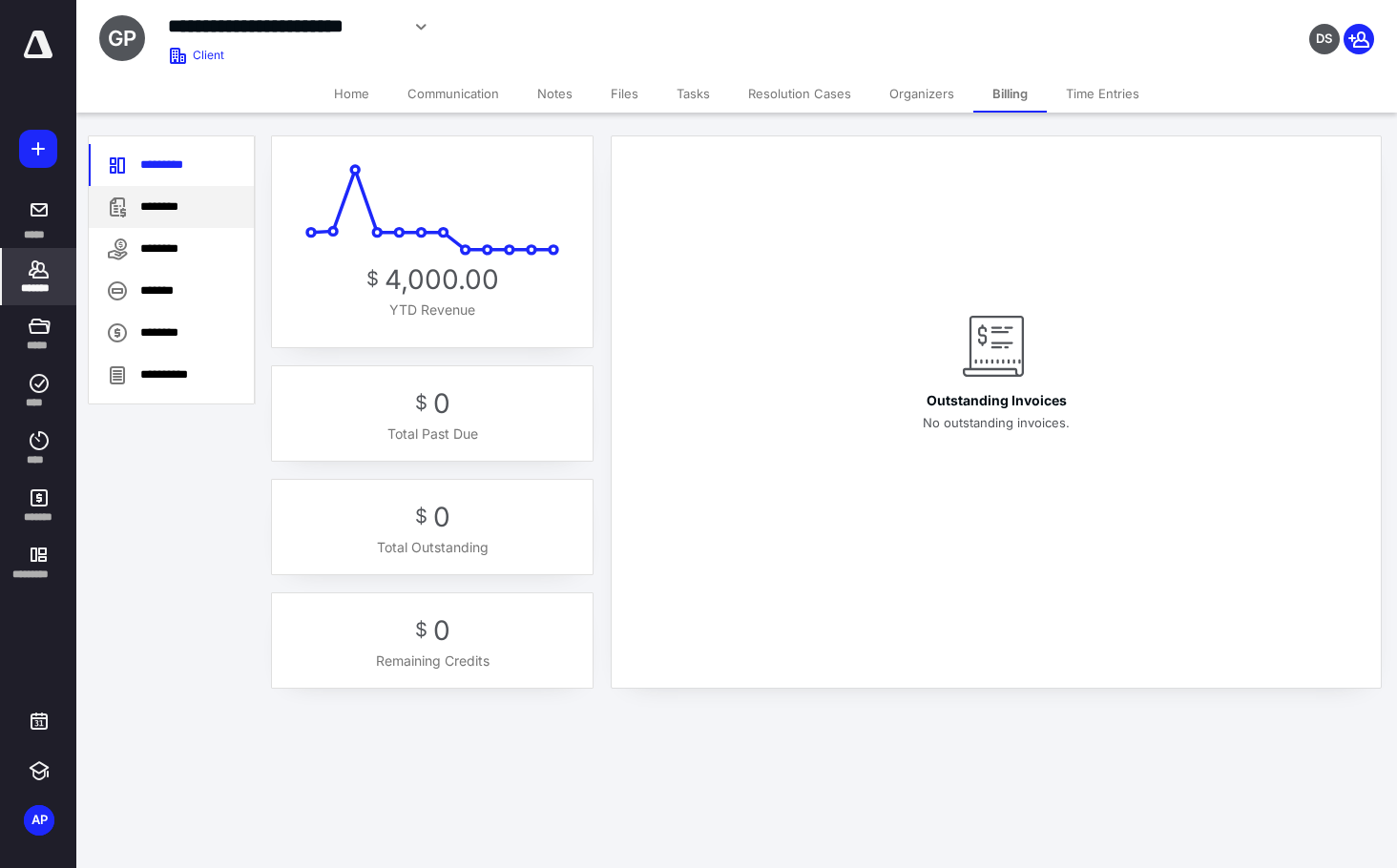click on "********" at bounding box center [171, 207] 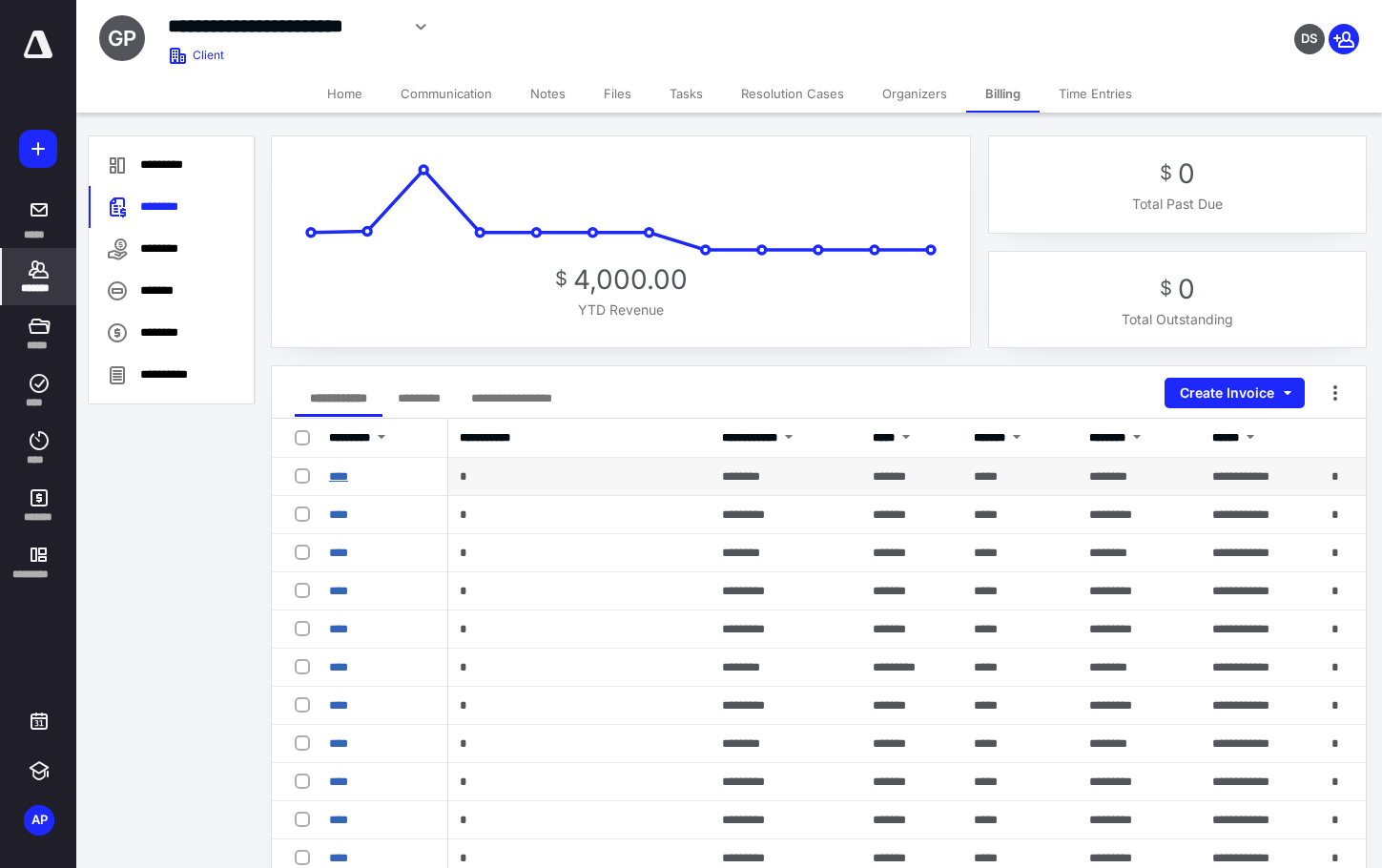 click on "****" at bounding box center [339, 476] 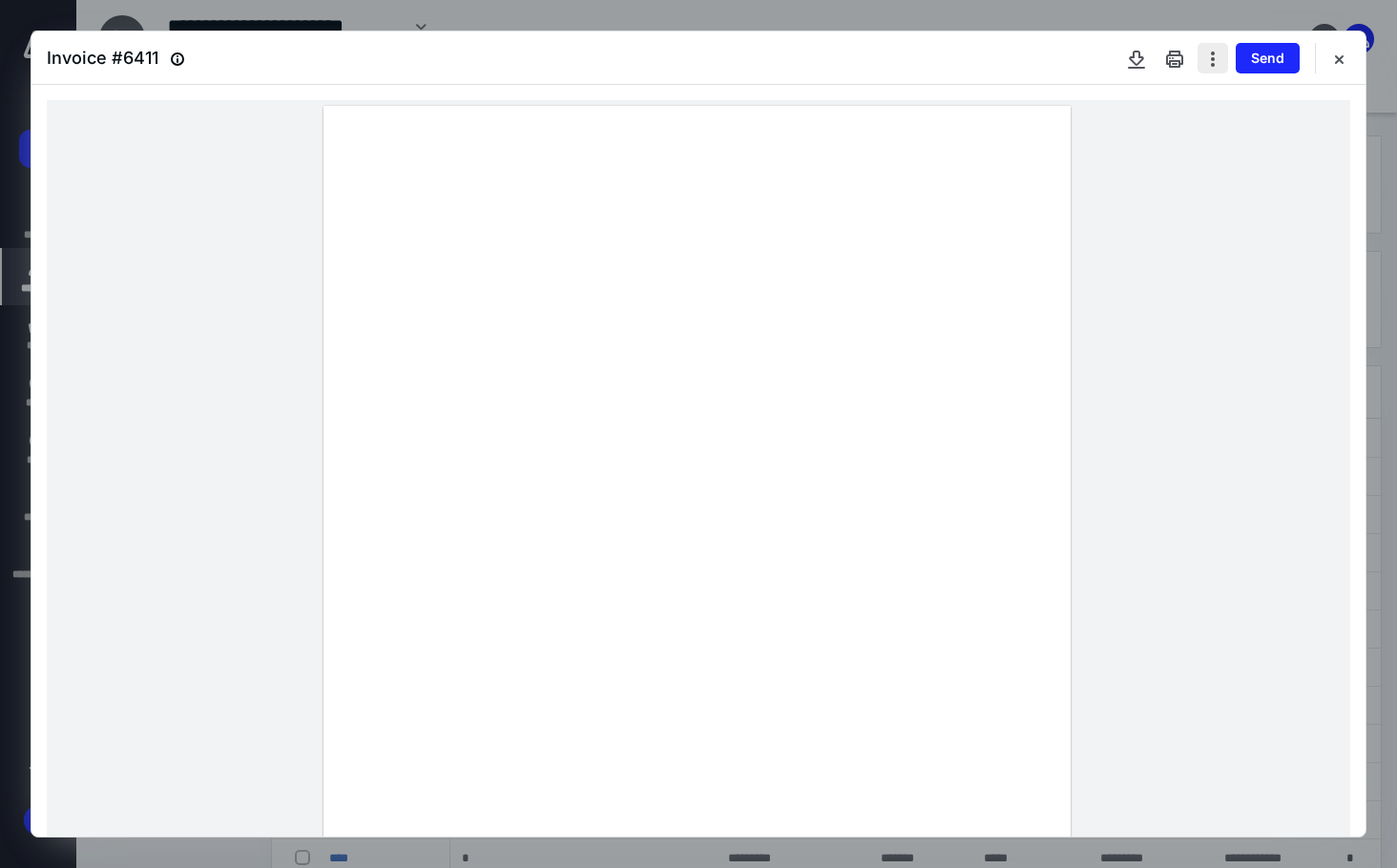 click at bounding box center (1213, 58) 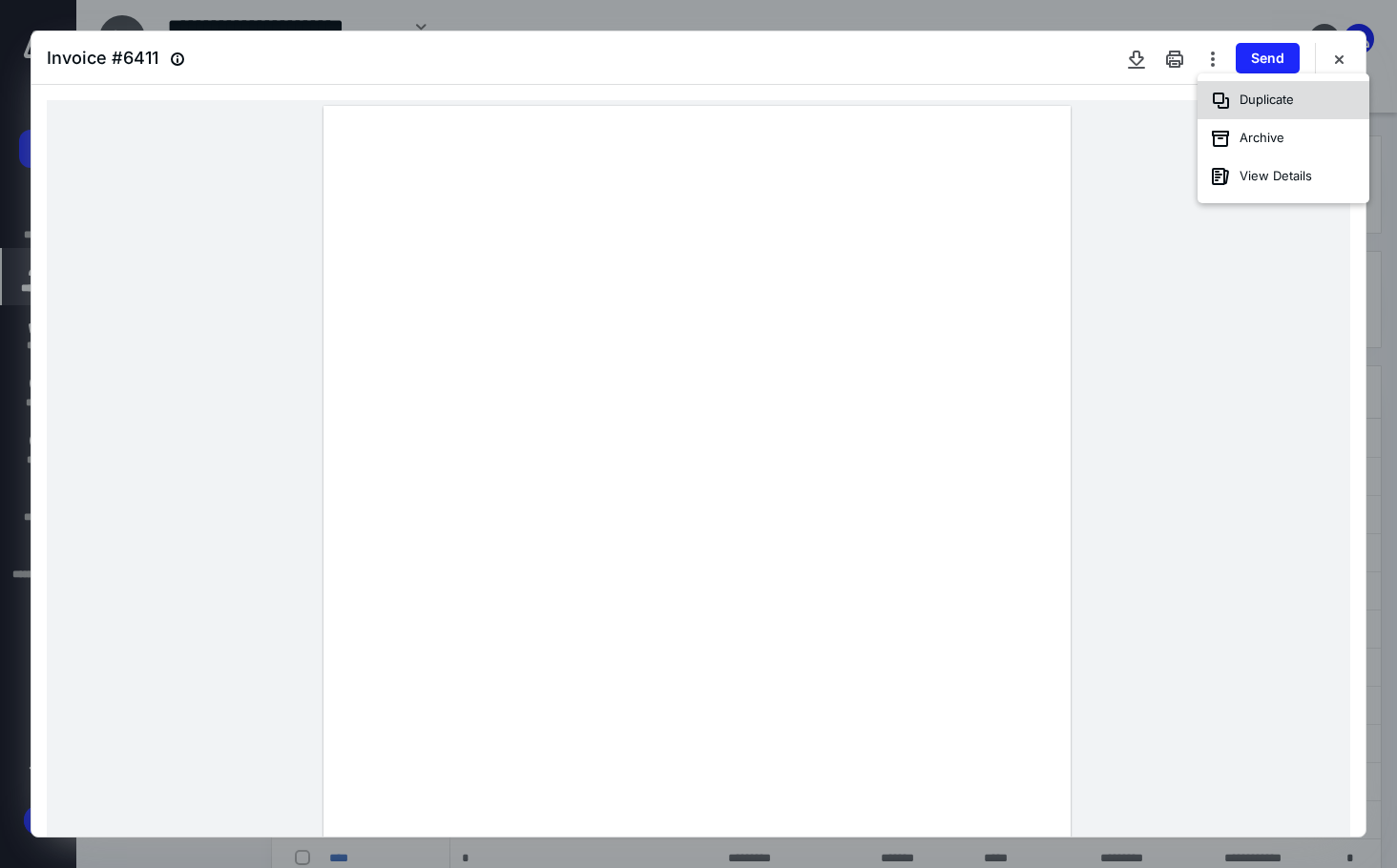 click on "Duplicate" at bounding box center [1283, 100] 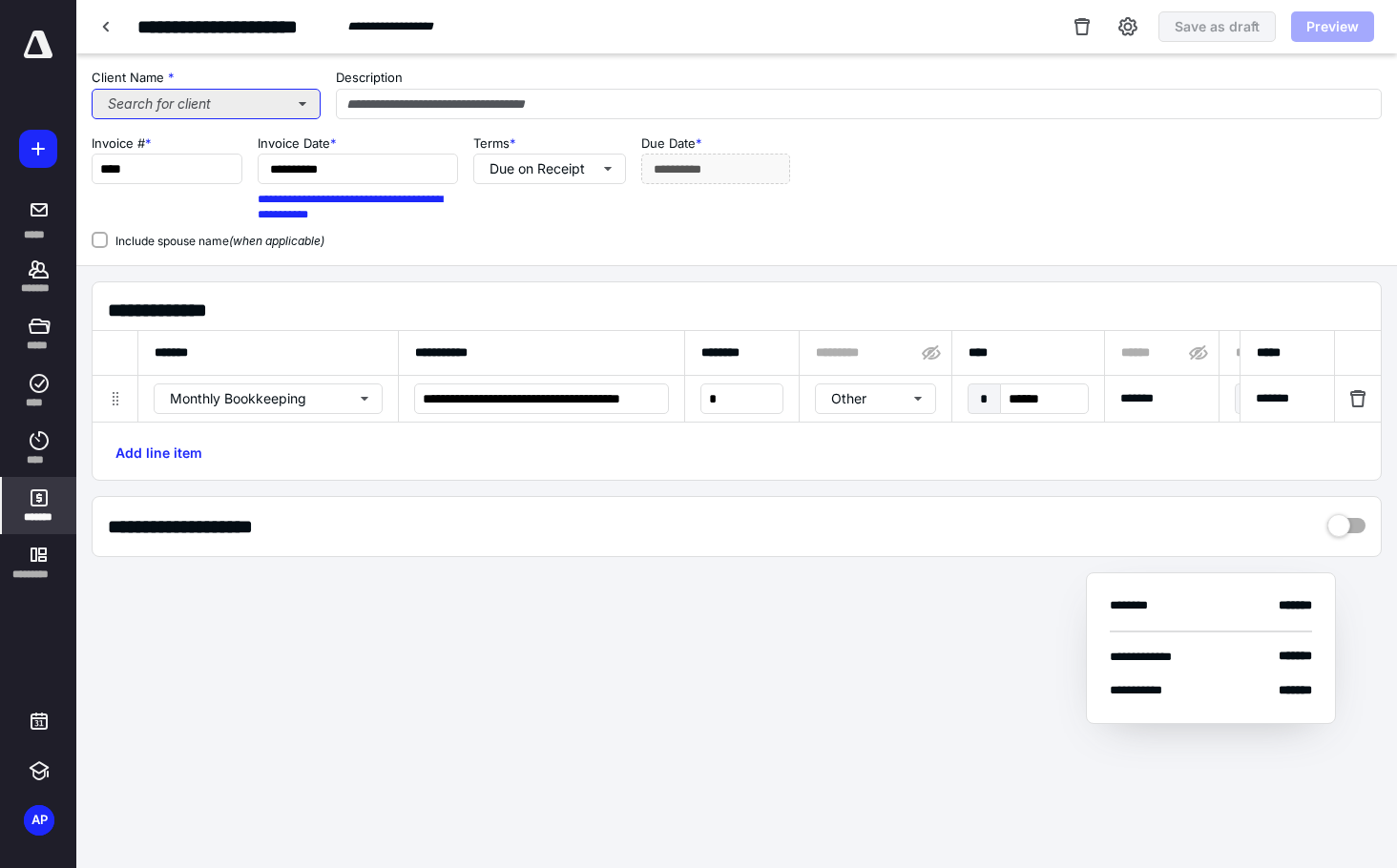 click on "Search for client" at bounding box center (206, 104) 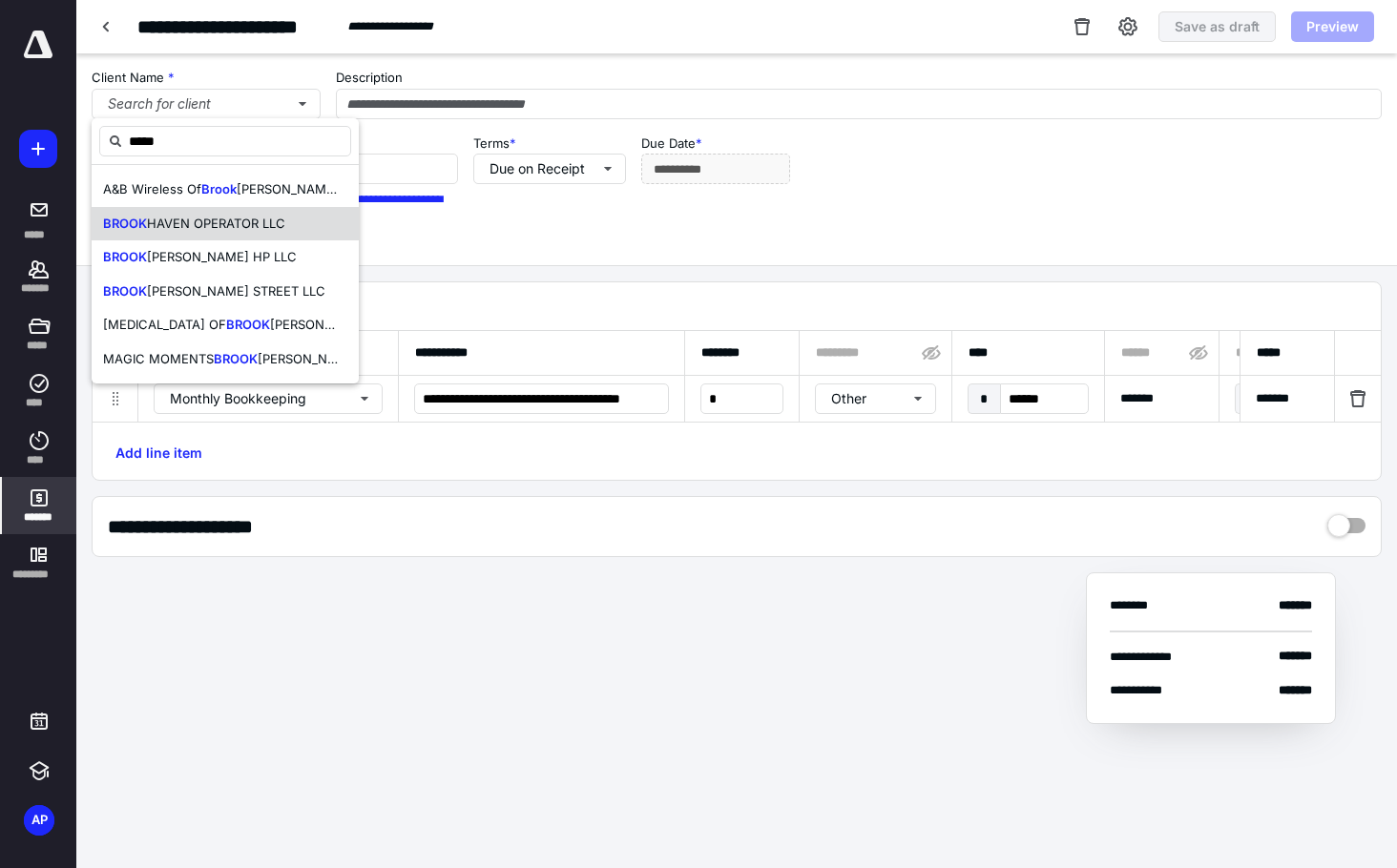 click on "HAVEN OPERATOR LLC" at bounding box center (216, 223) 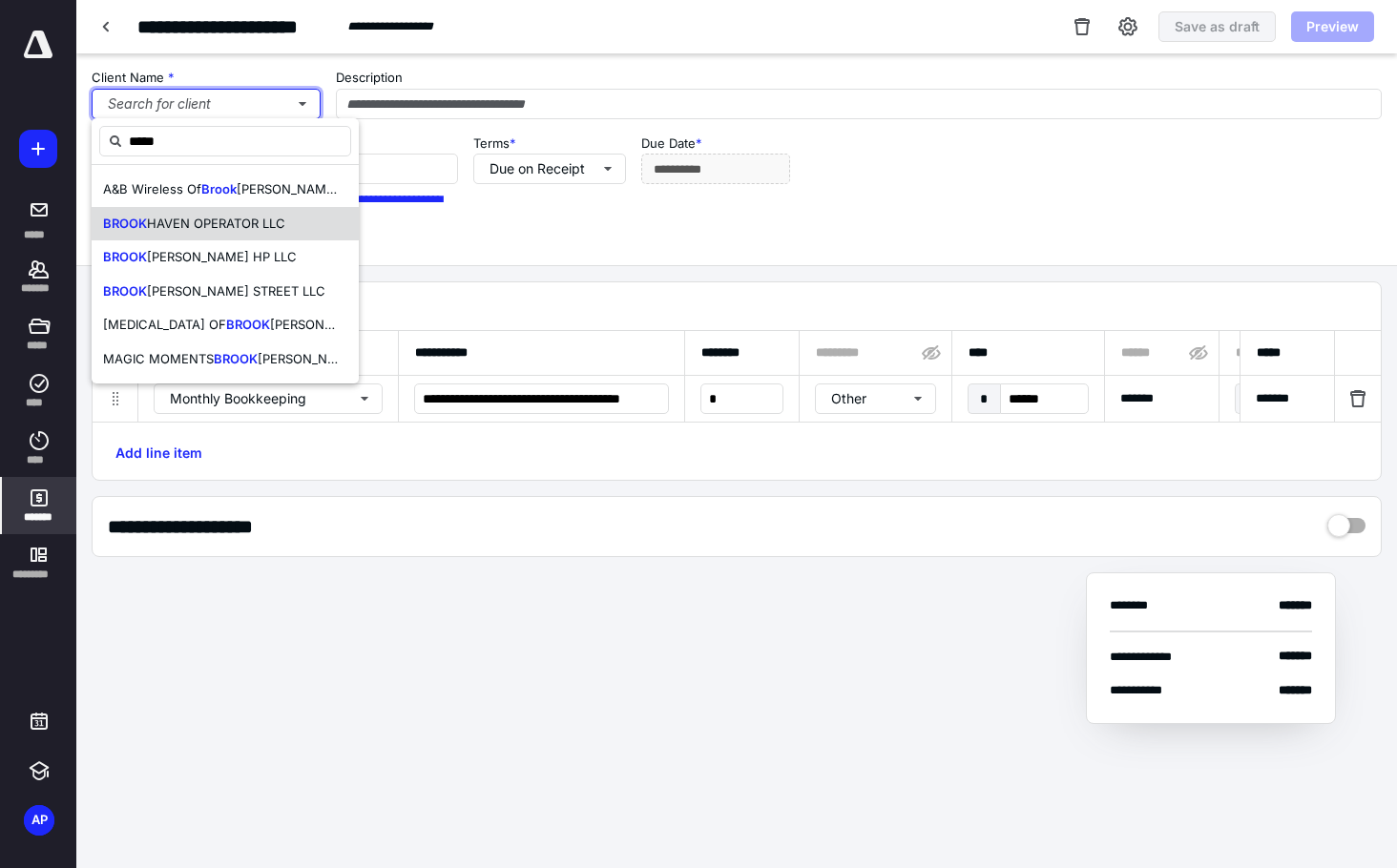 type 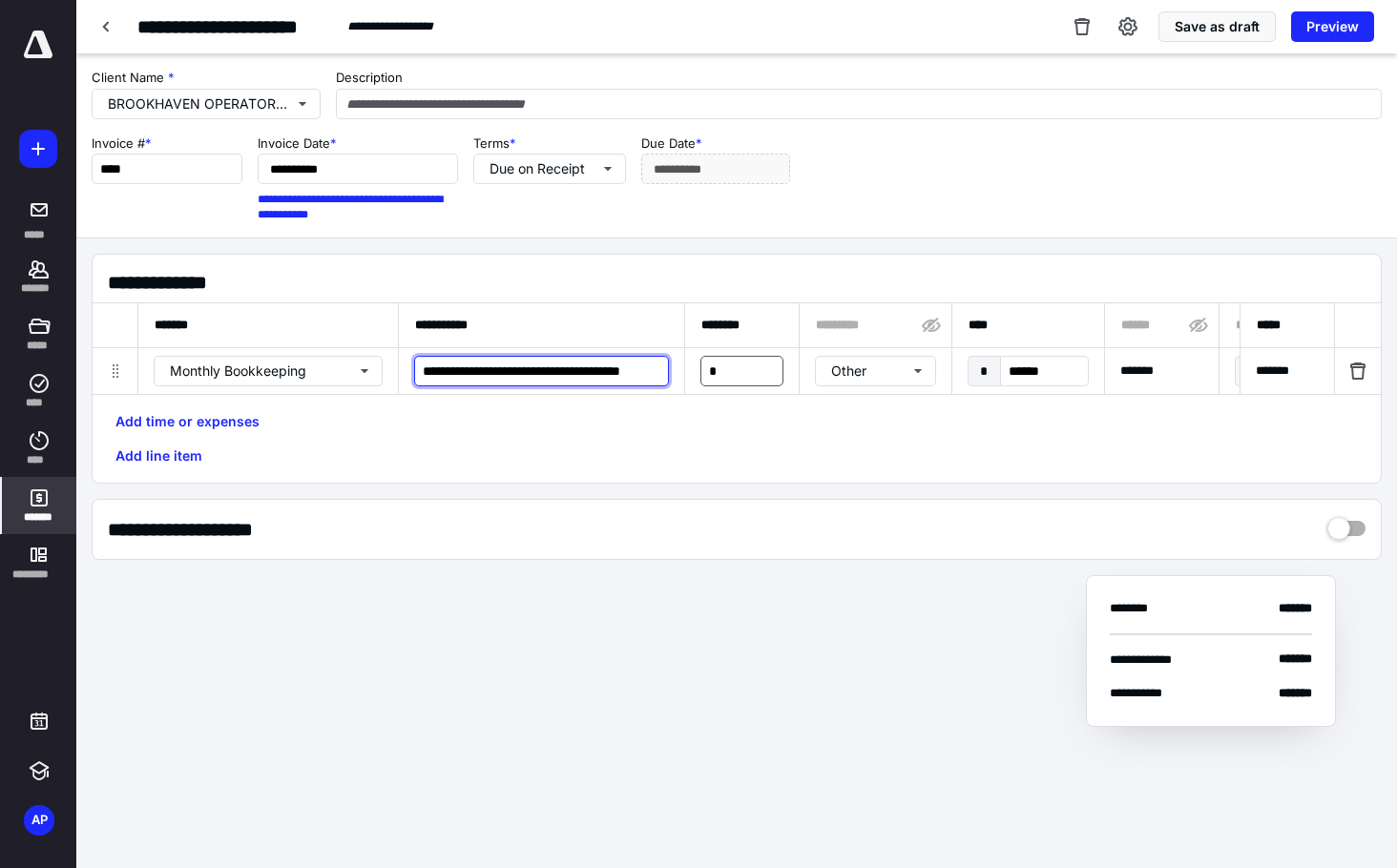 scroll, scrollTop: 0, scrollLeft: 35, axis: horizontal 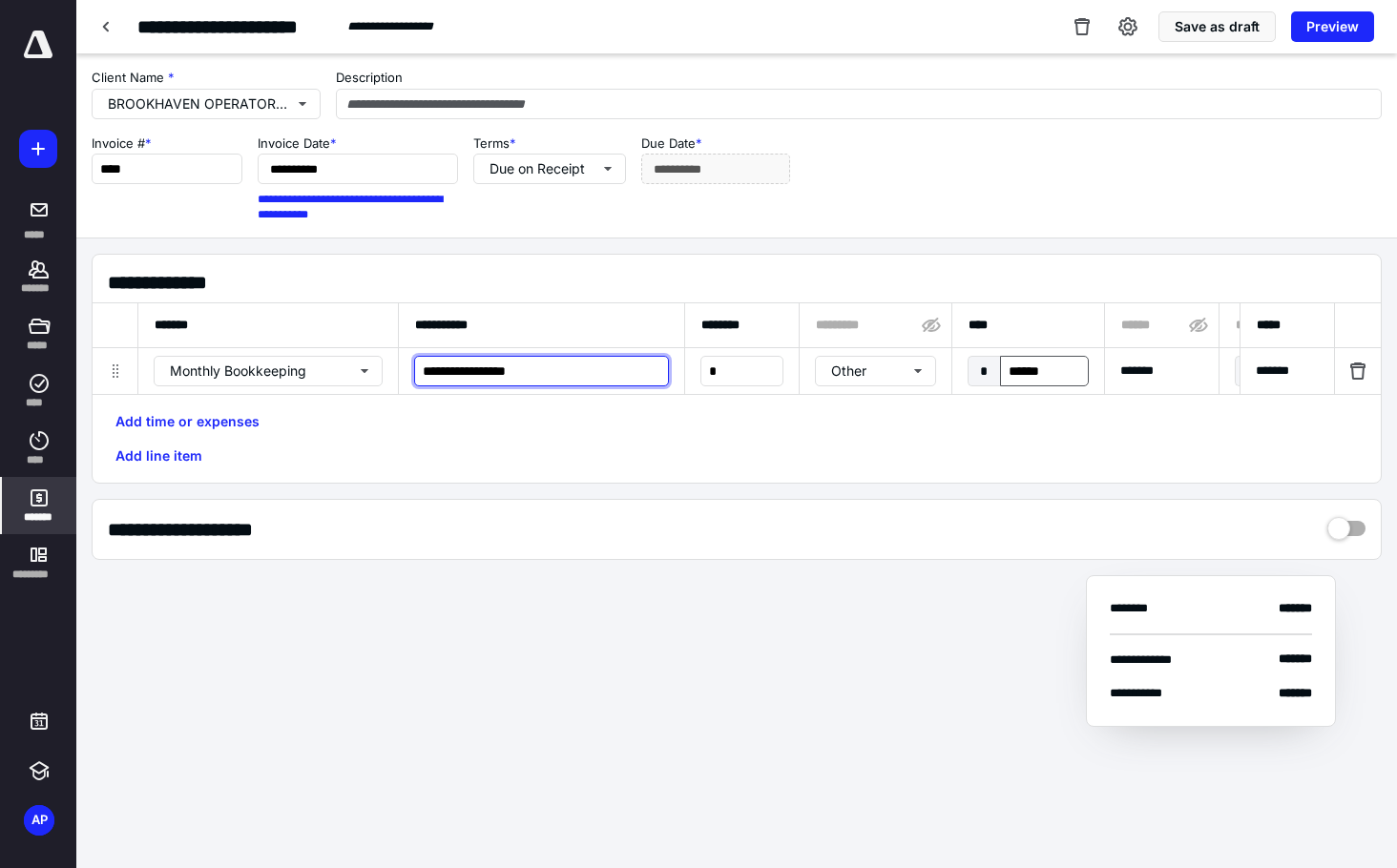 type on "**********" 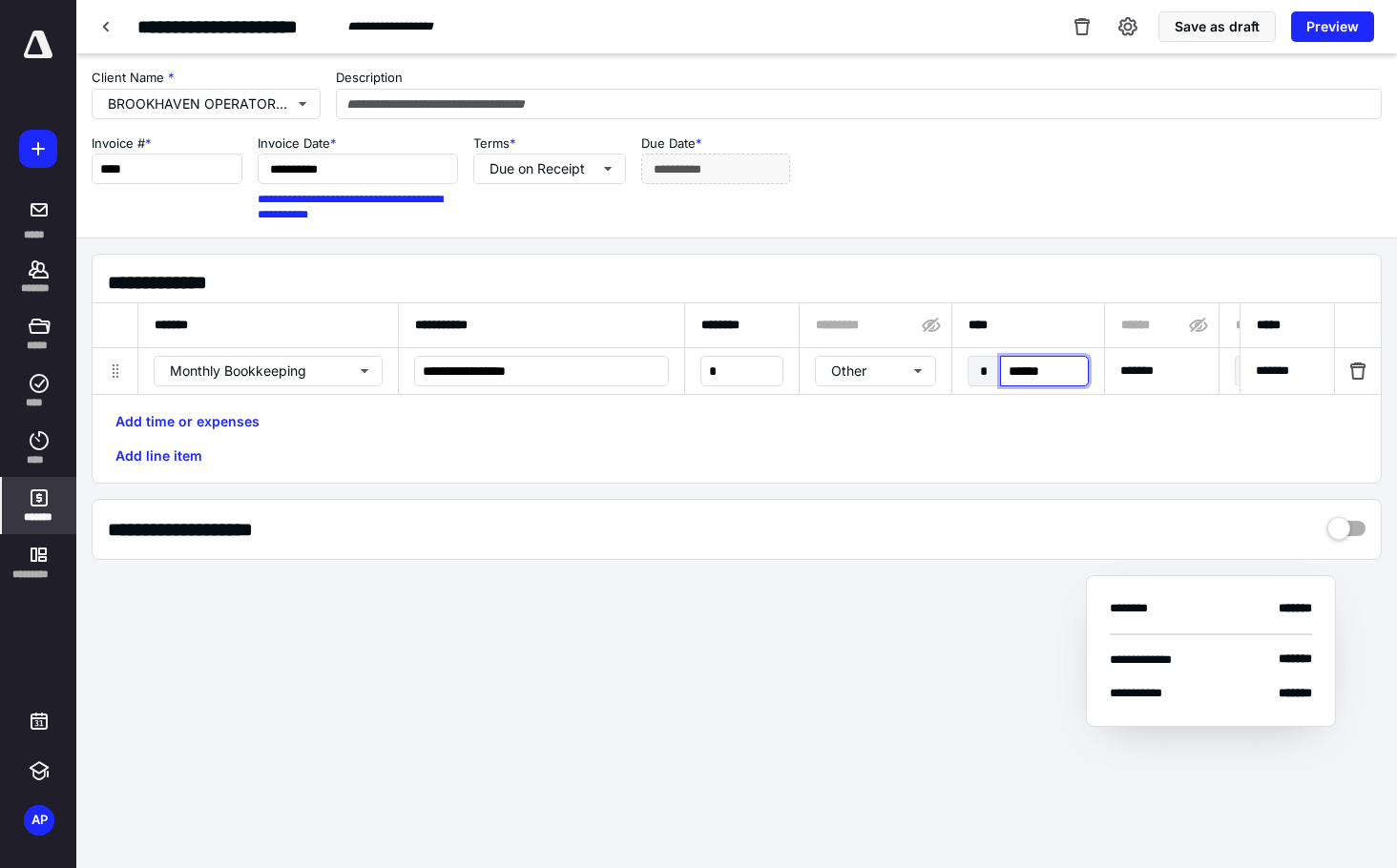 click on "******" at bounding box center [1044, 371] 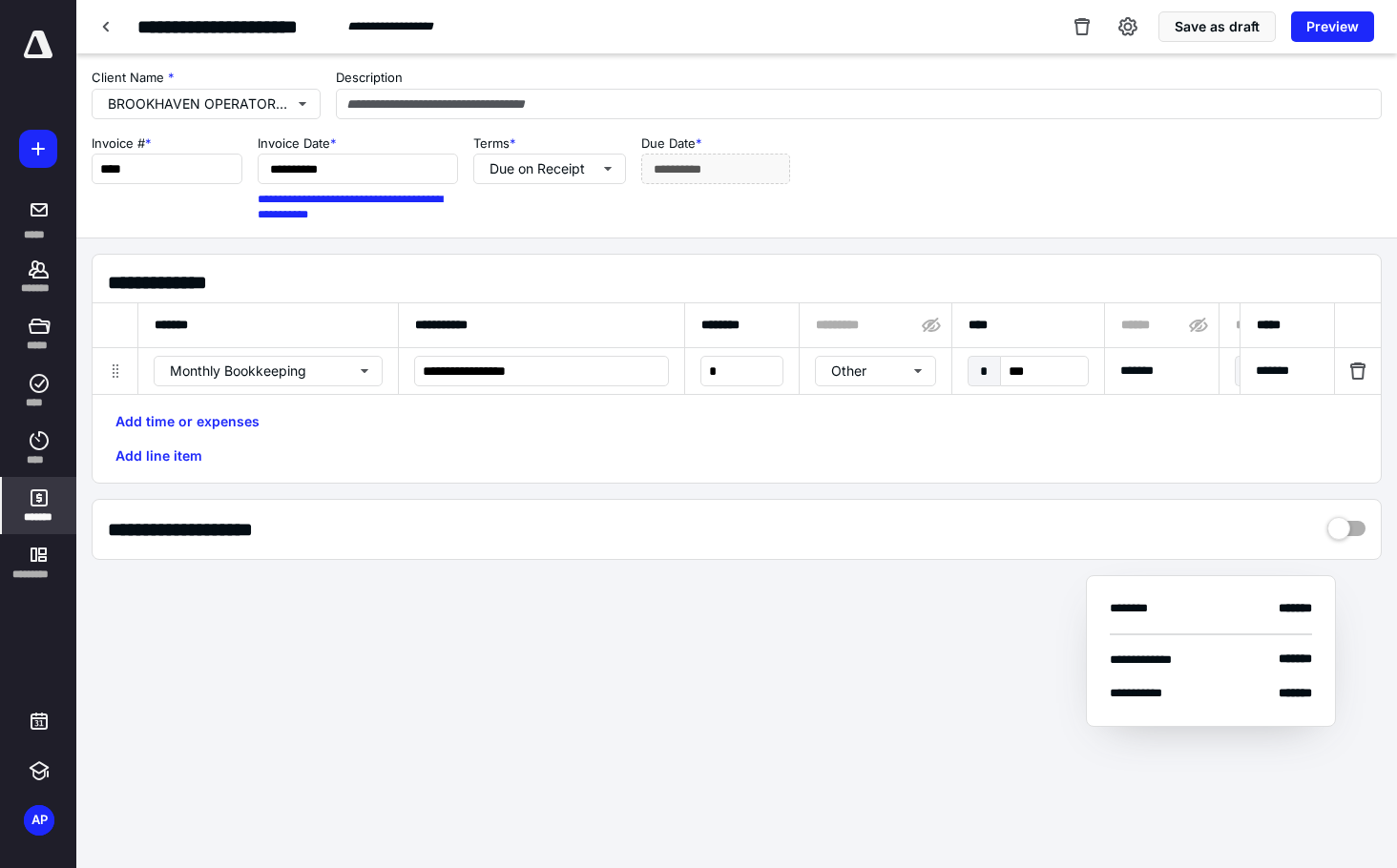type on "******" 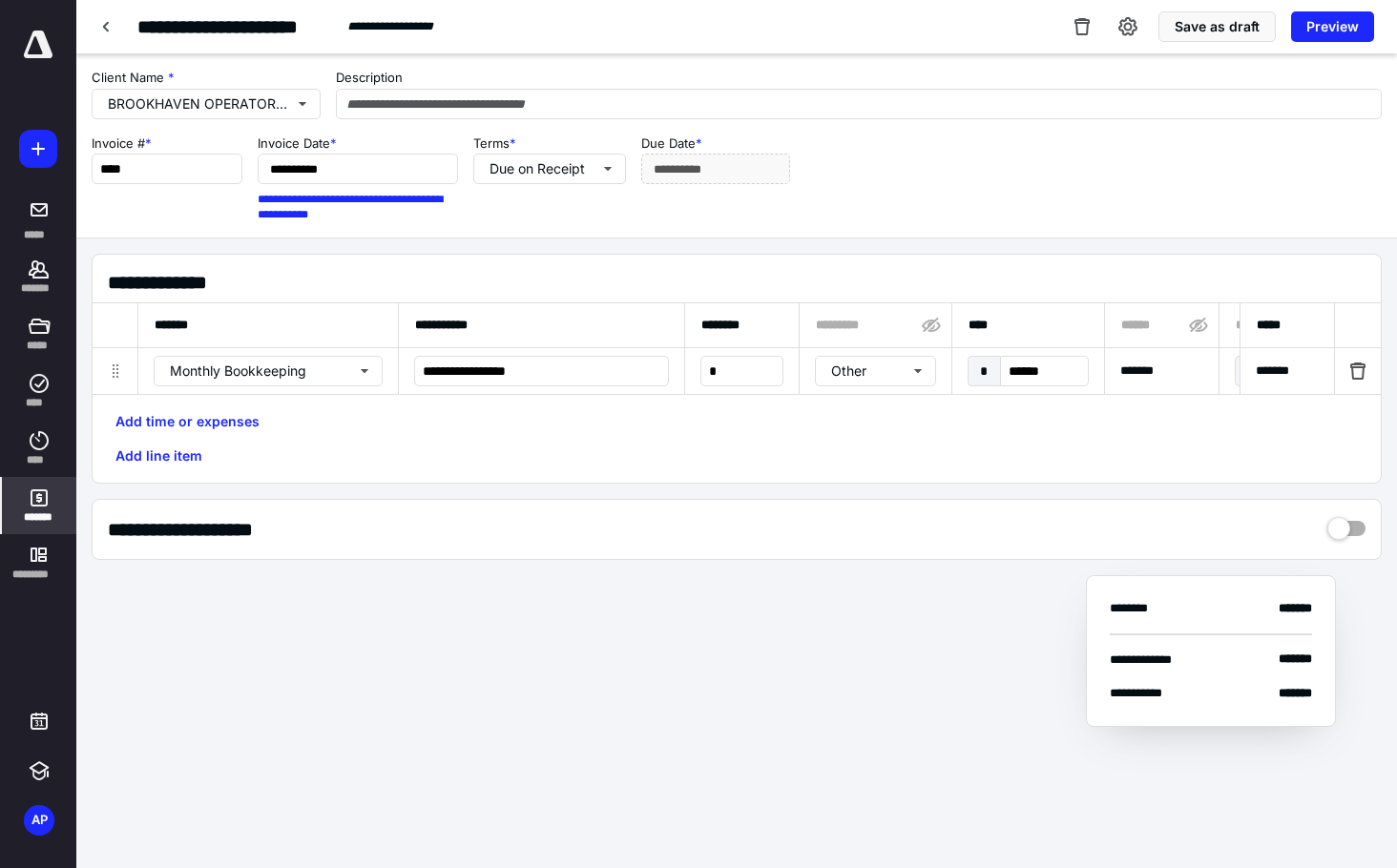click on "Add time or expenses Add line item" at bounding box center [737, 439] 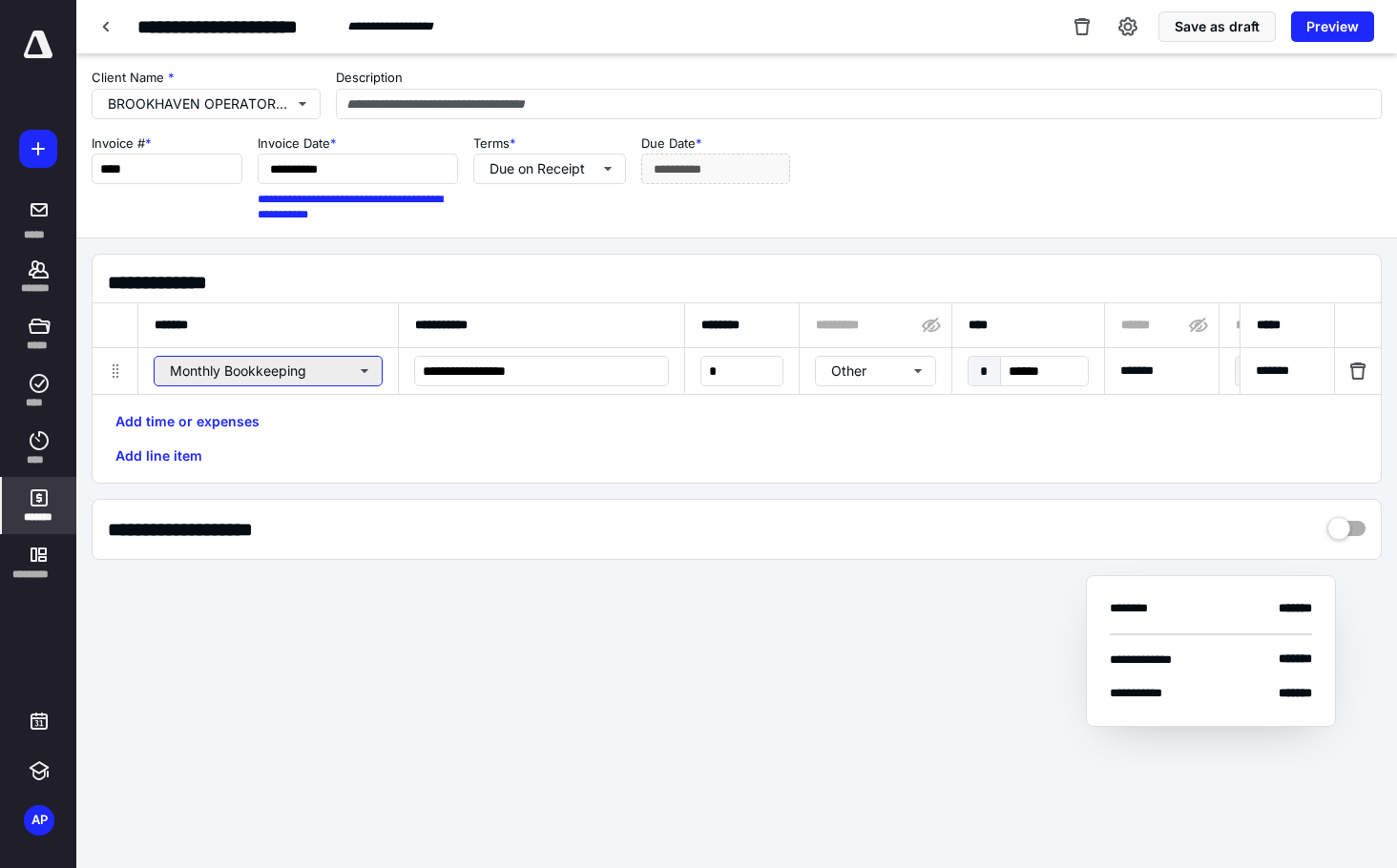 click on "Monthly Bookkeeping" at bounding box center (268, 371) 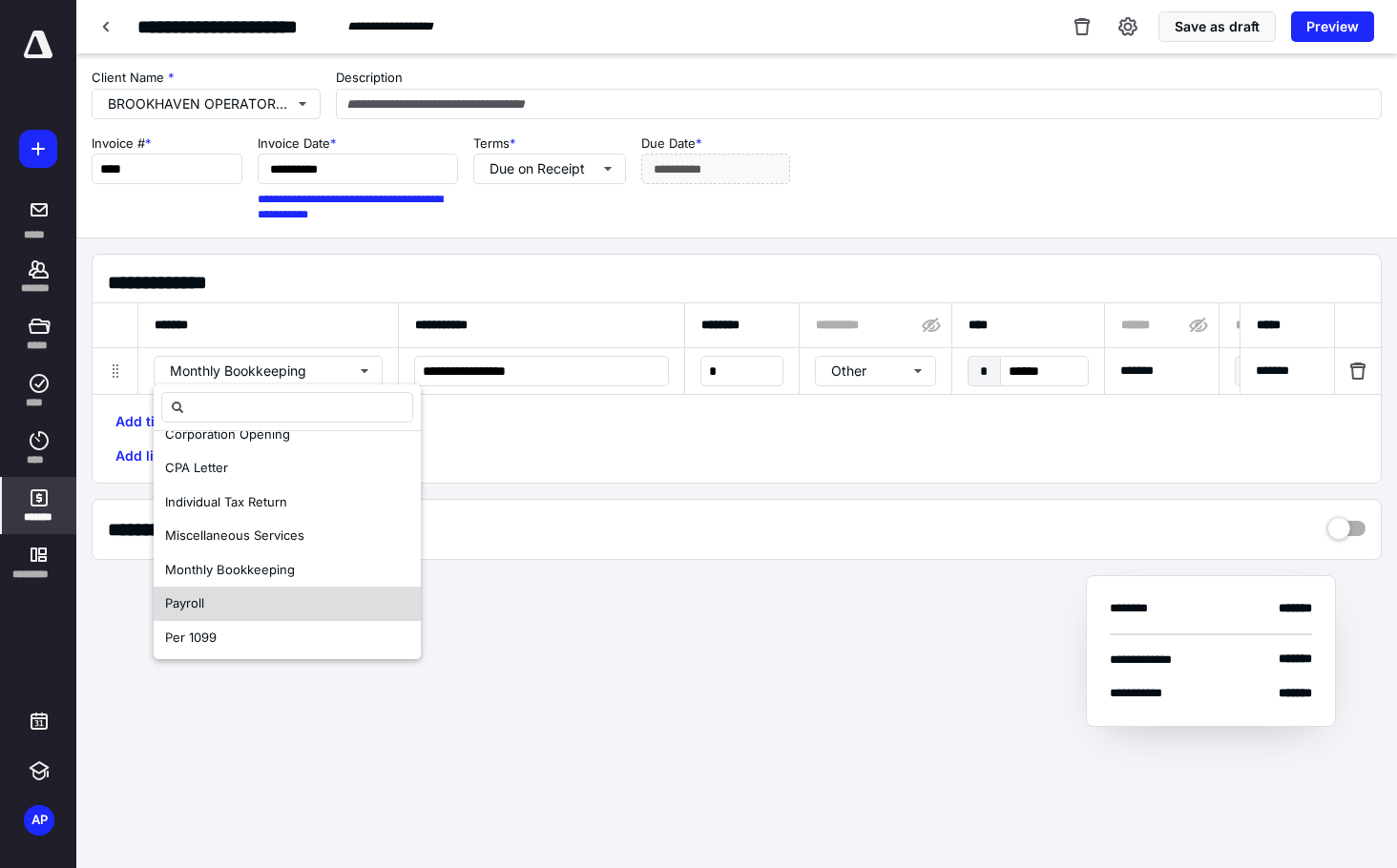 scroll, scrollTop: 261, scrollLeft: 0, axis: vertical 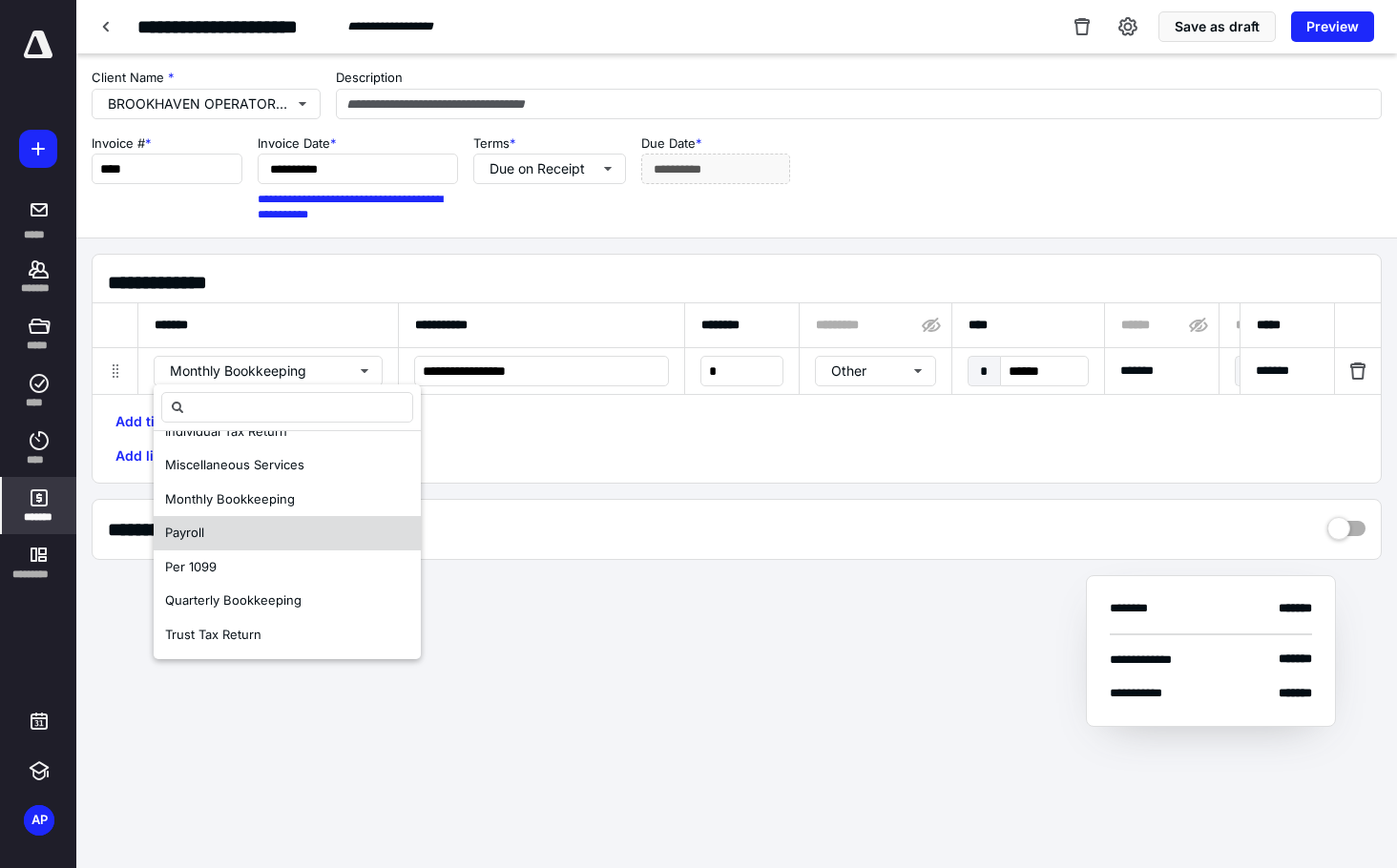 click on "Payroll" at bounding box center [287, 533] 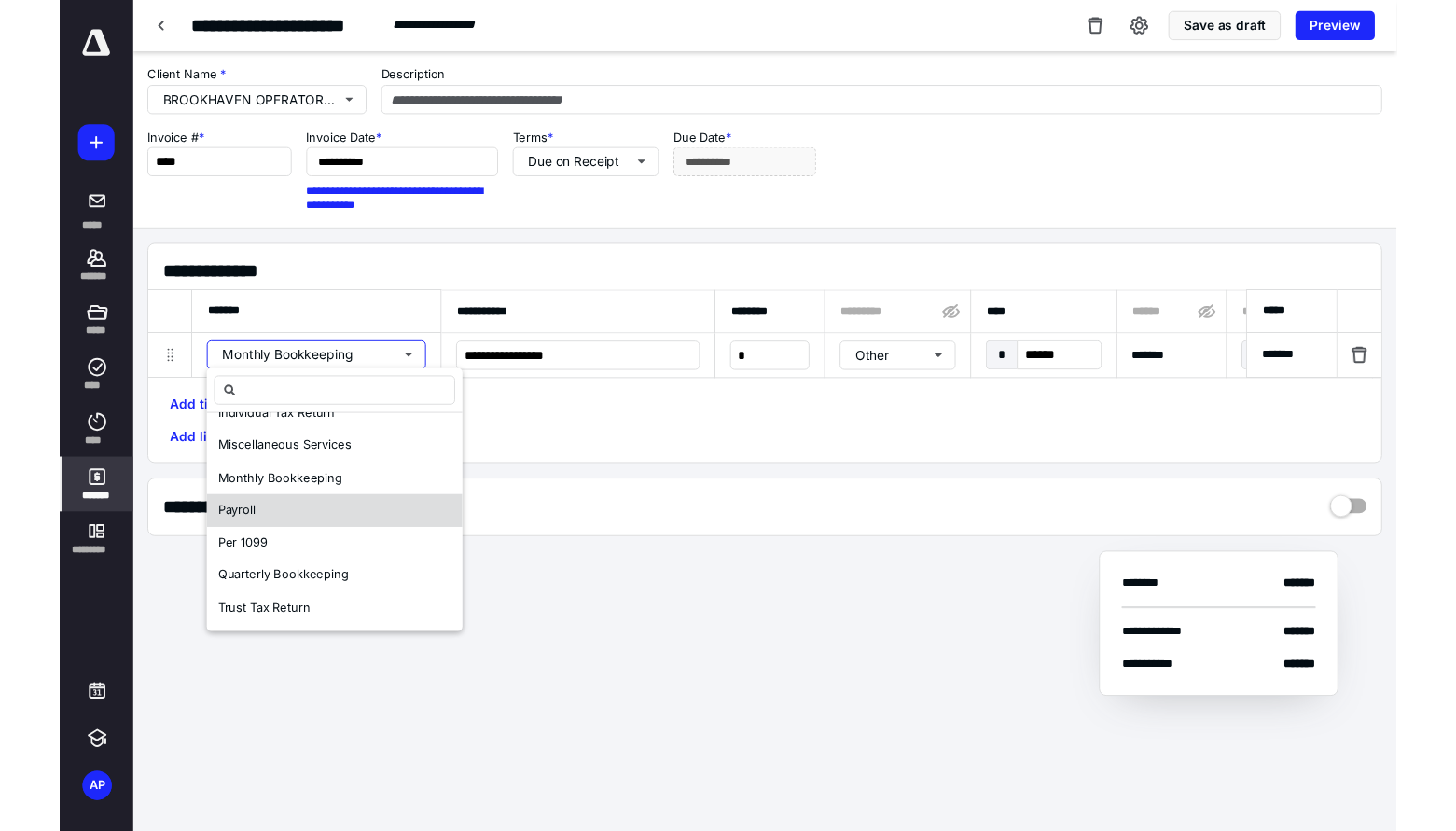 scroll, scrollTop: 0, scrollLeft: 0, axis: both 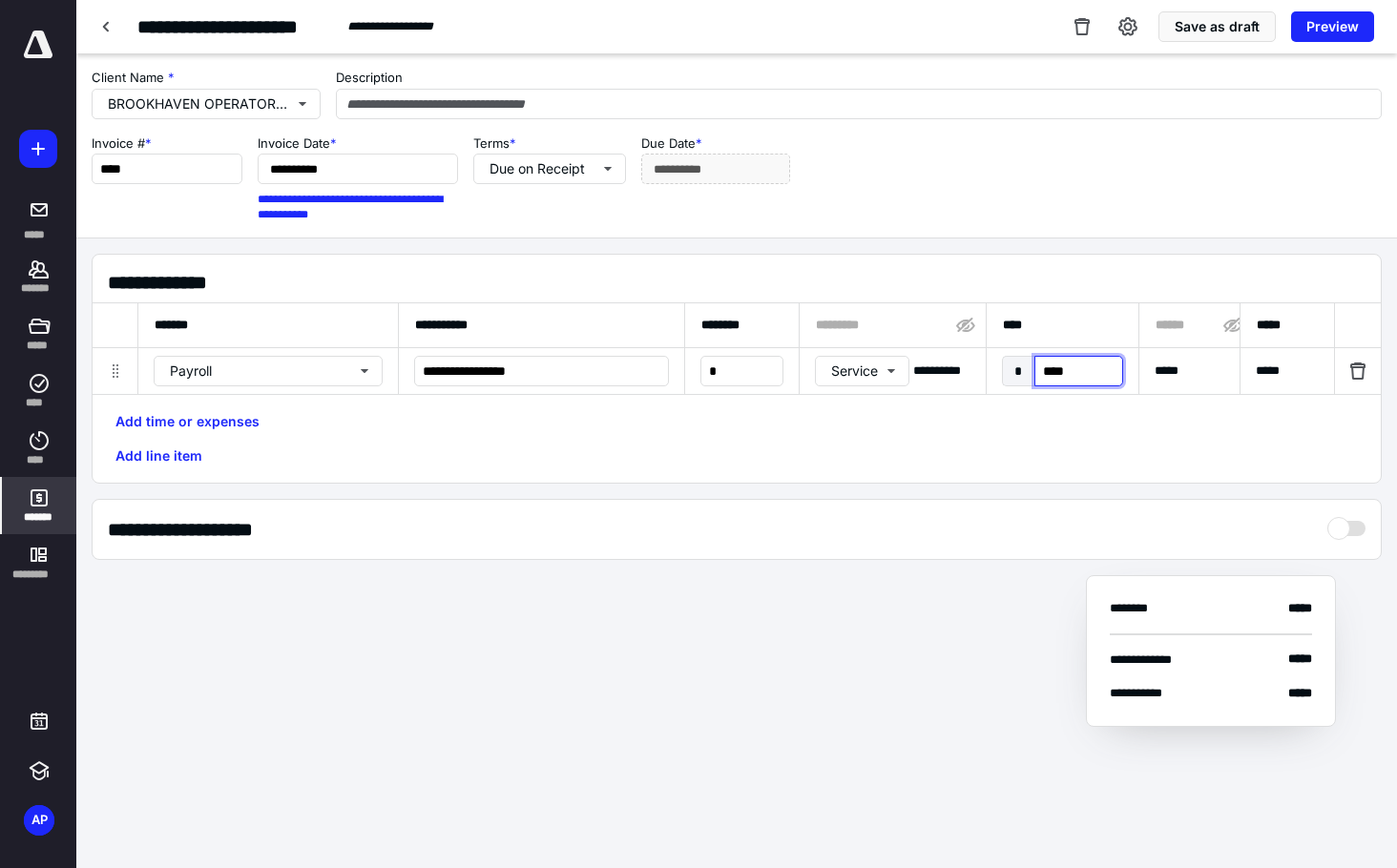 click on "****" at bounding box center [1078, 371] 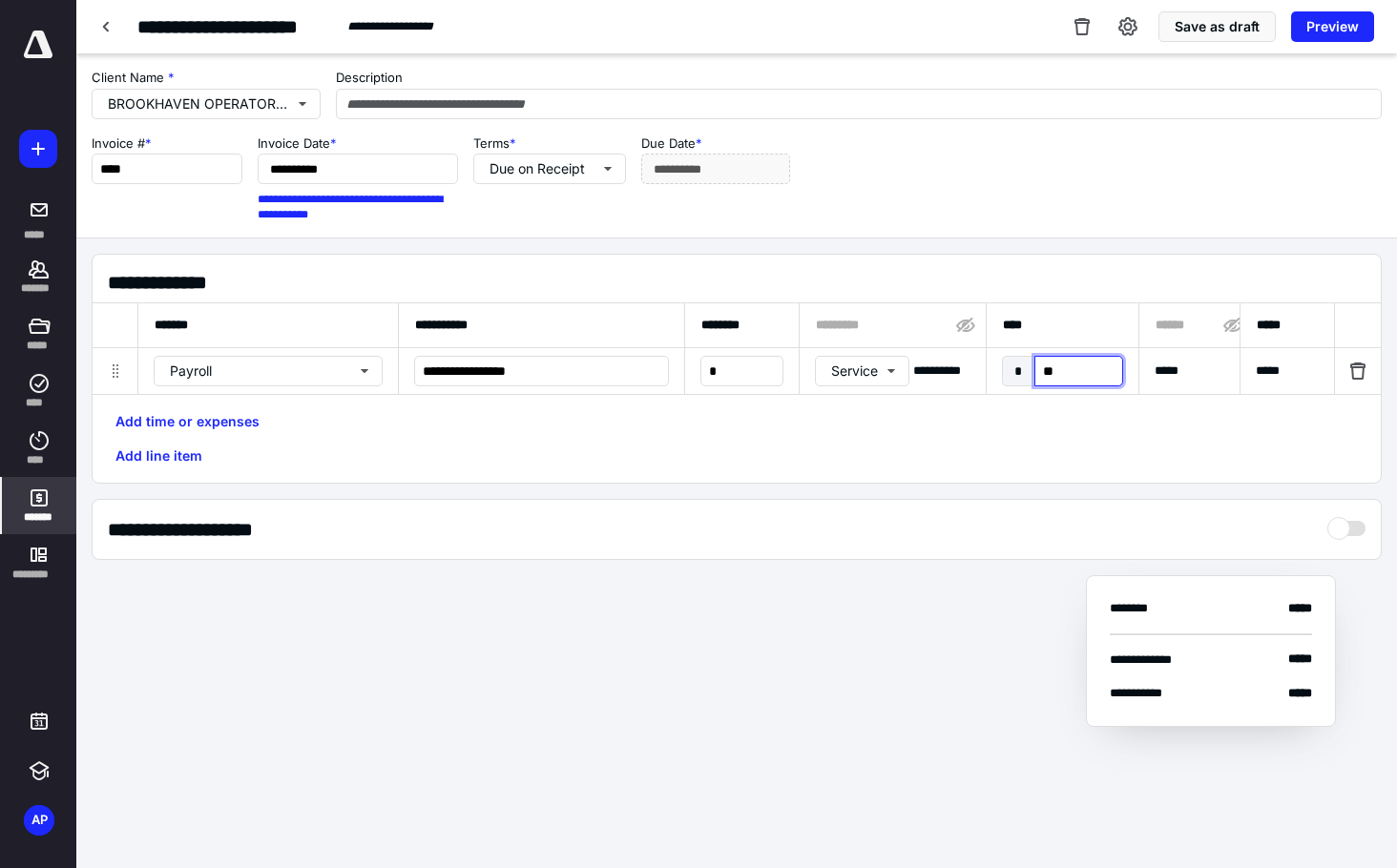 type on "***" 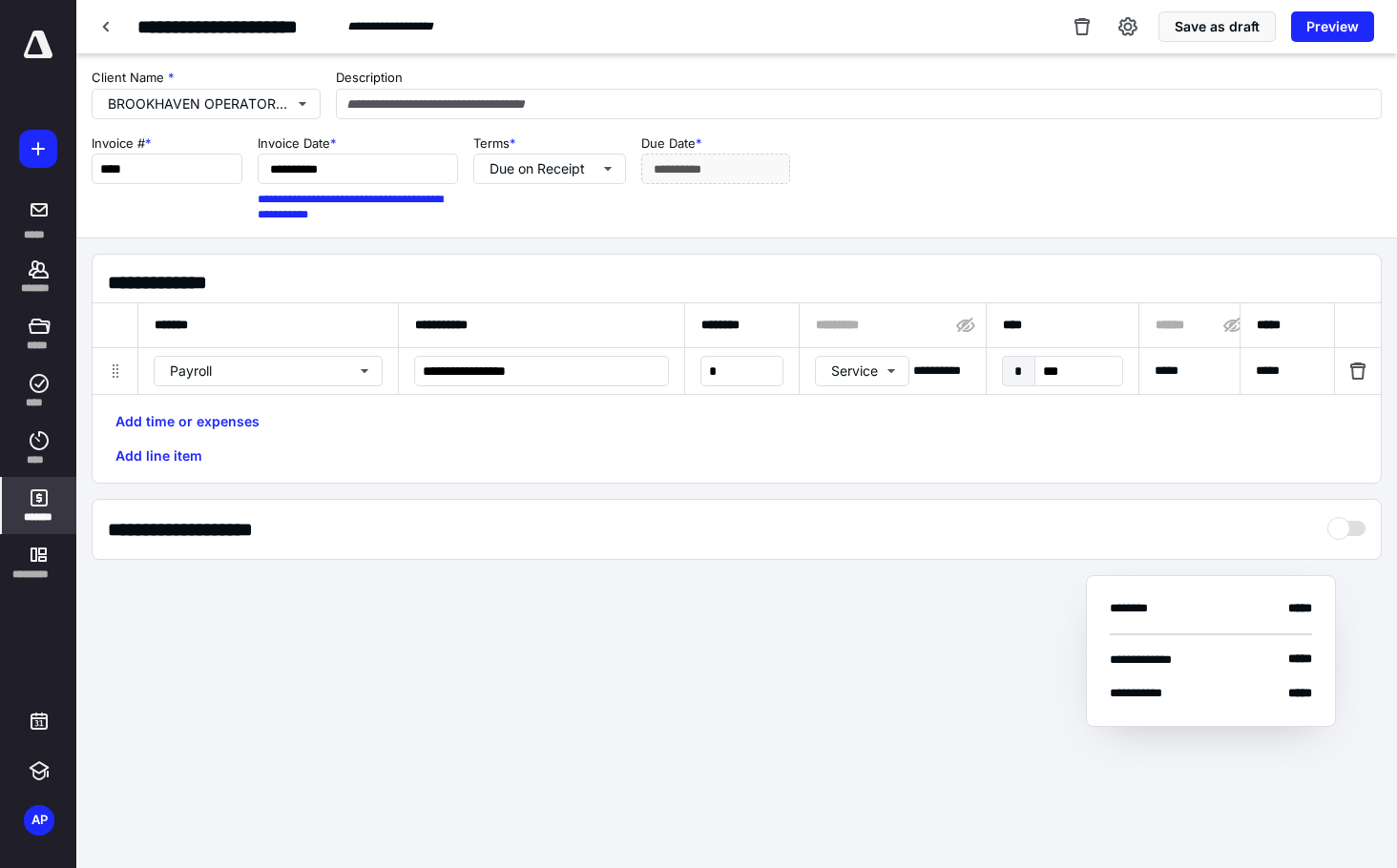 click on "Add time or expenses Add line item" at bounding box center (737, 439) 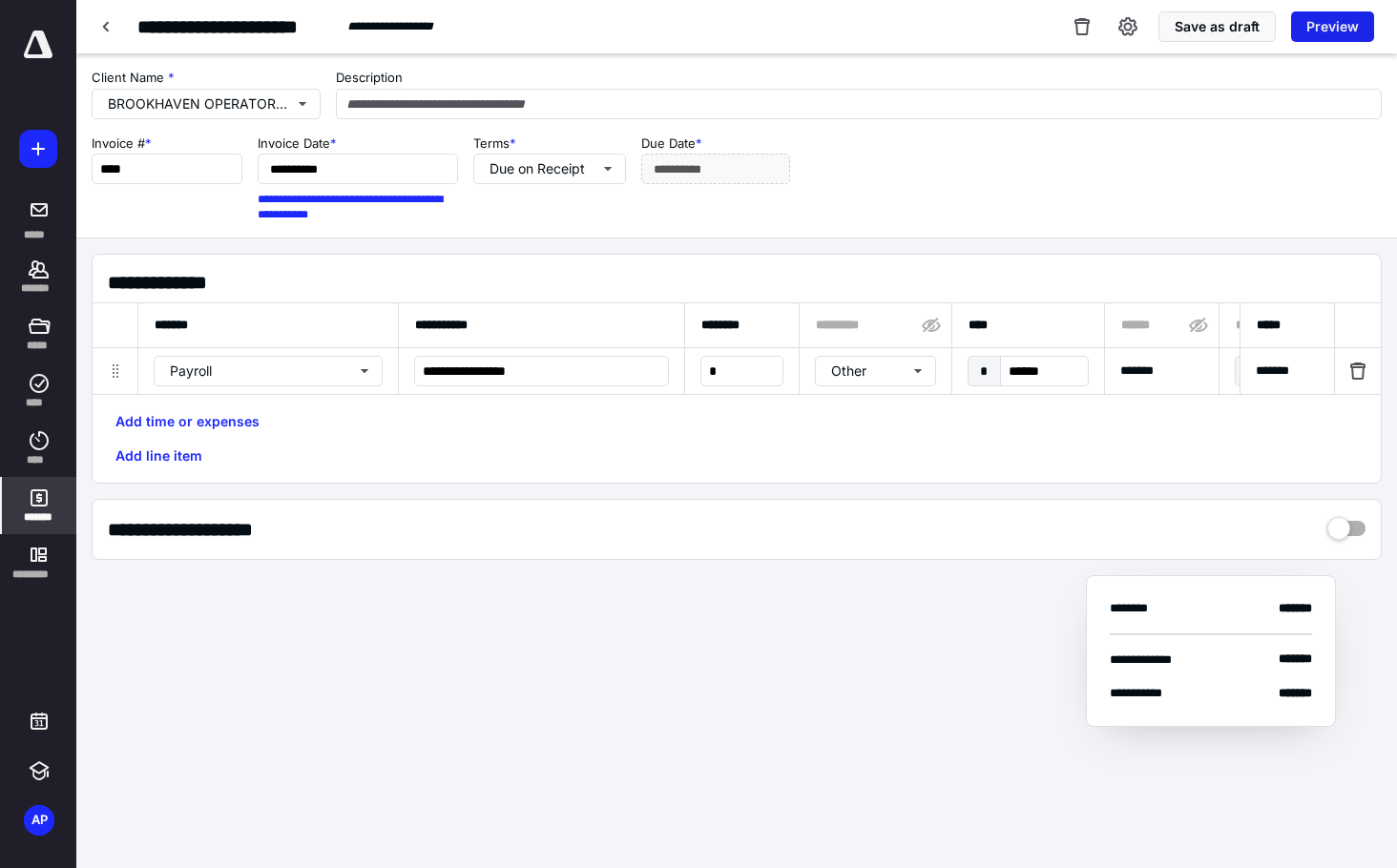 click on "Preview" at bounding box center (1332, 27) 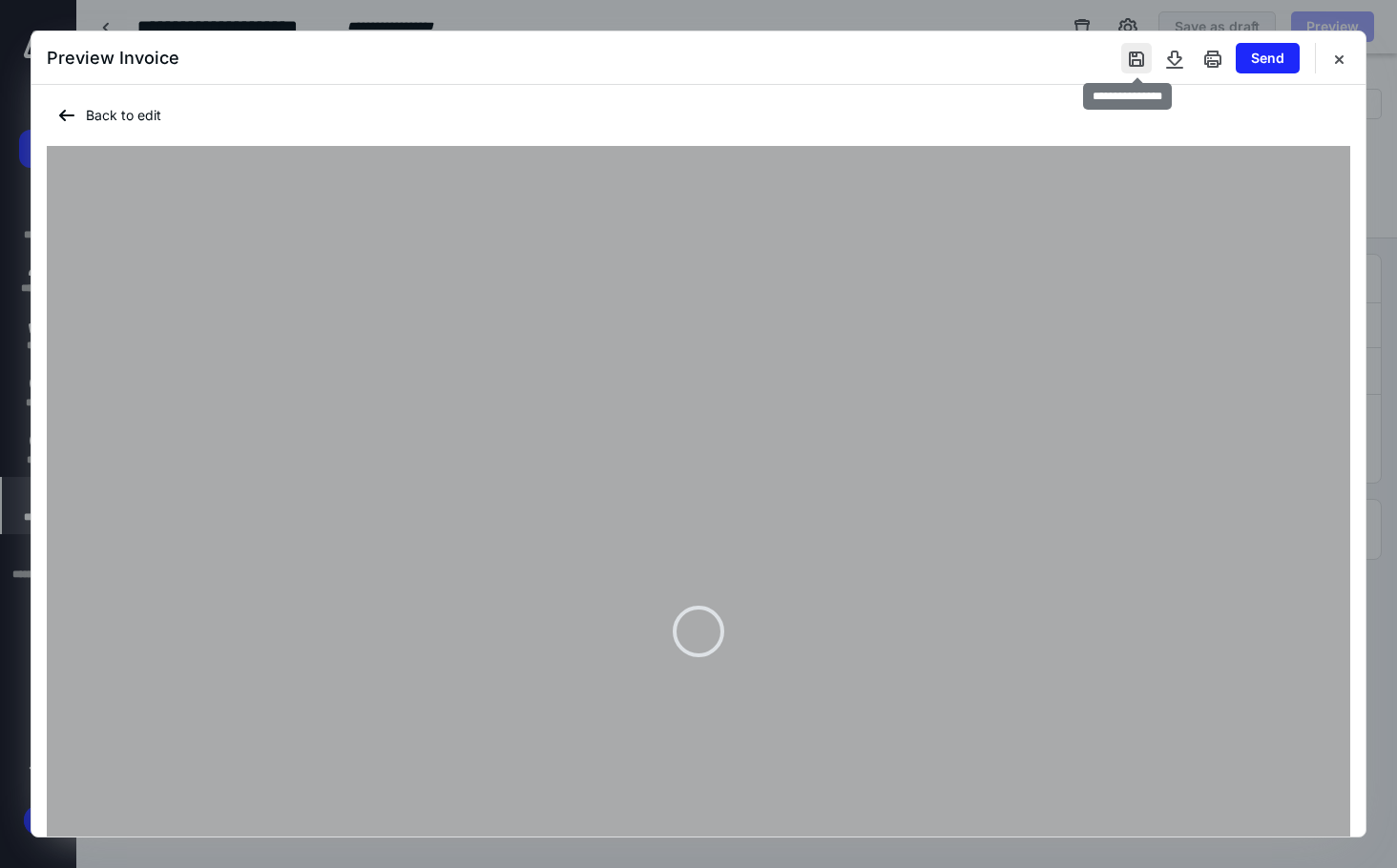 click at bounding box center (1136, 58) 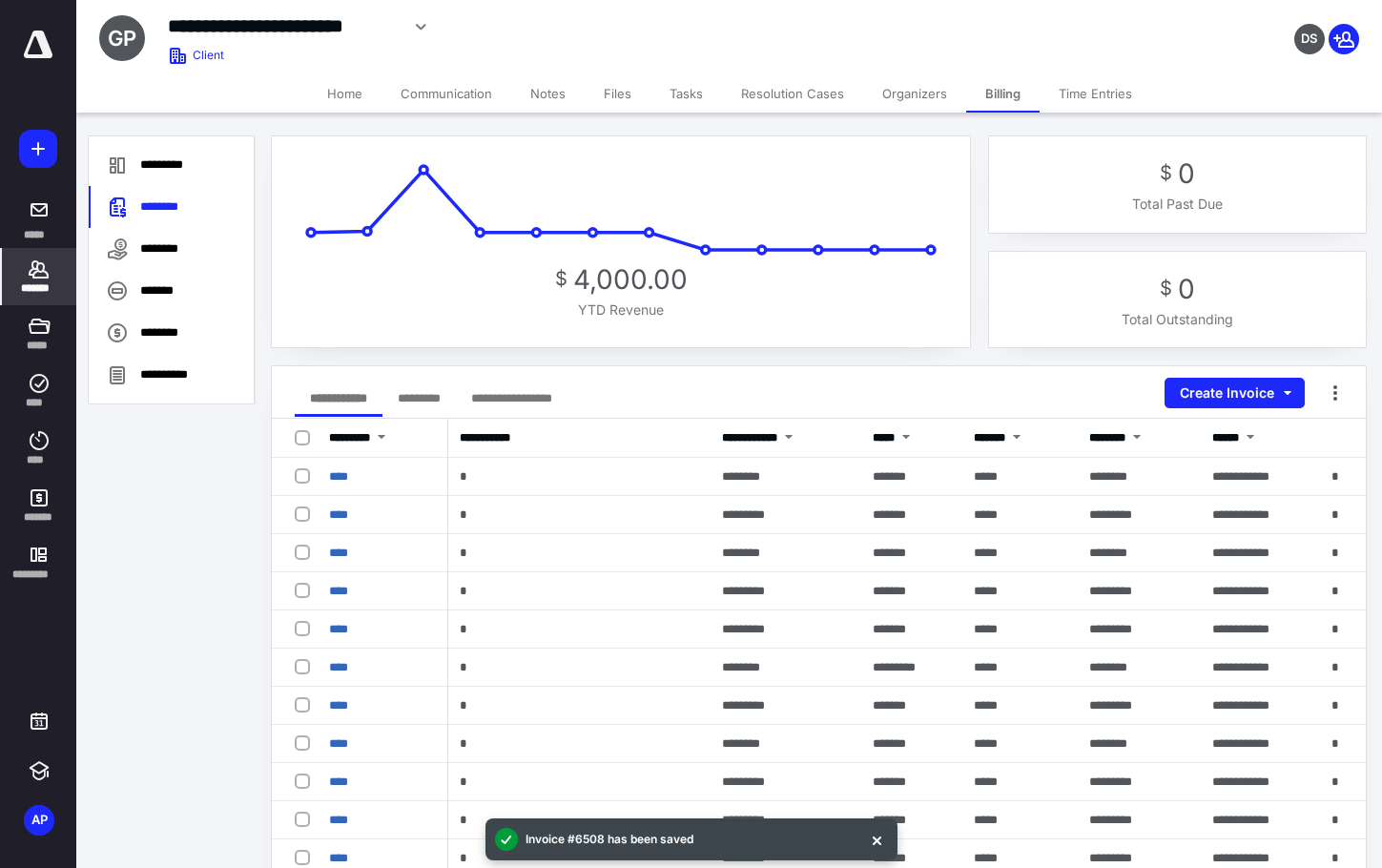 click 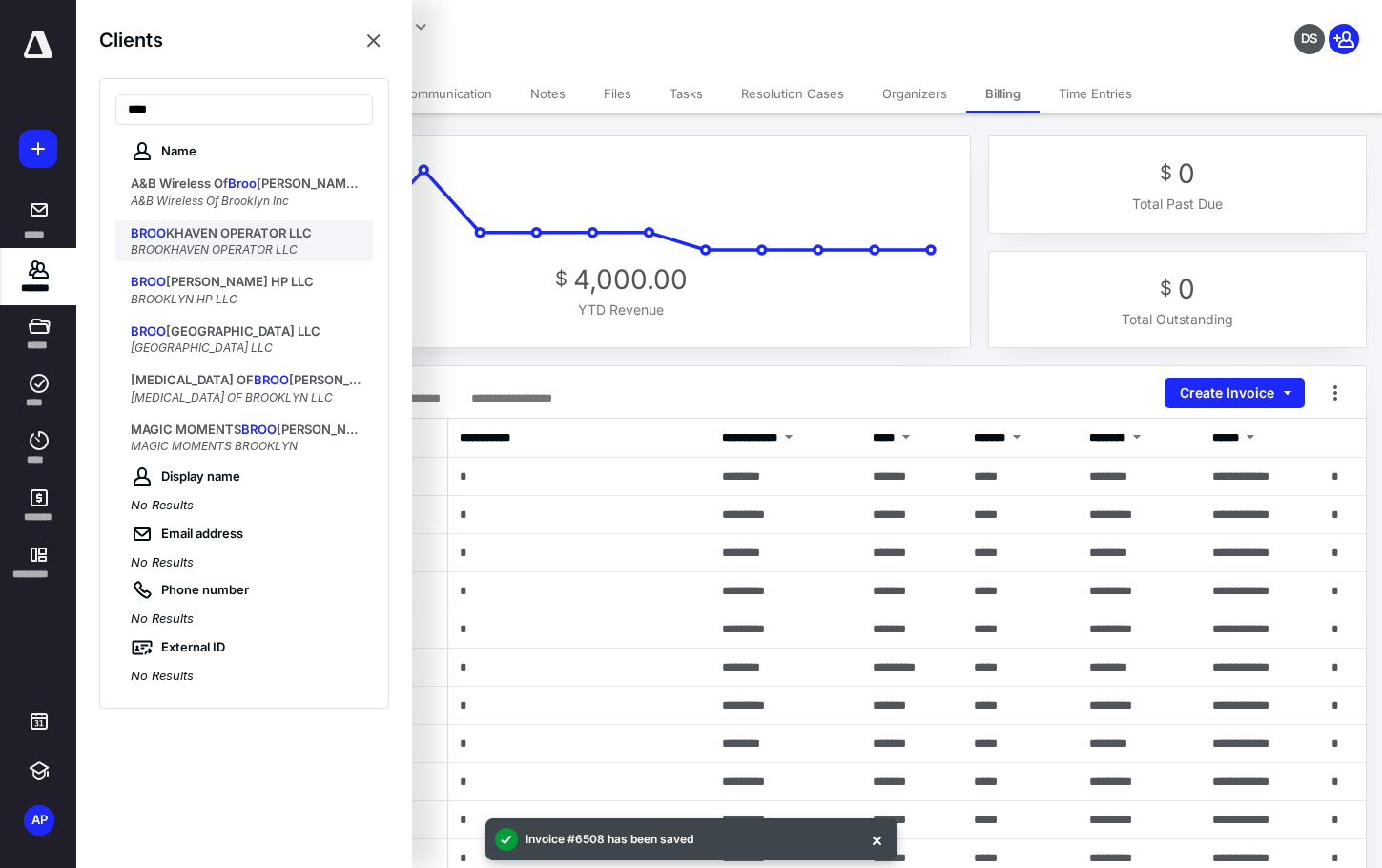 type on "****" 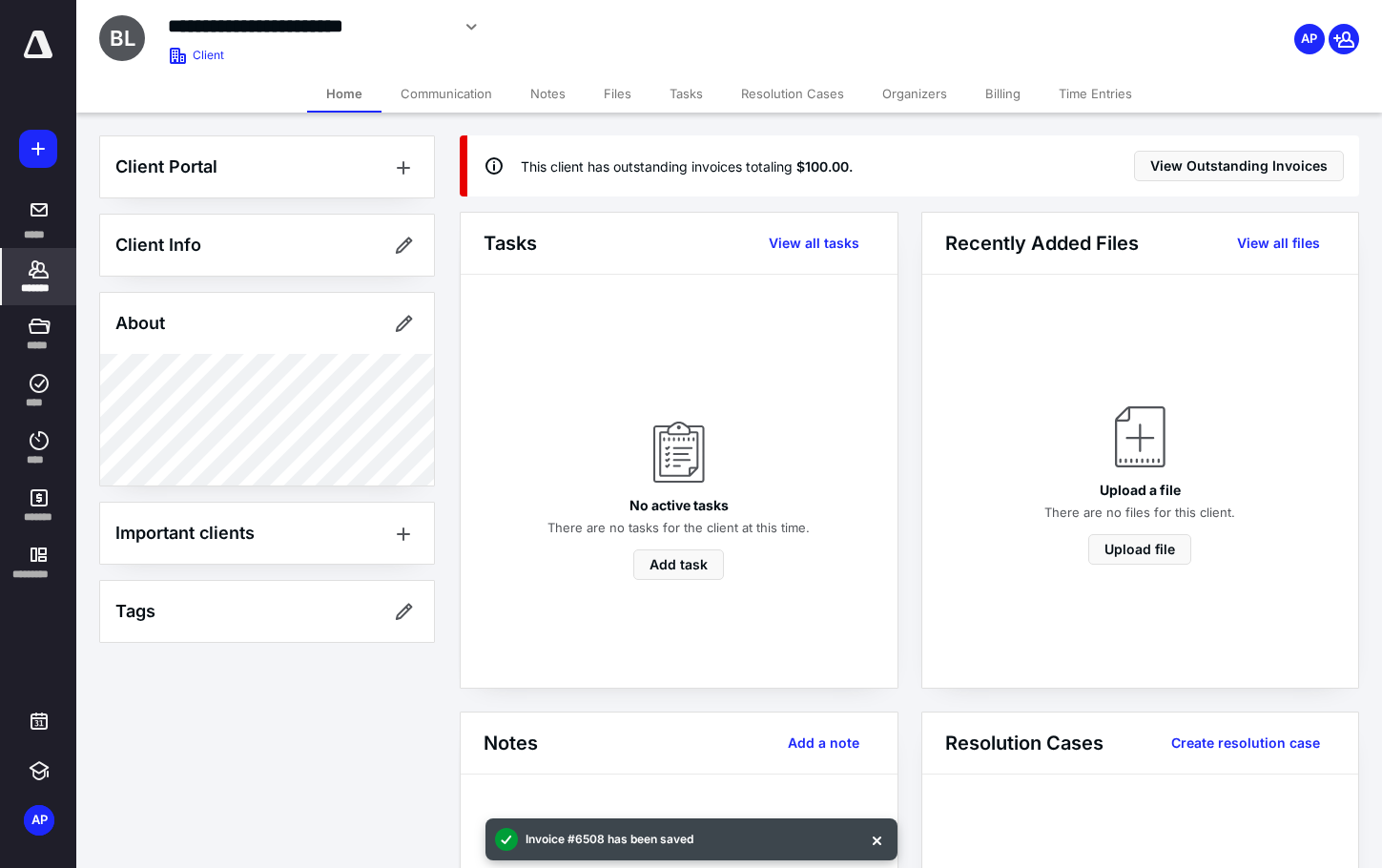 click on "Billing" at bounding box center [1002, 93] 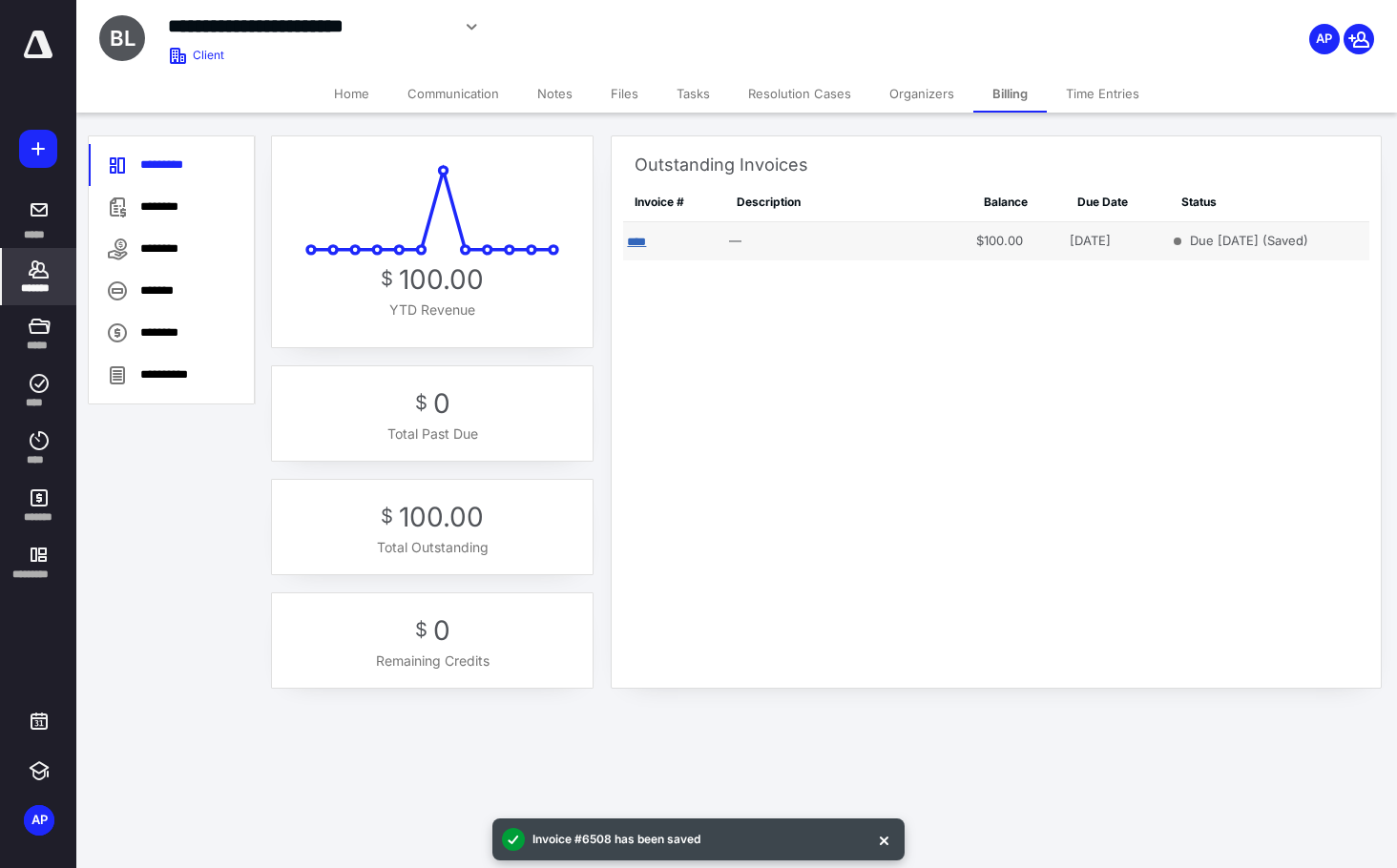 click on "****" at bounding box center [636, 241] 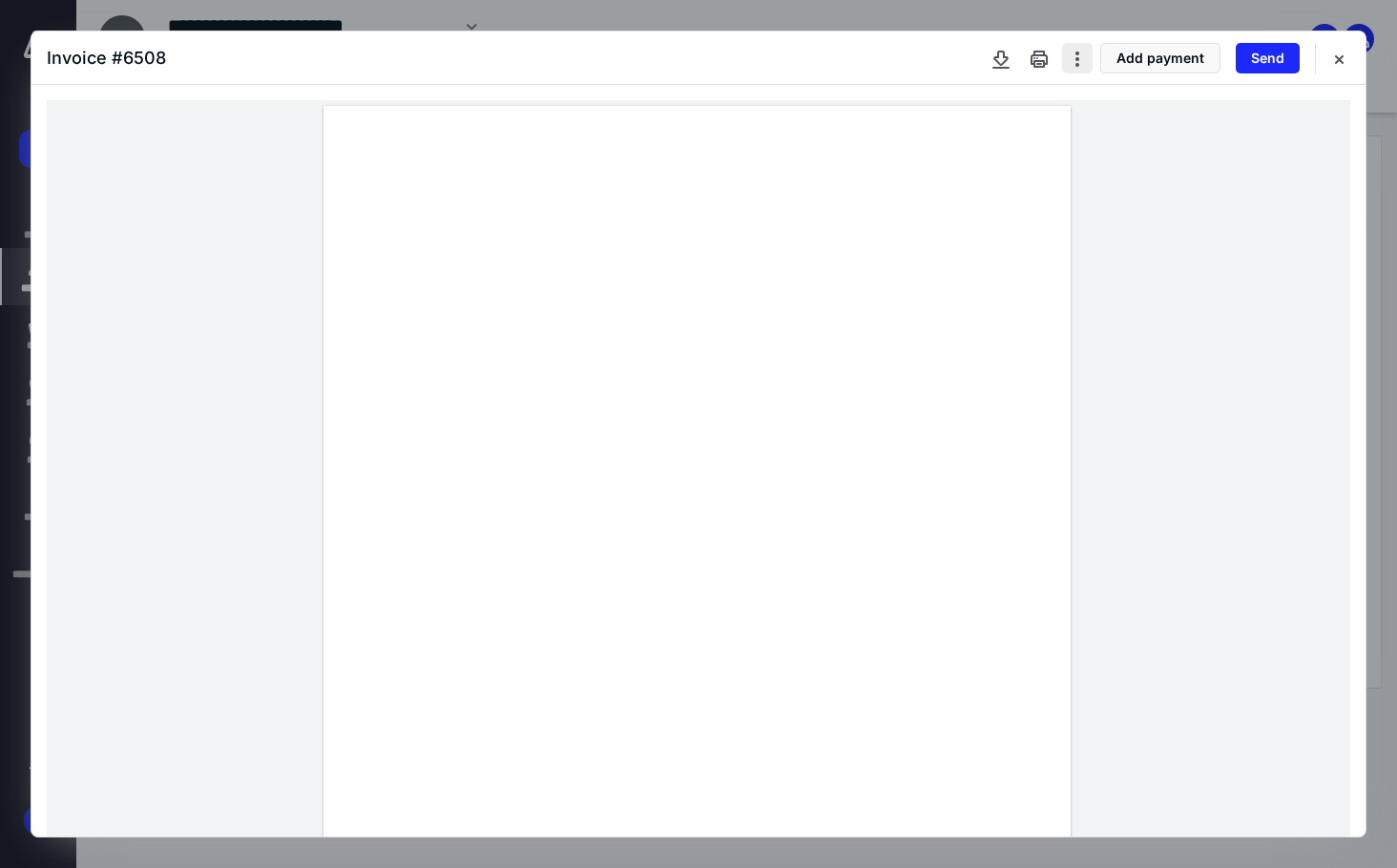 click at bounding box center [1077, 58] 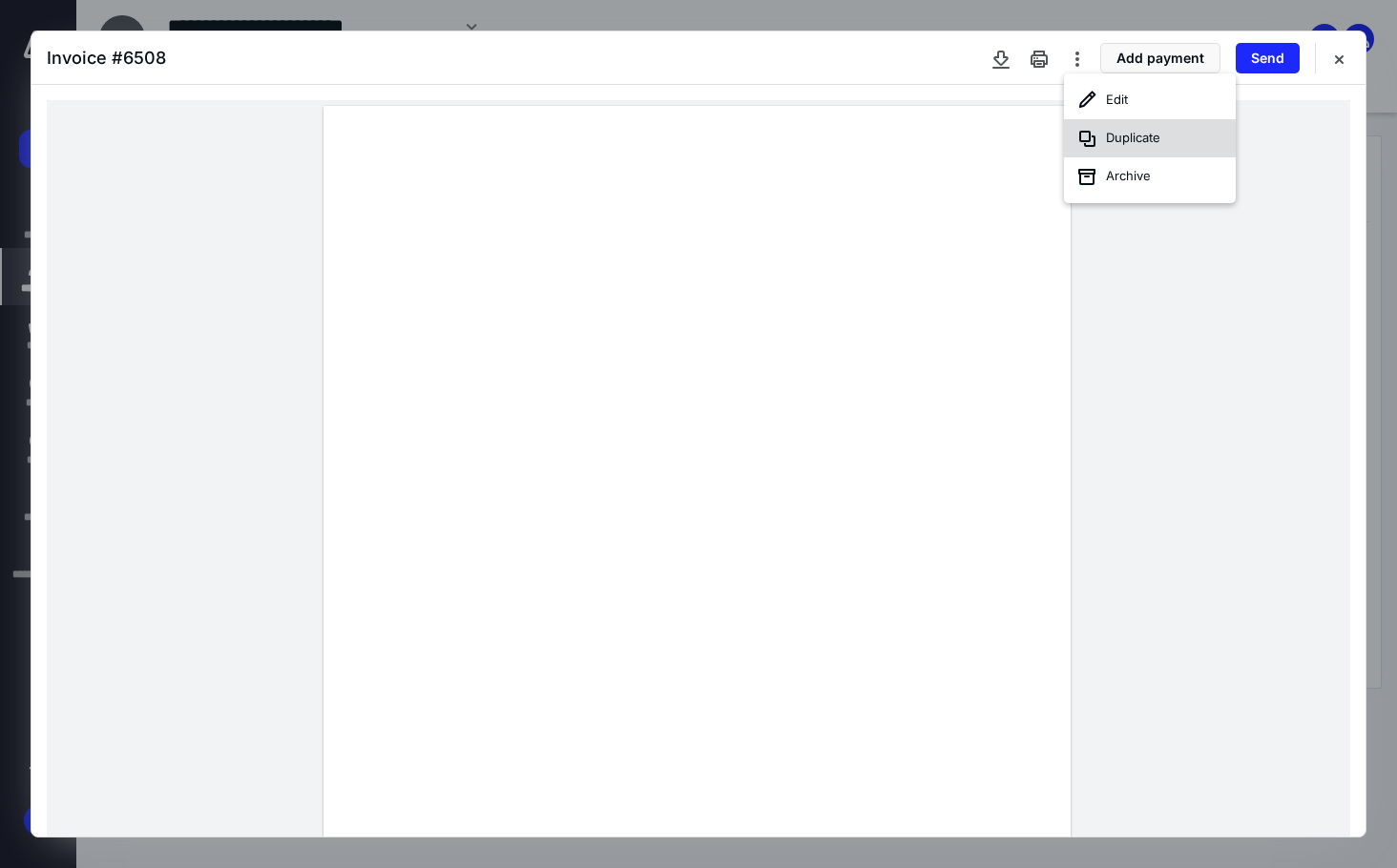 click on "Duplicate" at bounding box center [1150, 138] 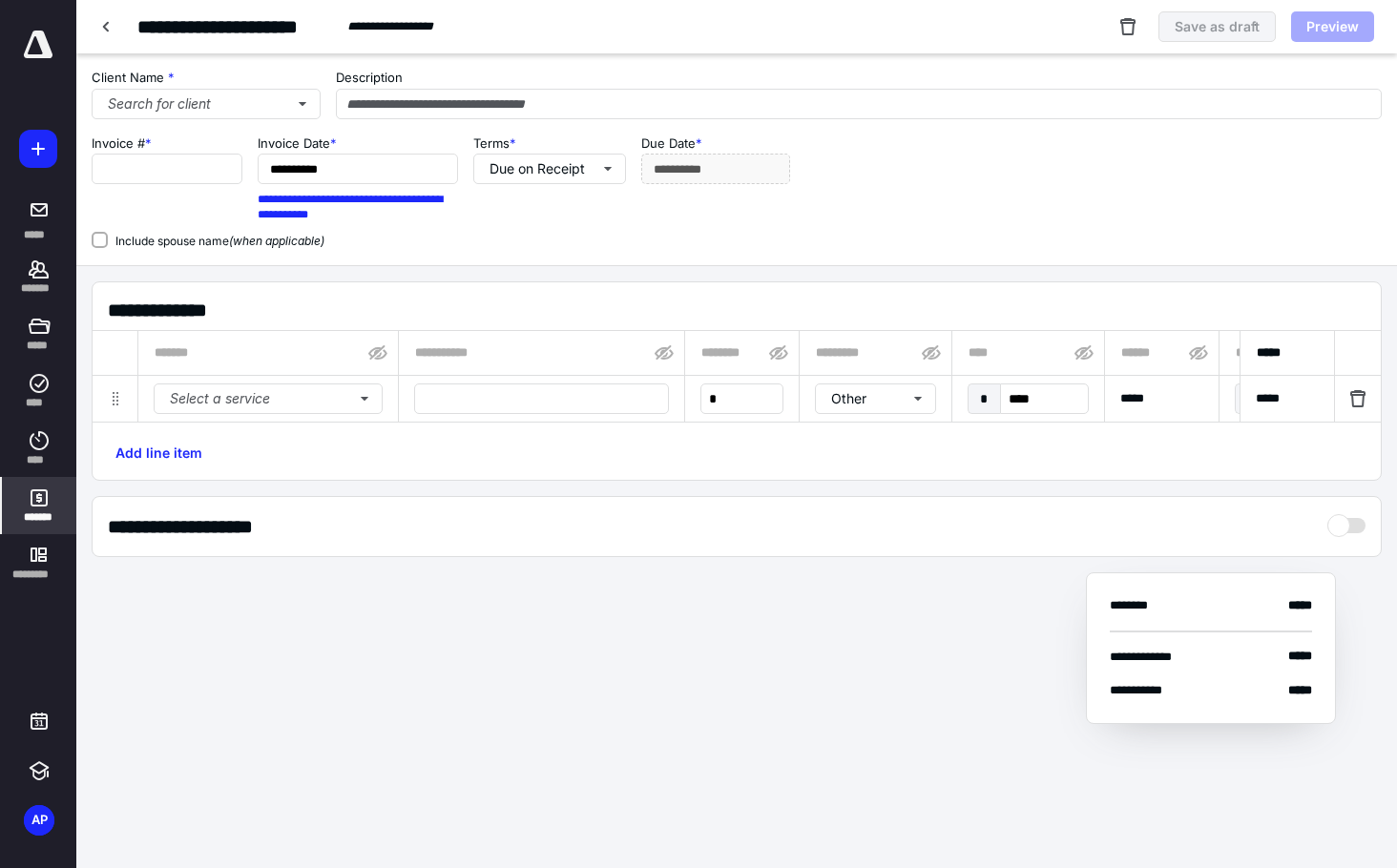 type on "****" 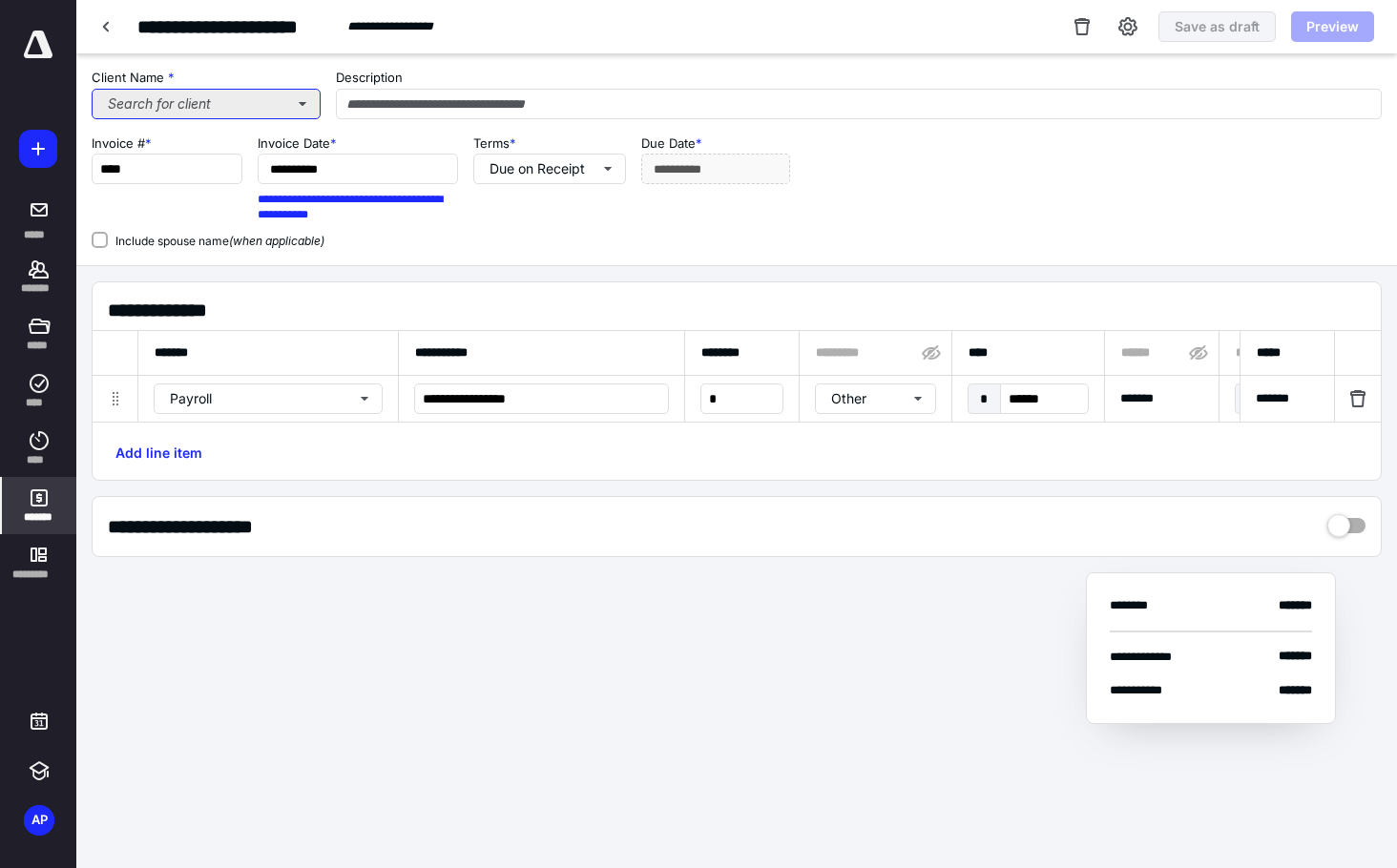 click on "Search for client" at bounding box center (206, 104) 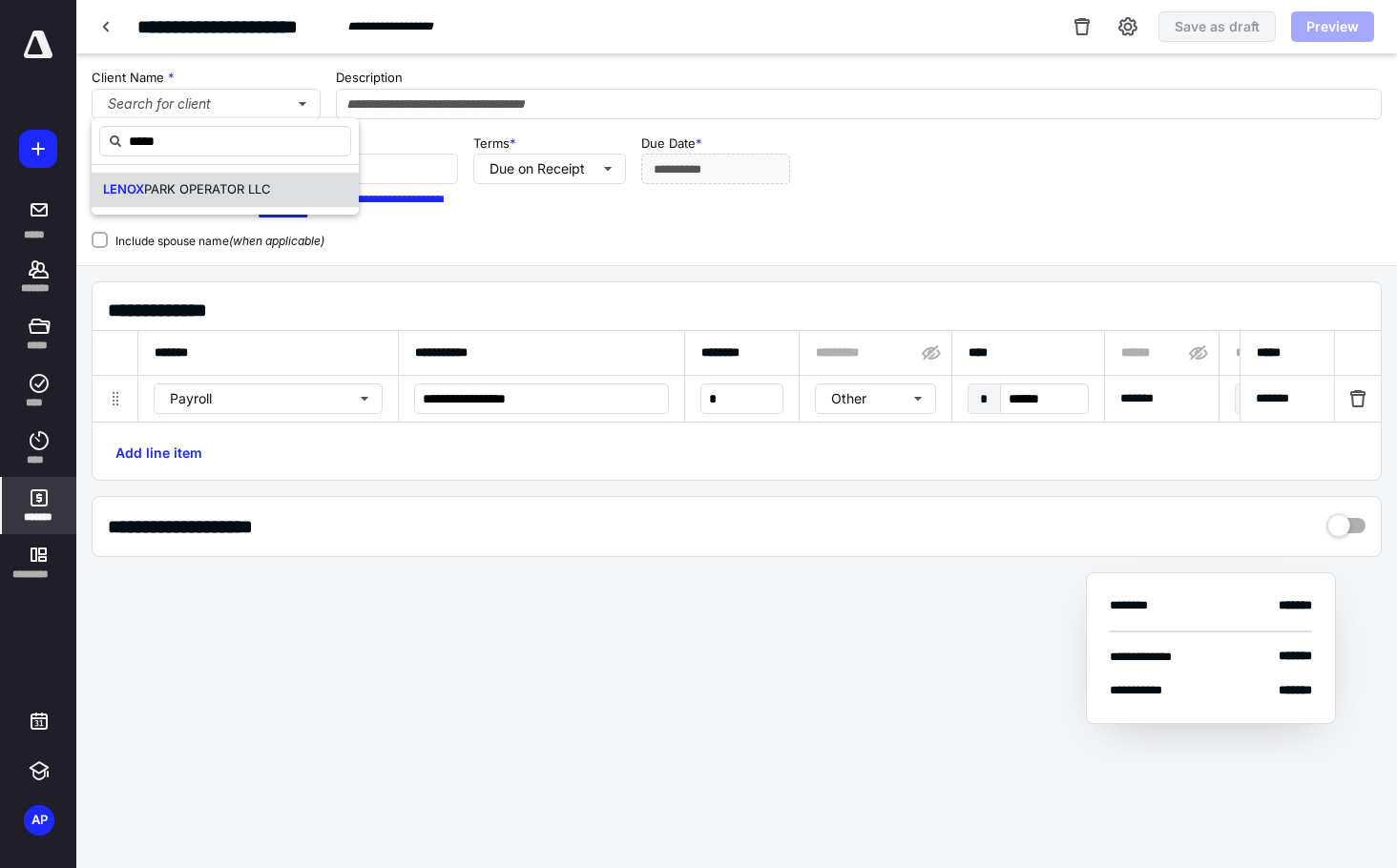 click on "PARK OPERATOR LLC" at bounding box center (207, 189) 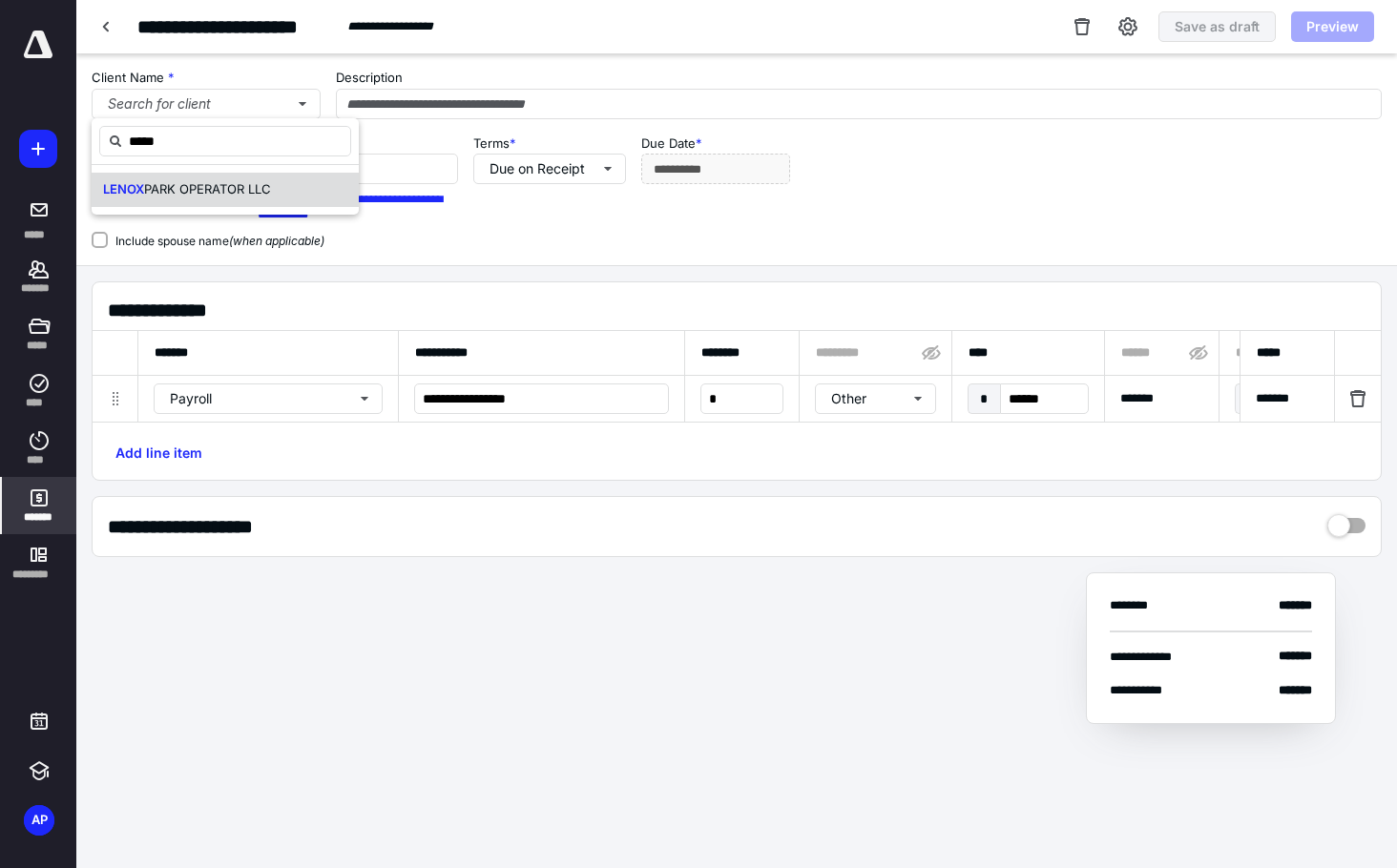 type on "*****" 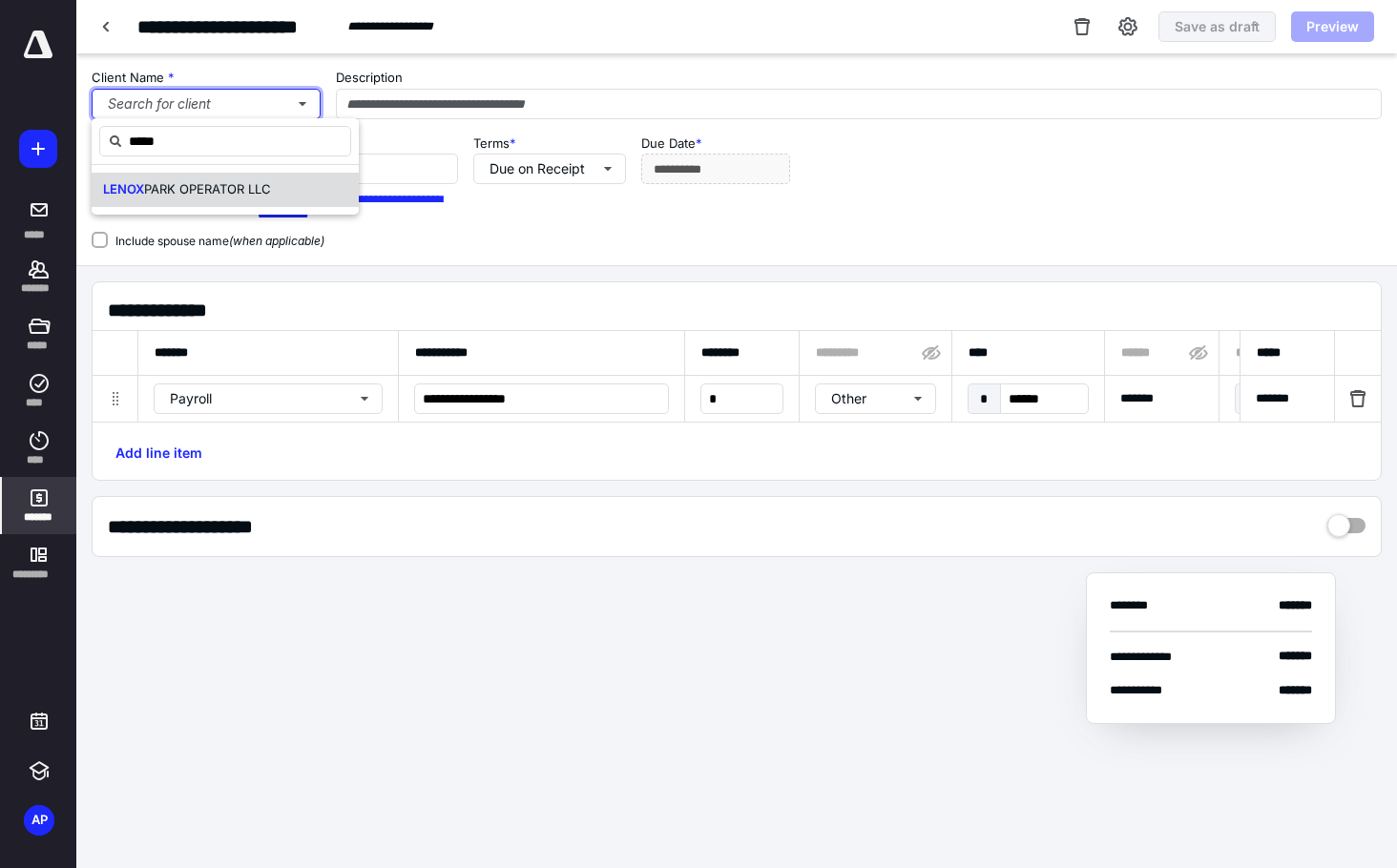 type 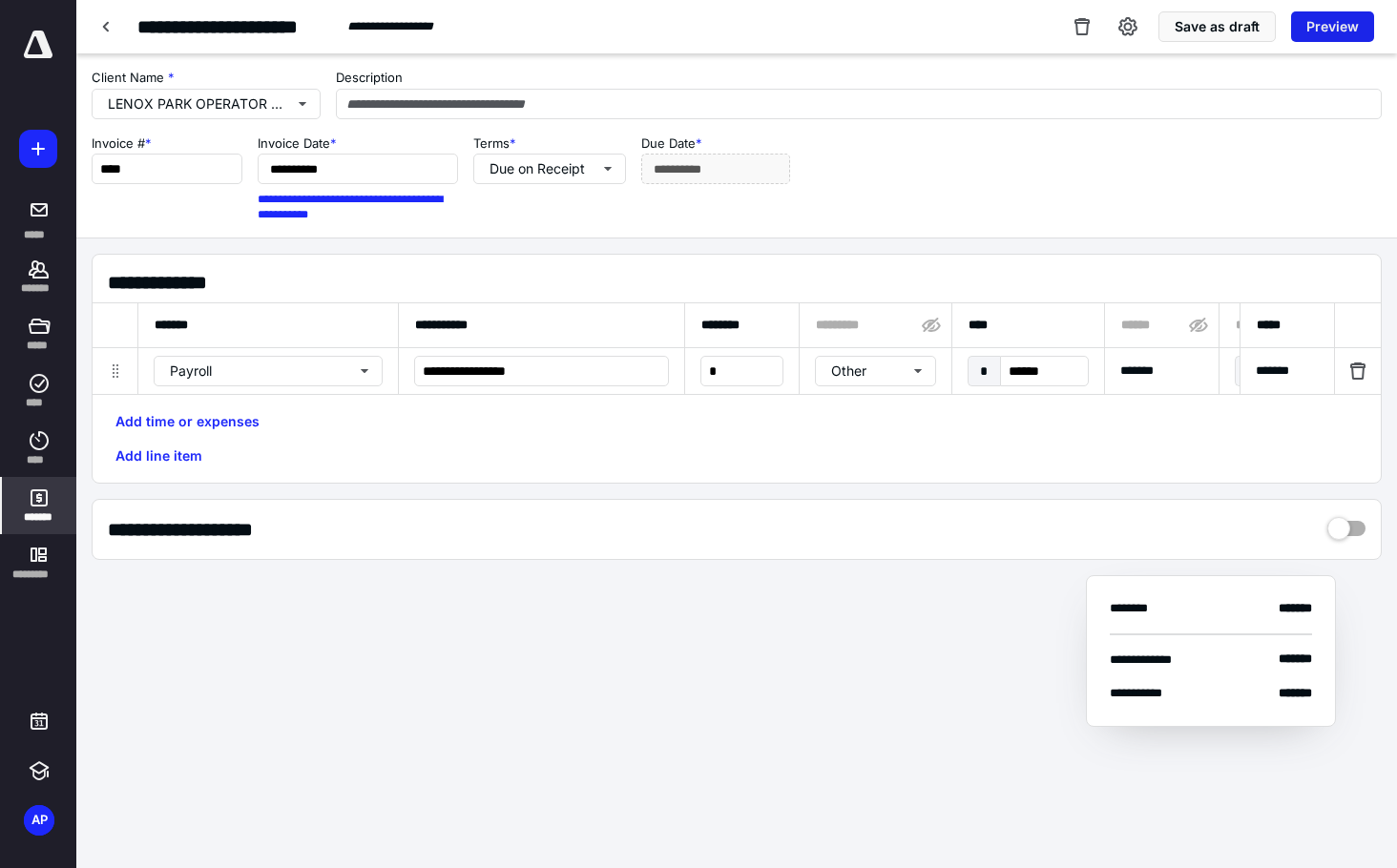 click on "Preview" at bounding box center [1332, 27] 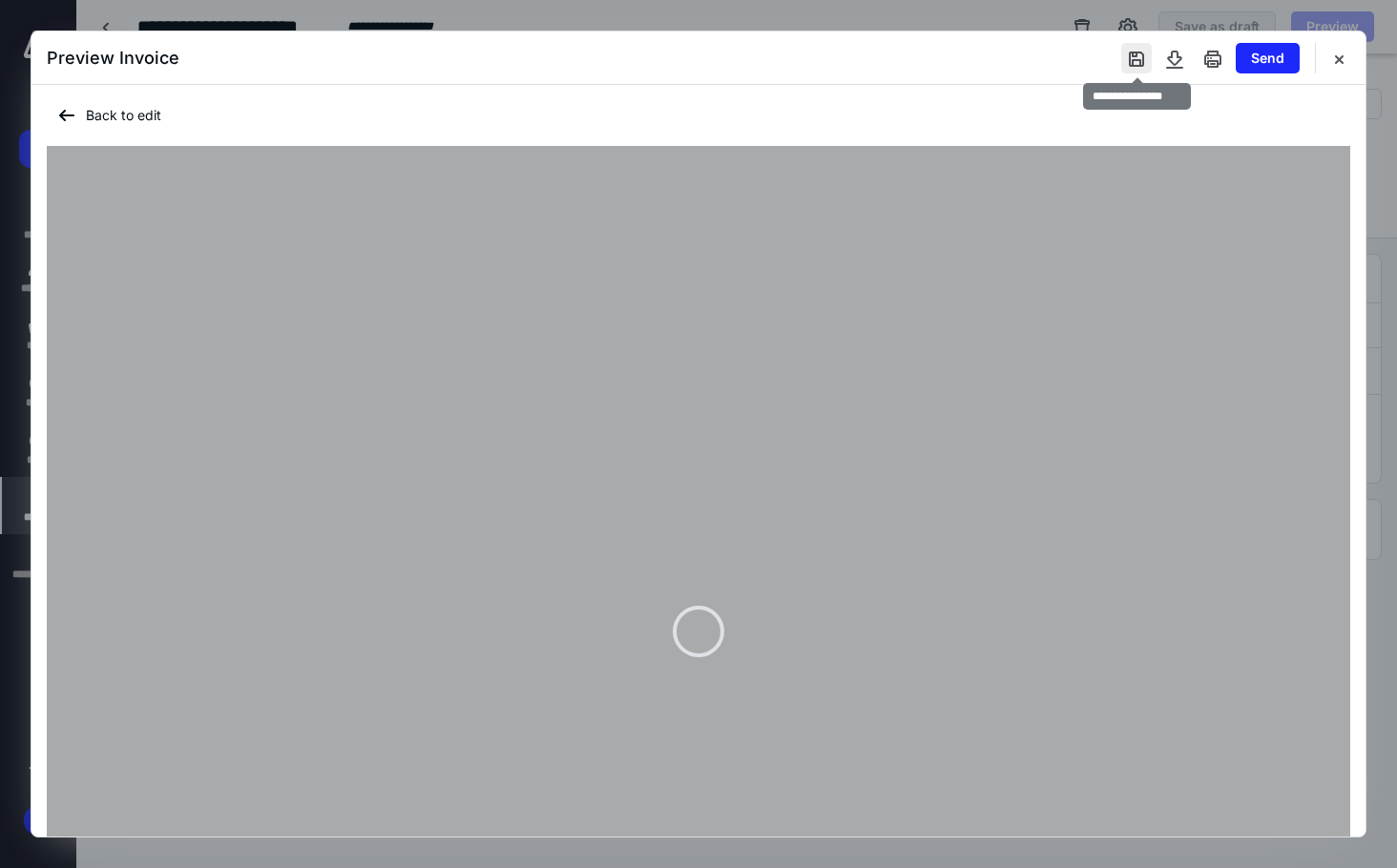 click at bounding box center (1136, 58) 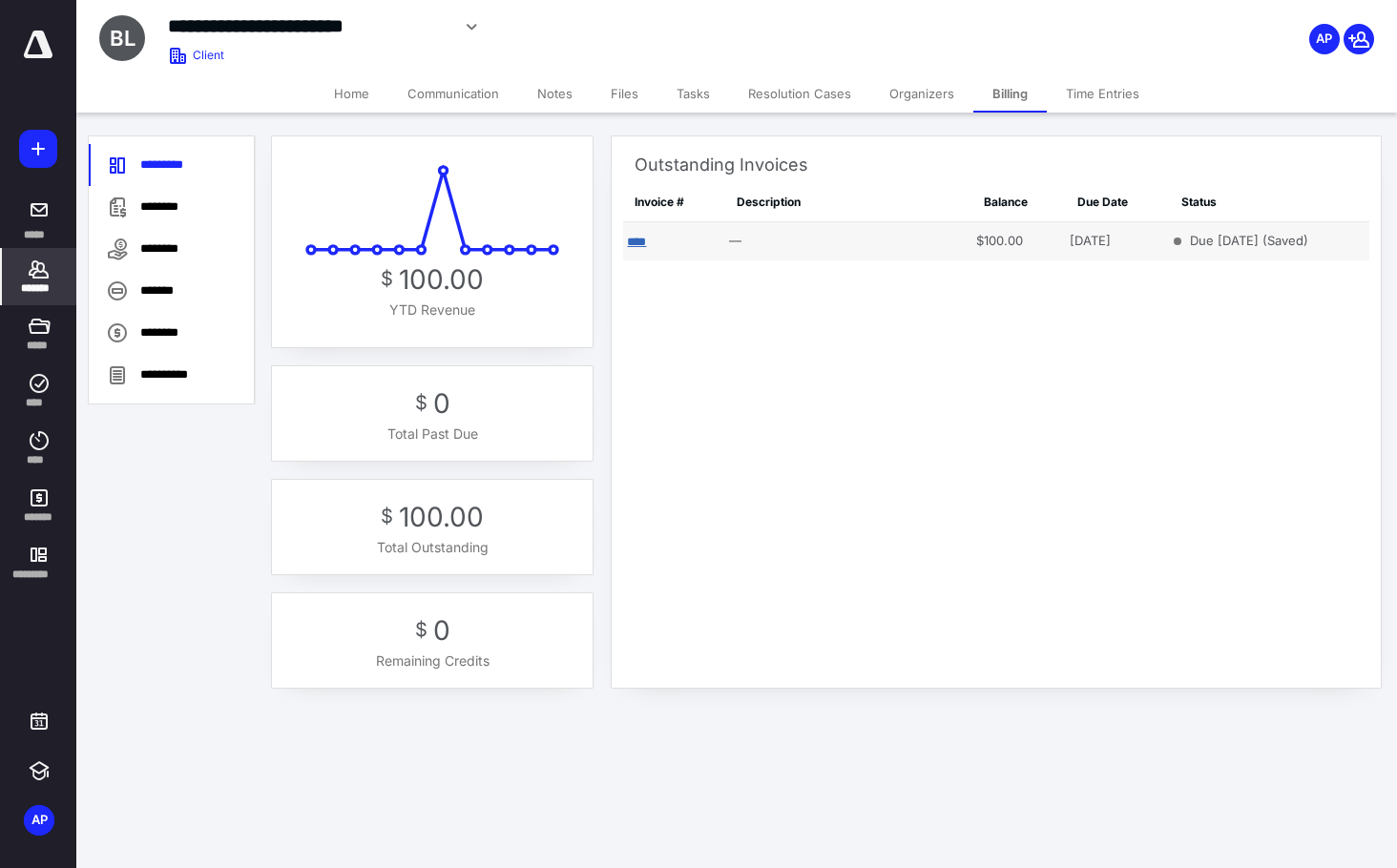 click on "****" at bounding box center [636, 241] 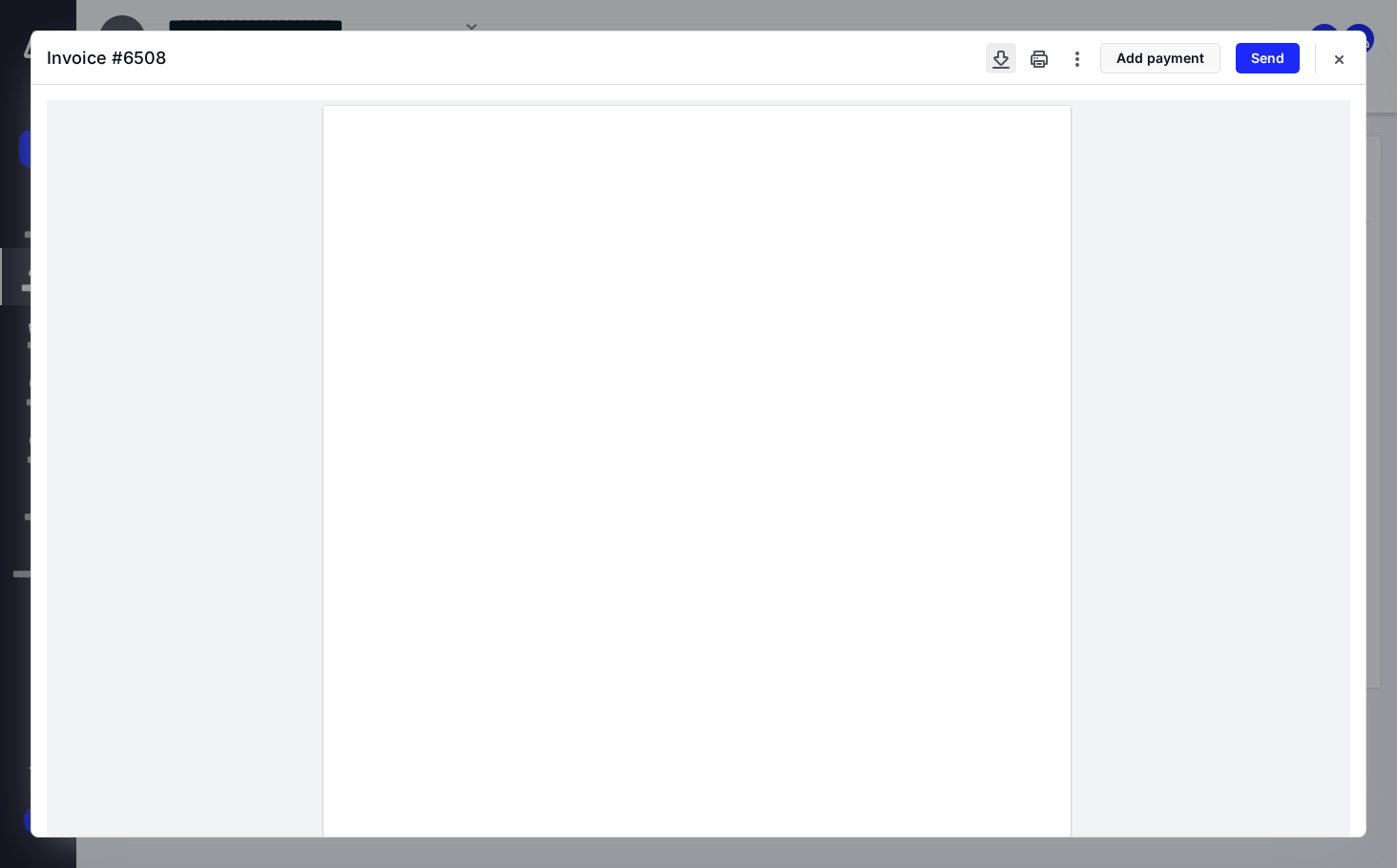 click at bounding box center (1001, 58) 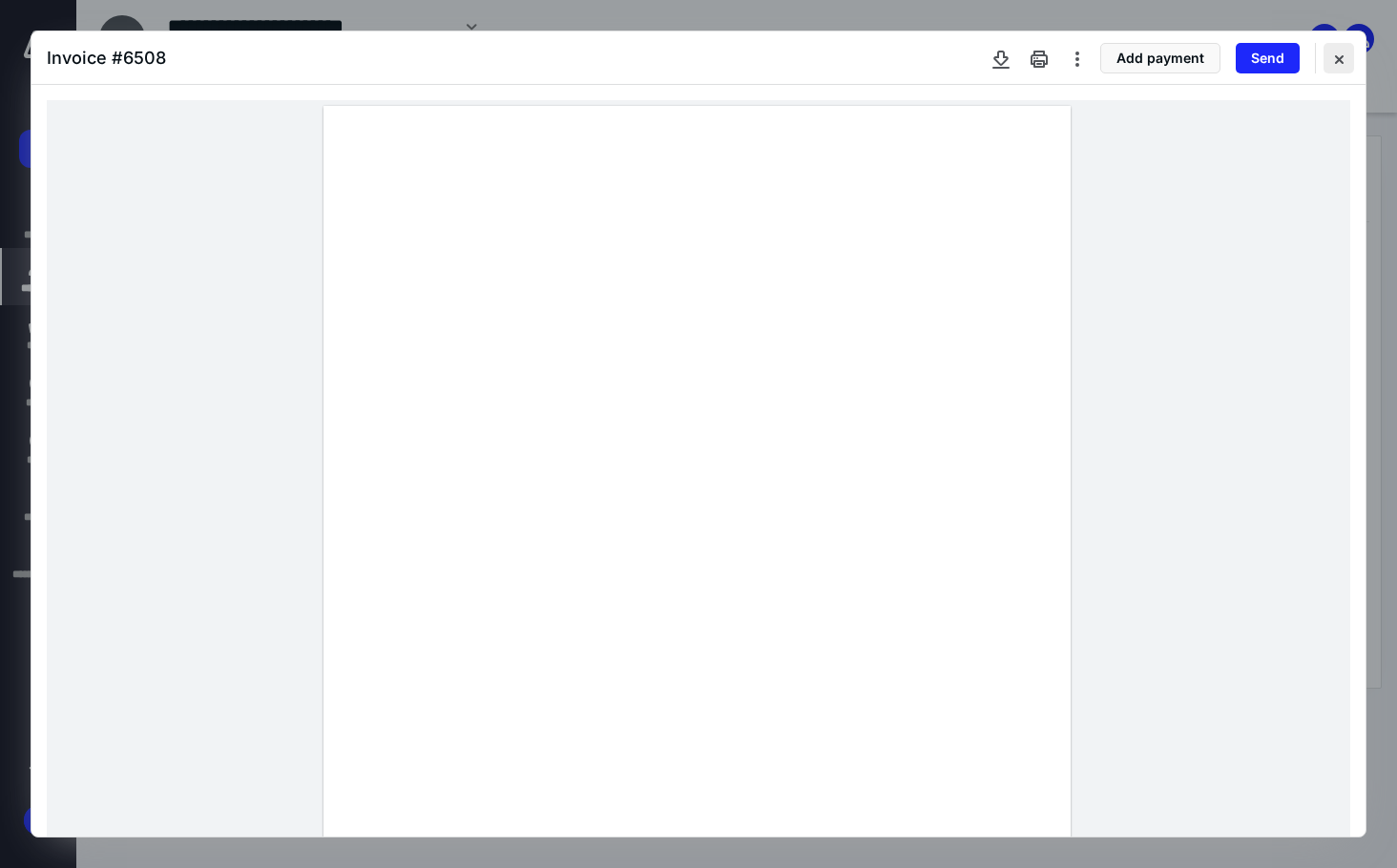 click at bounding box center [1339, 58] 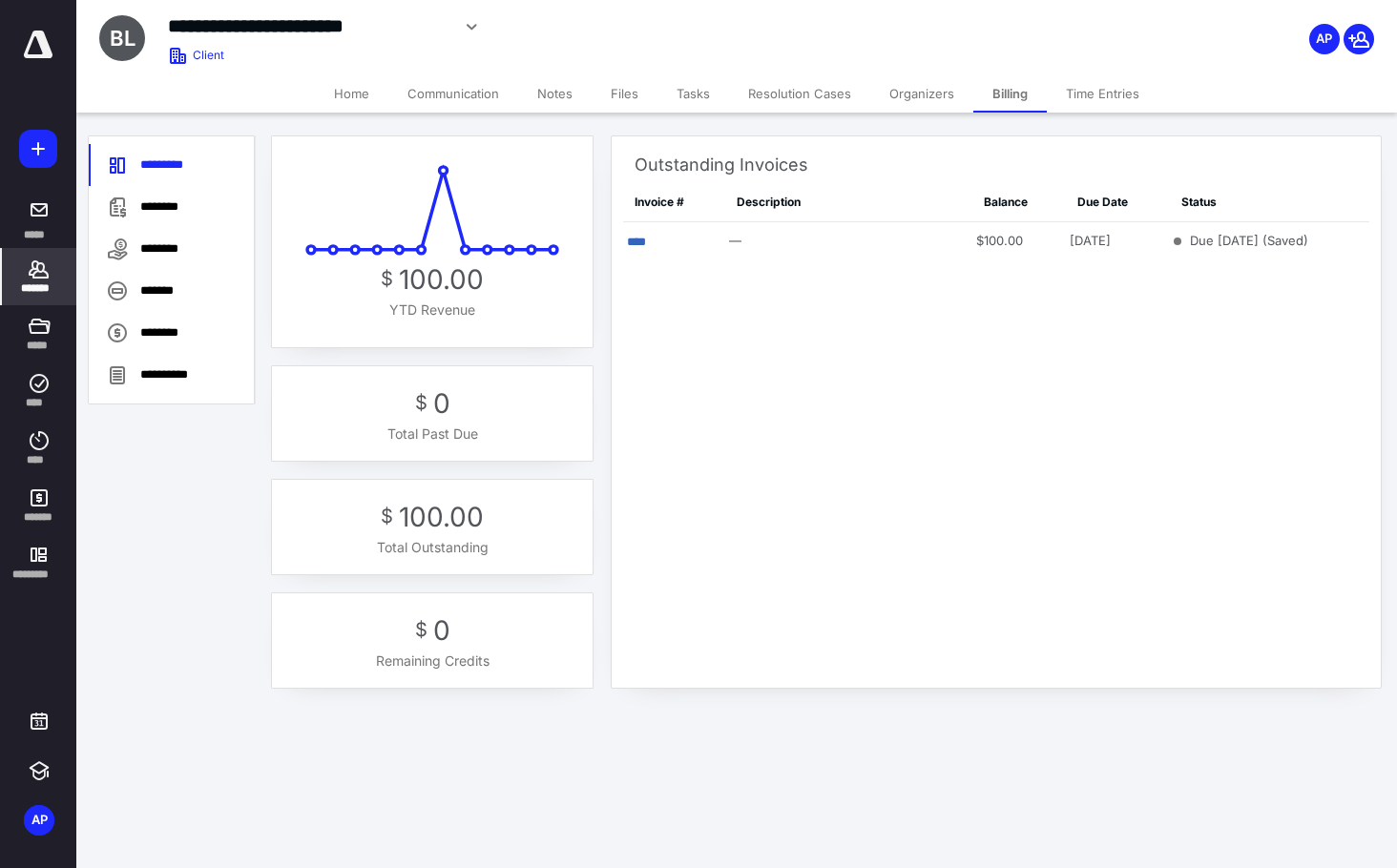 click 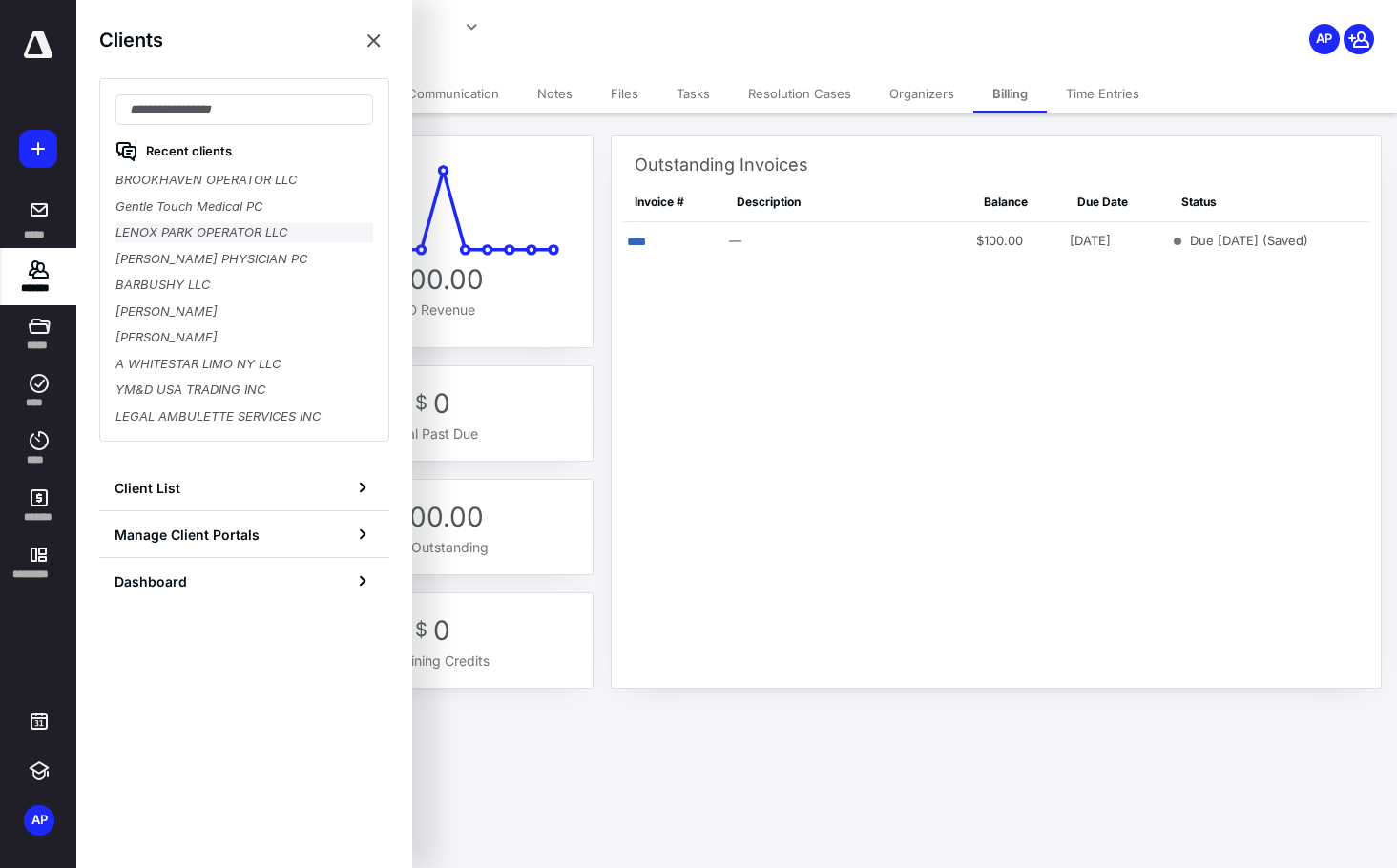 click on "LENOX PARK OPERATOR LLC" at bounding box center (244, 233) 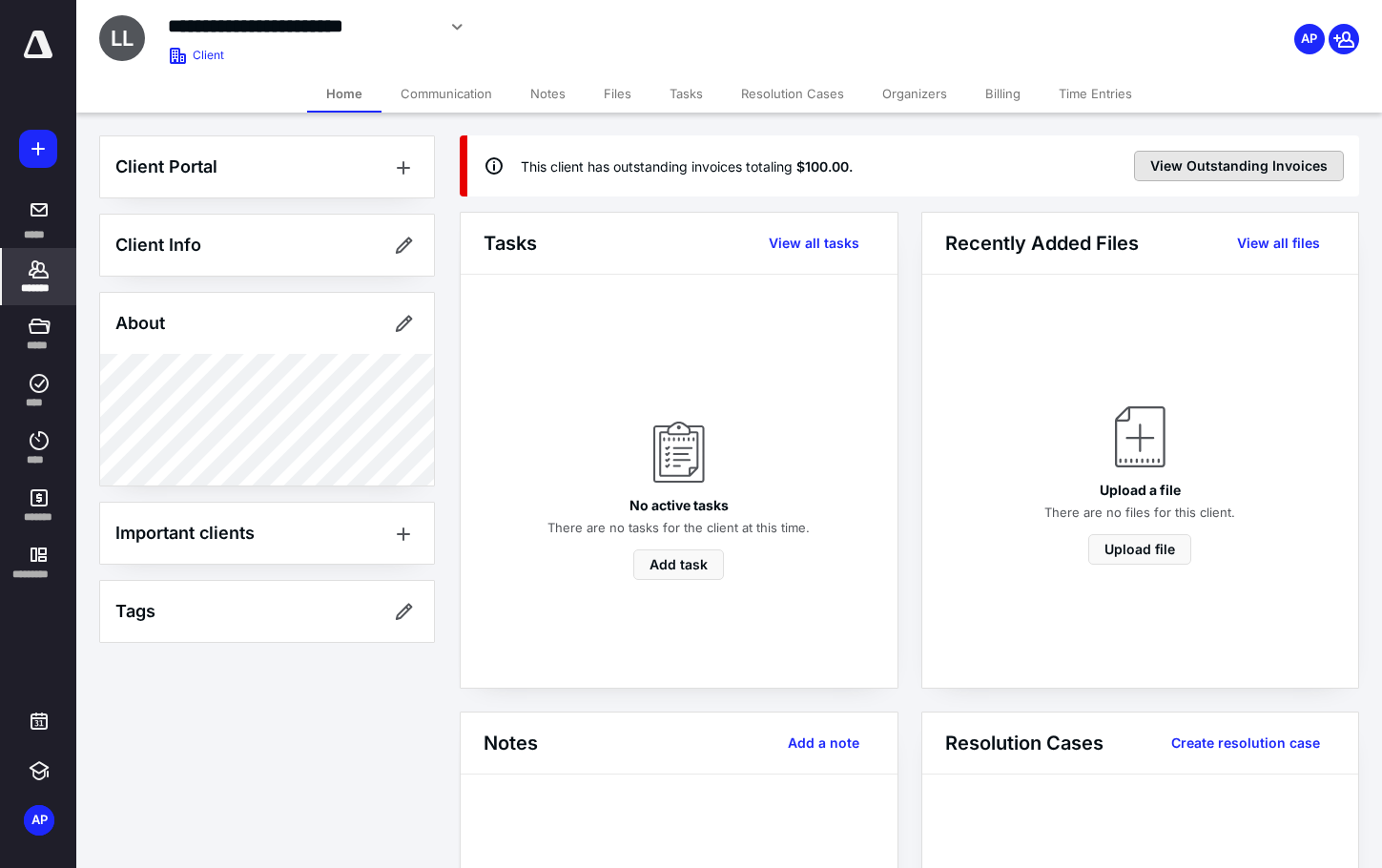 click on "View Outstanding Invoices" at bounding box center [1239, 166] 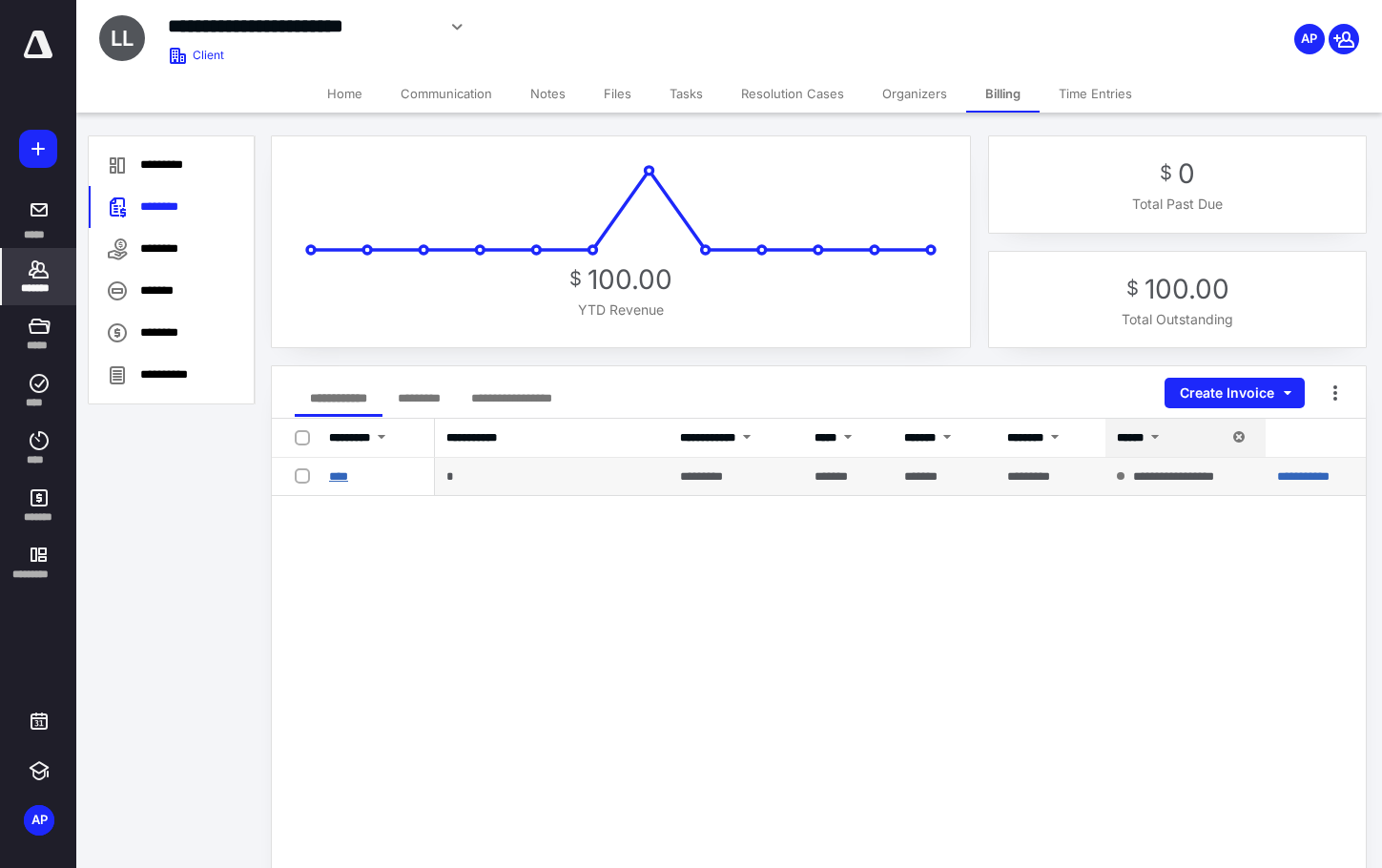 click on "****" at bounding box center (339, 476) 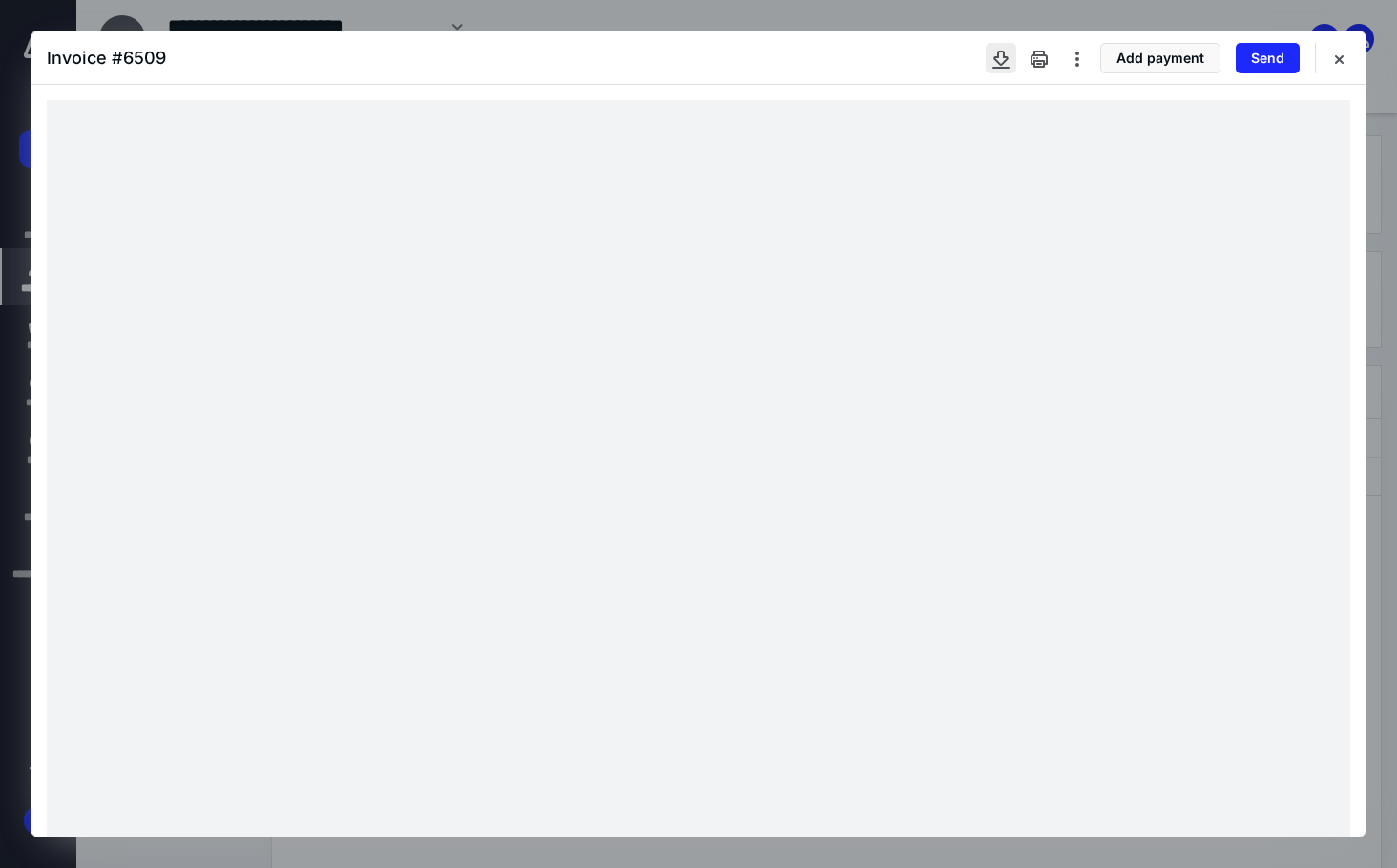 click at bounding box center [1001, 58] 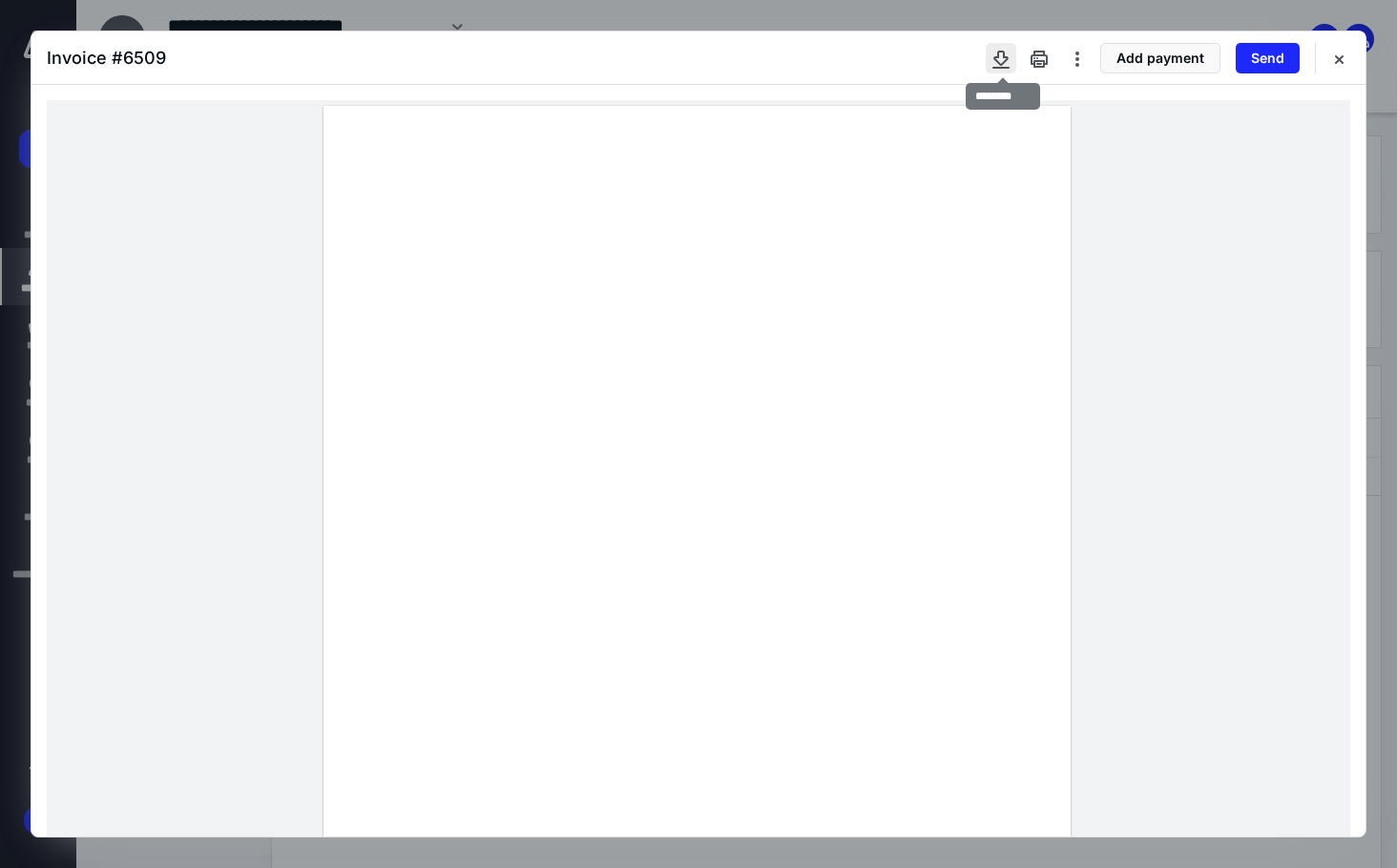 click at bounding box center [1001, 58] 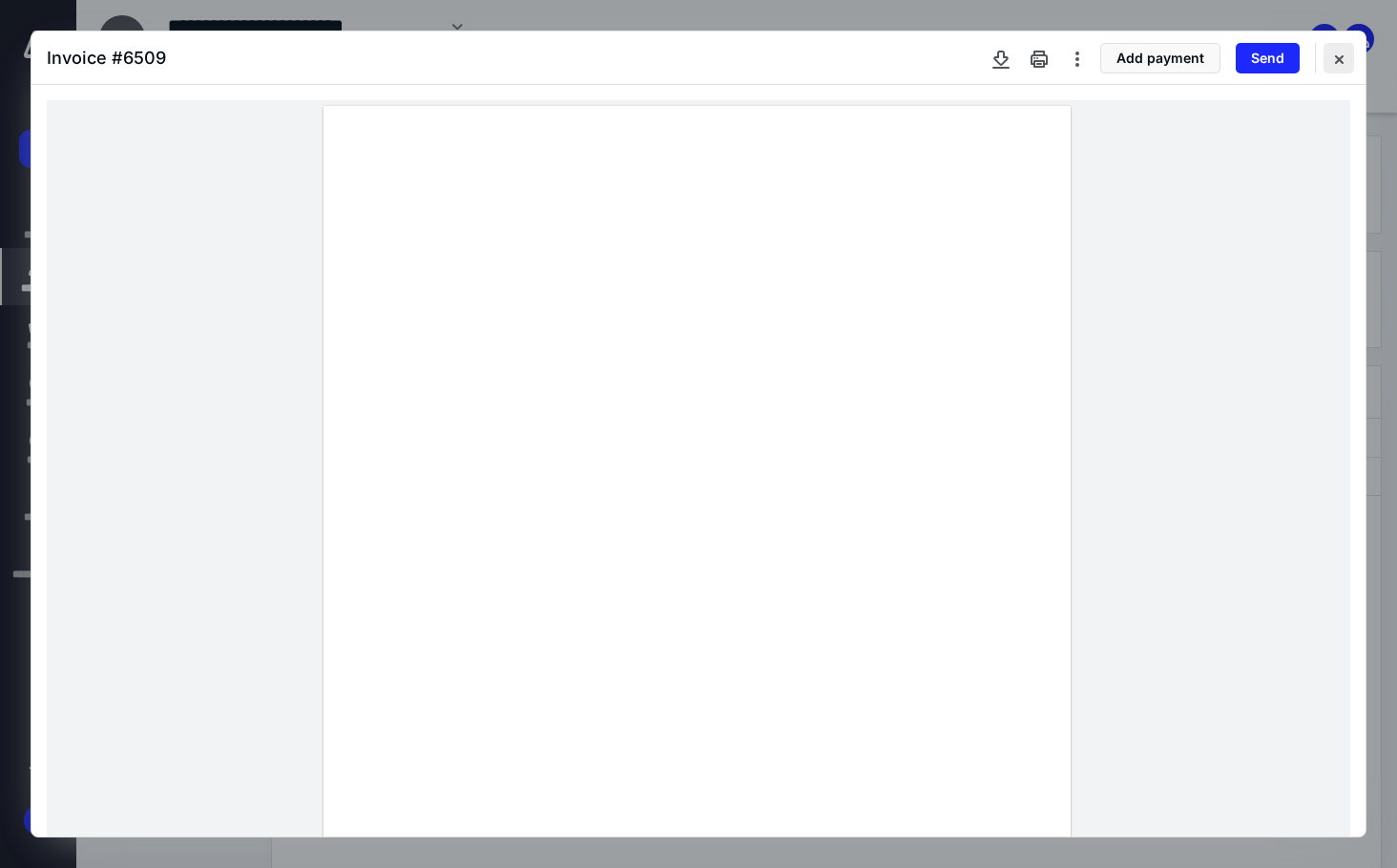 click at bounding box center (1339, 58) 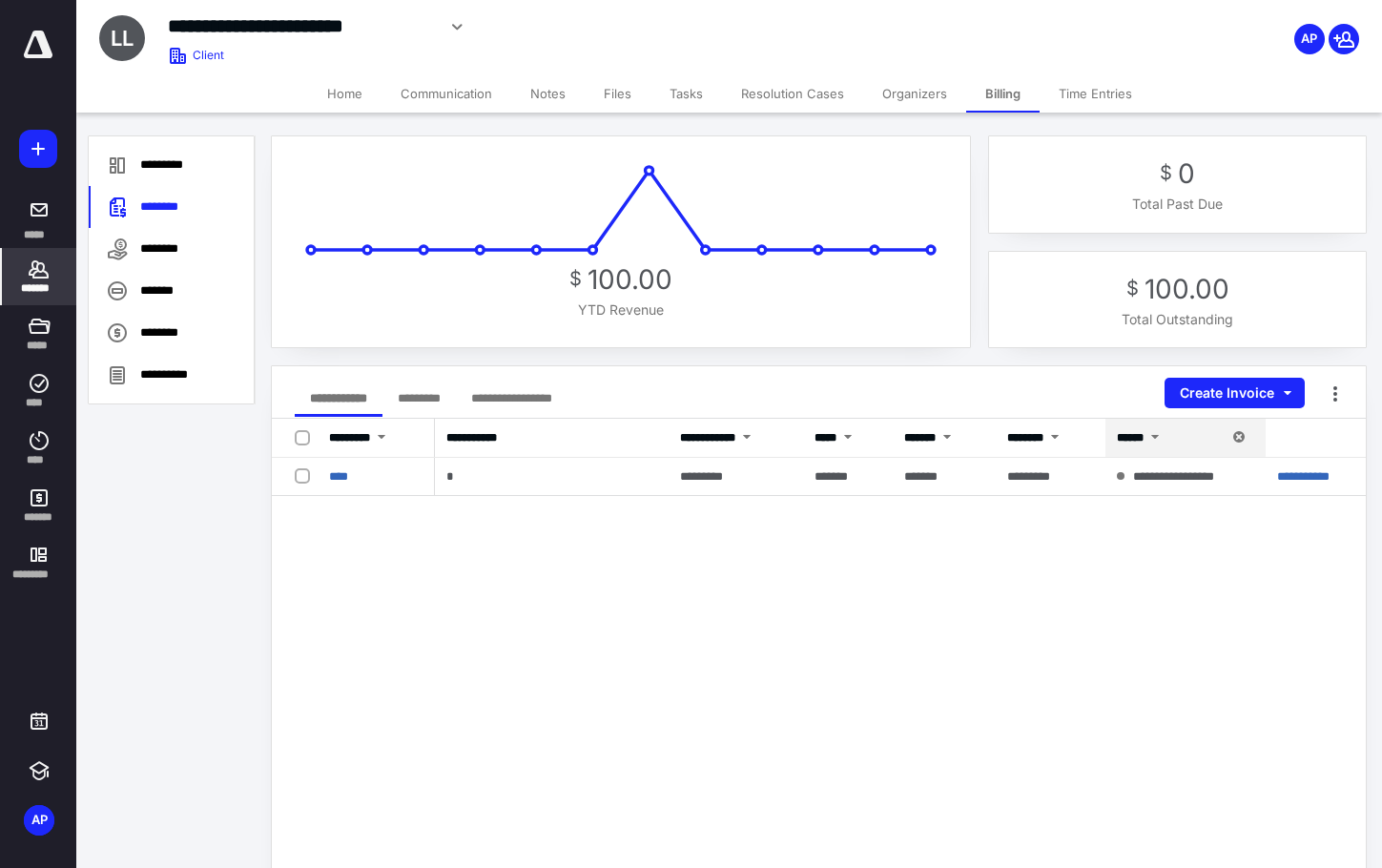 click on "**********" at bounding box center [818, 800] 